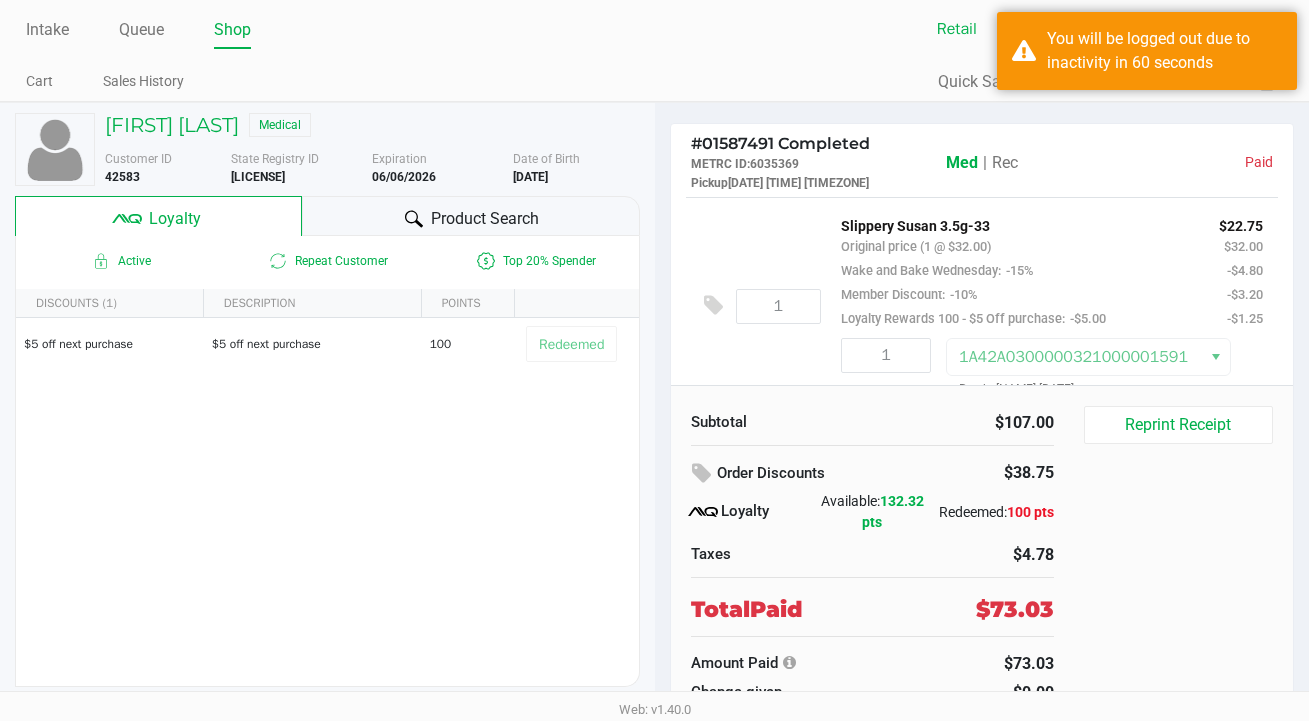 scroll, scrollTop: 0, scrollLeft: 0, axis: both 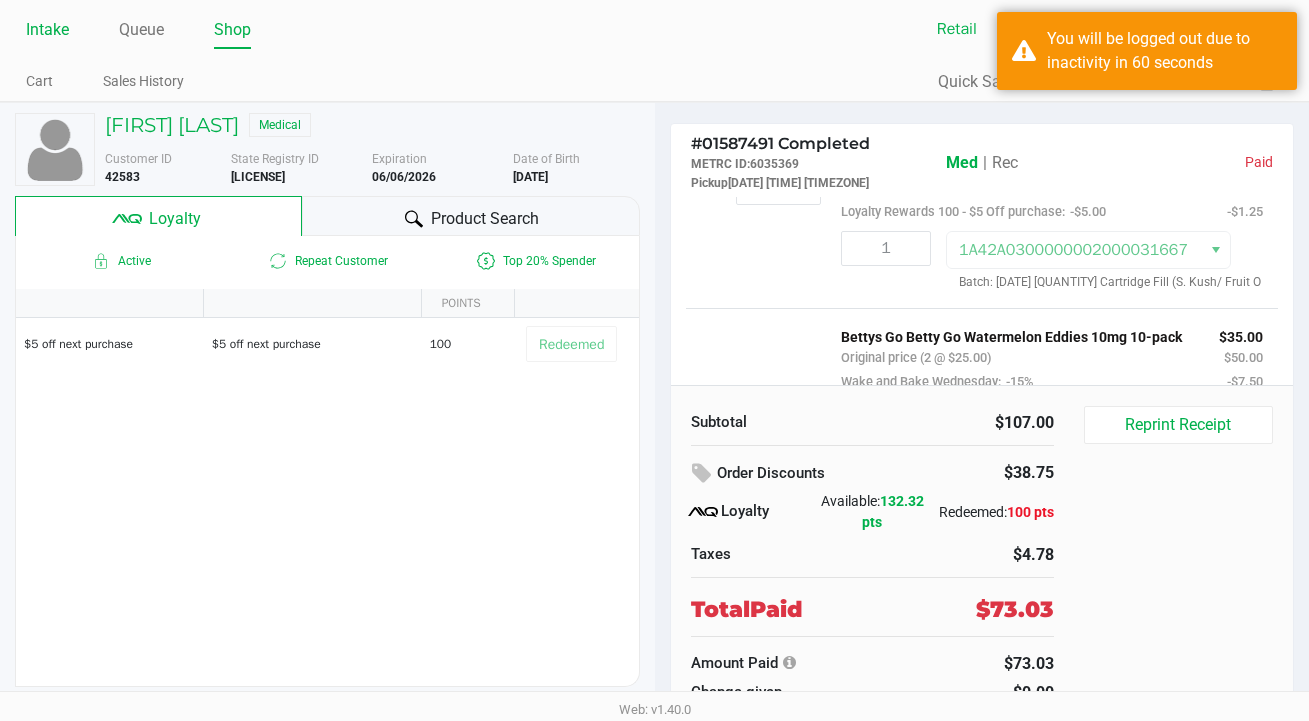 click on "Intake" 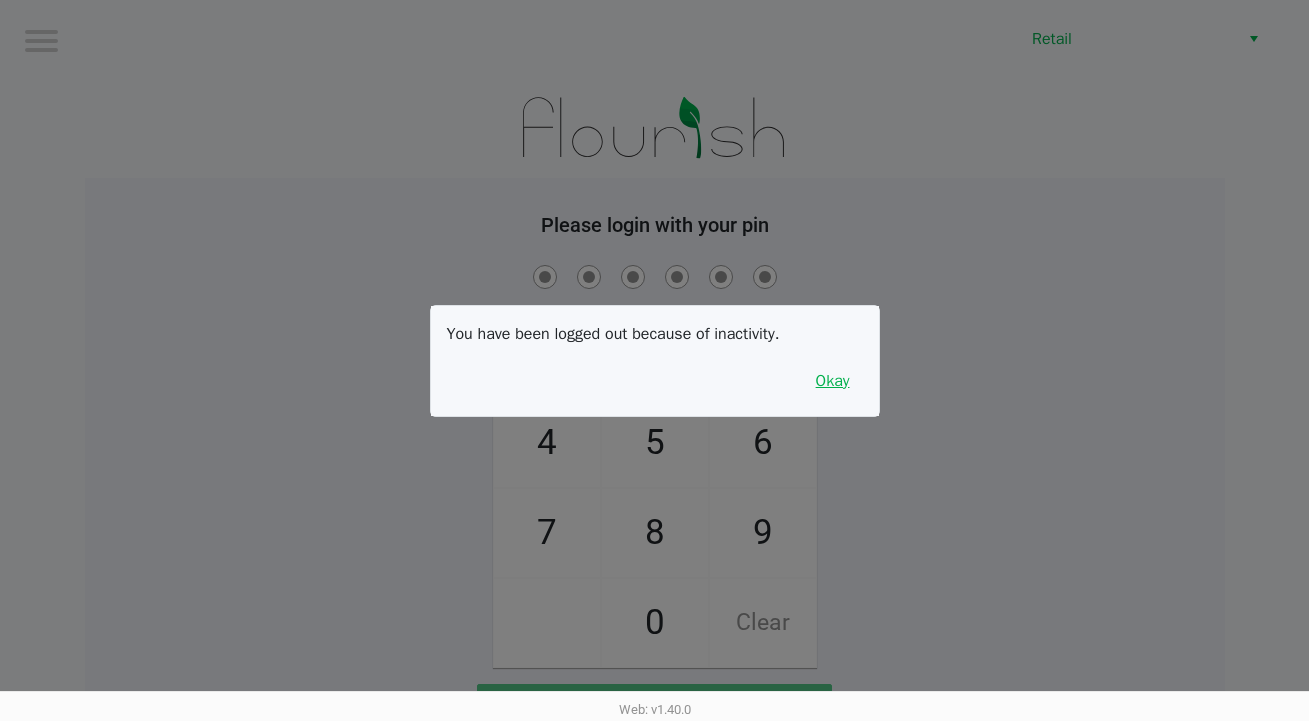 click on "Okay" at bounding box center [833, 381] 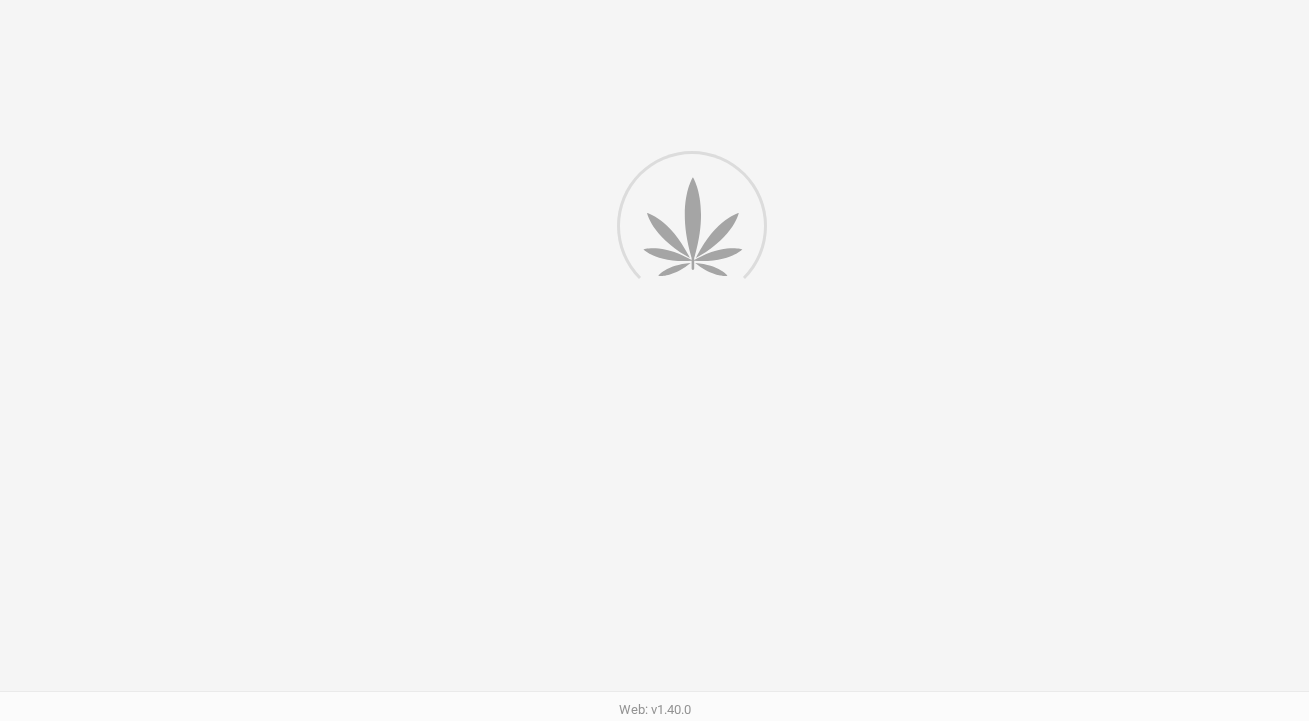 scroll, scrollTop: 0, scrollLeft: 0, axis: both 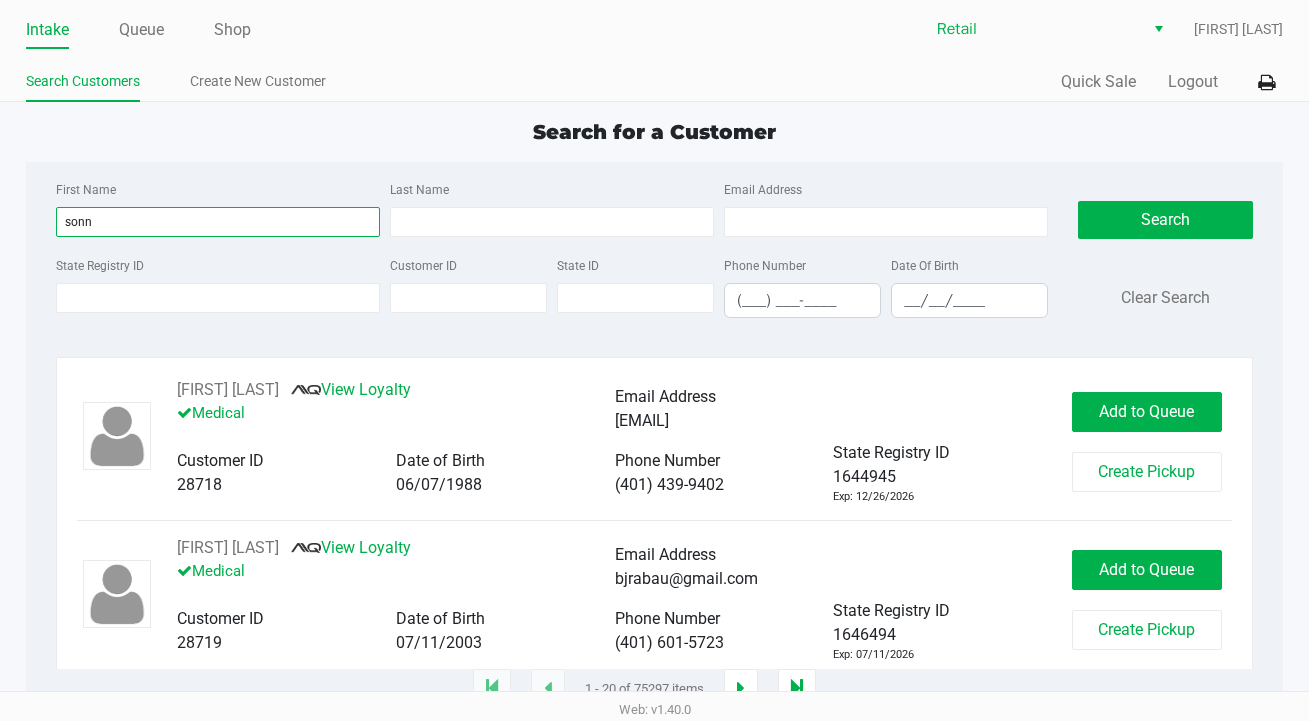 type on "sonn" 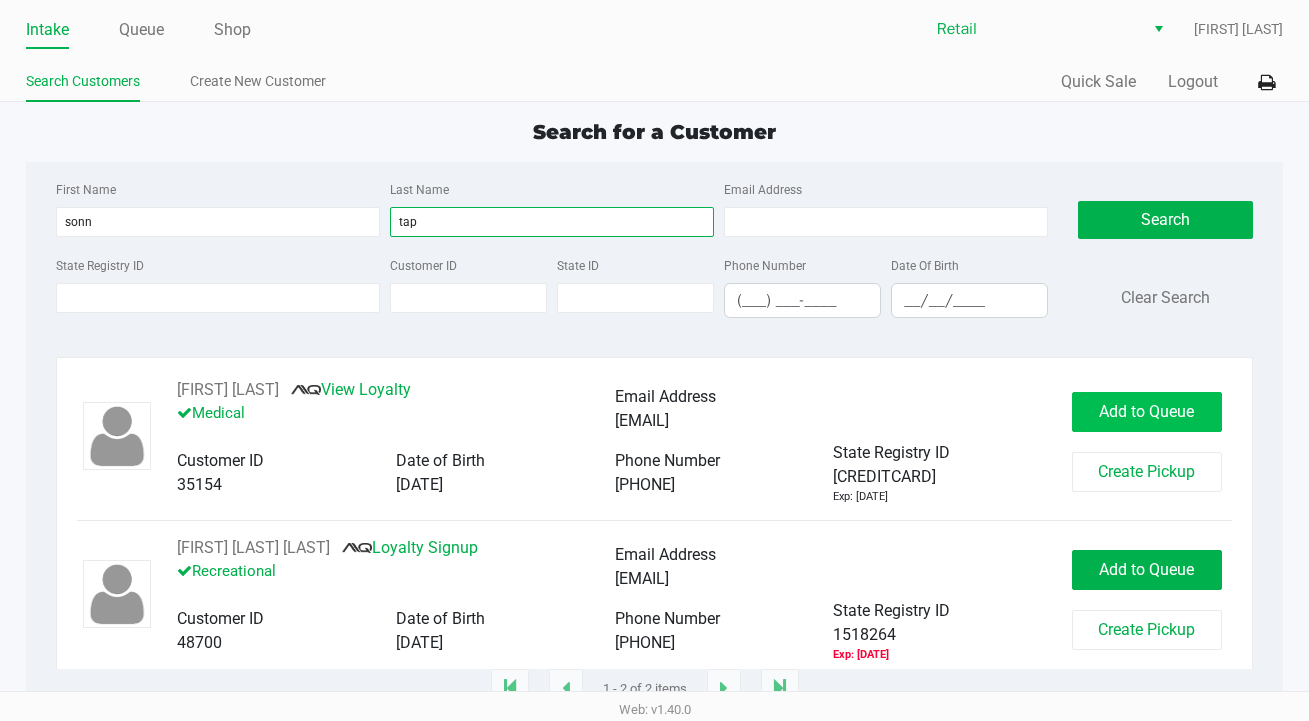 type on "tap" 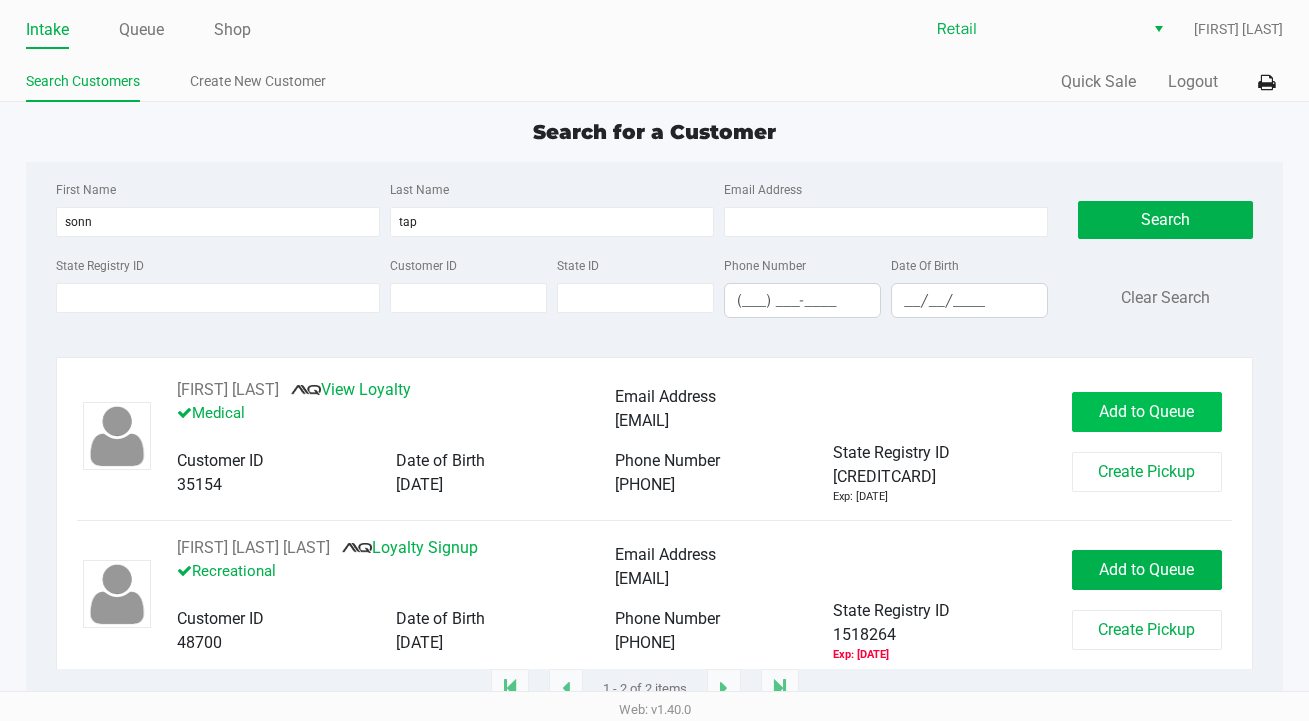 click on "Add to Queue" 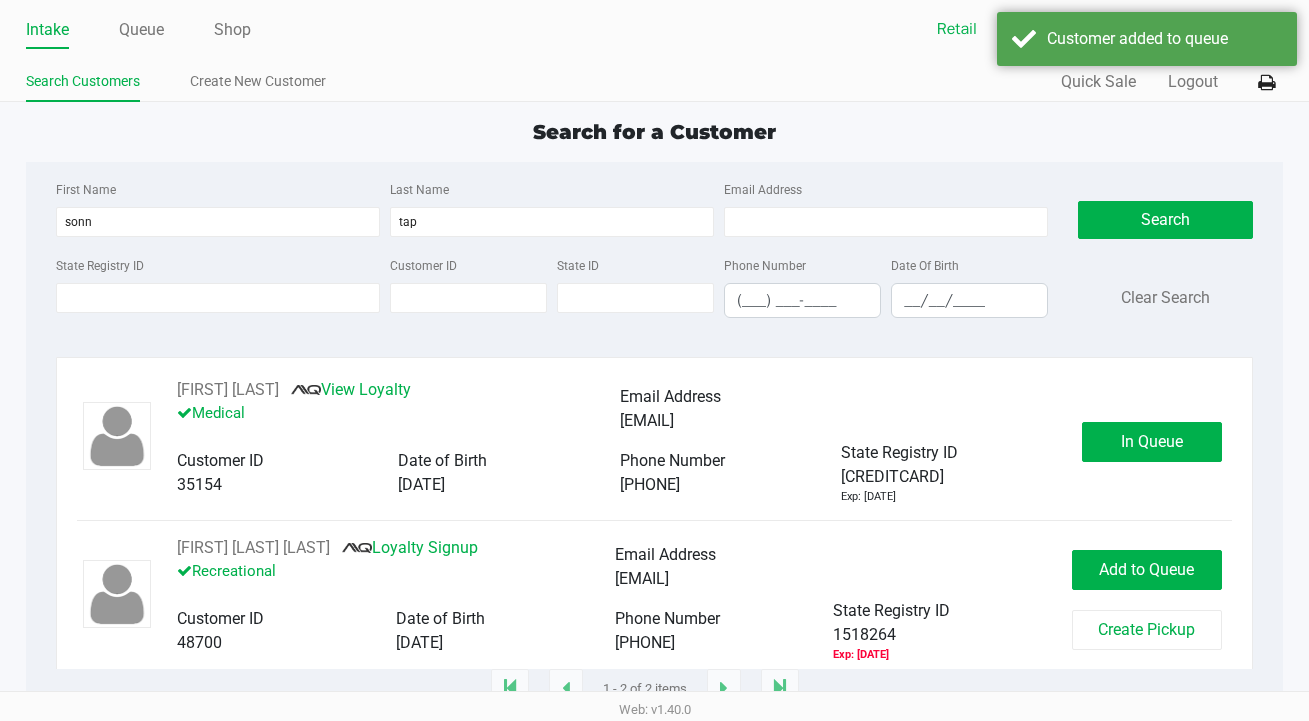 scroll, scrollTop: 0, scrollLeft: 0, axis: both 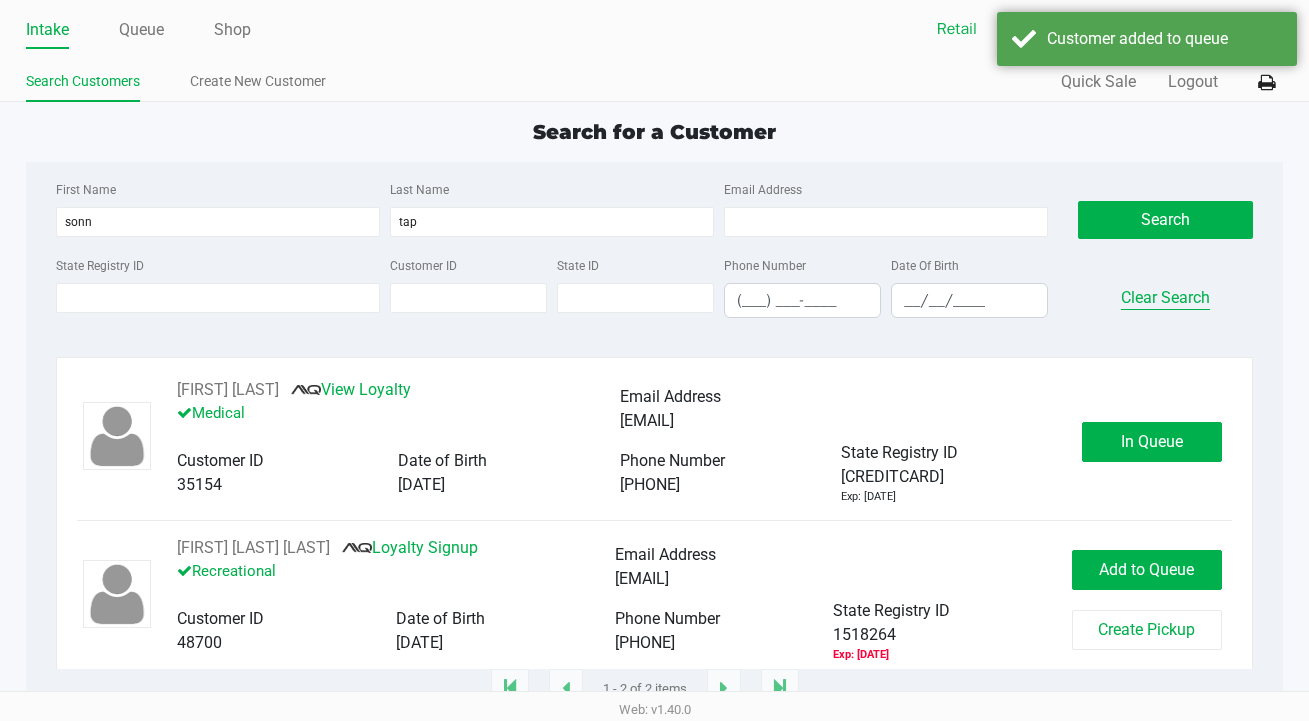click on "Clear Search" 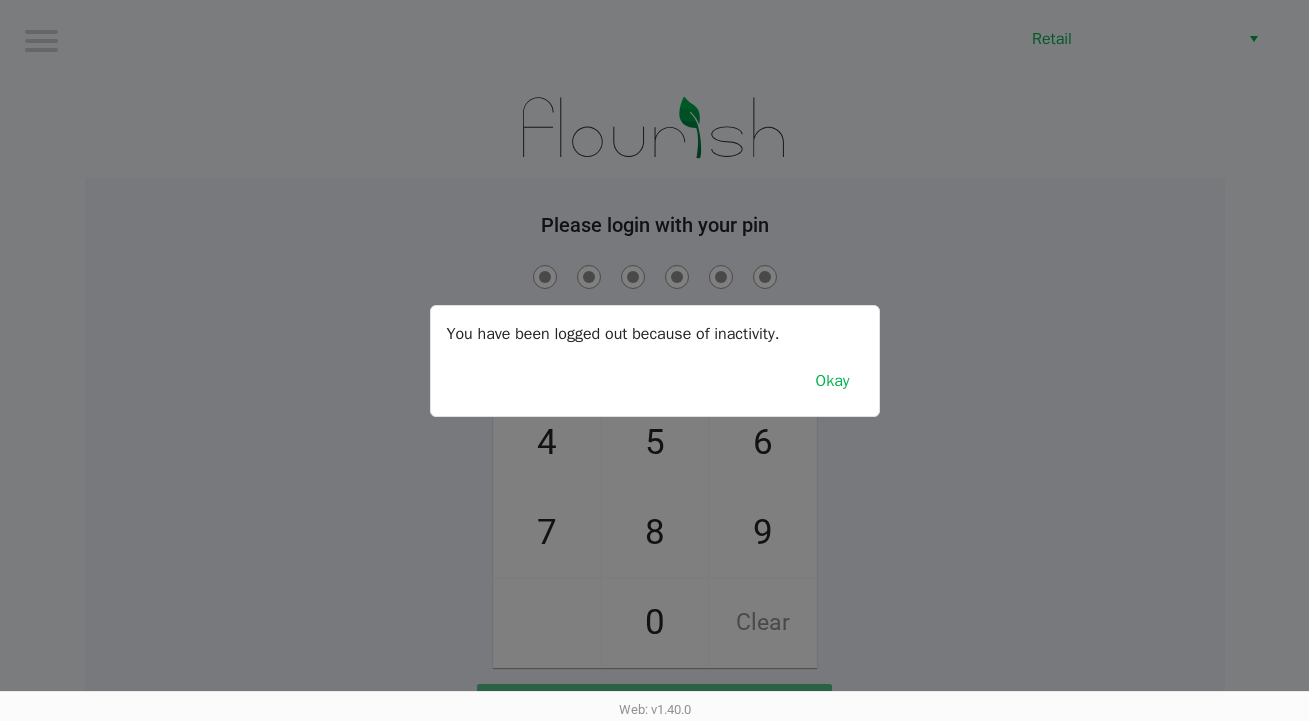 scroll, scrollTop: 0, scrollLeft: 0, axis: both 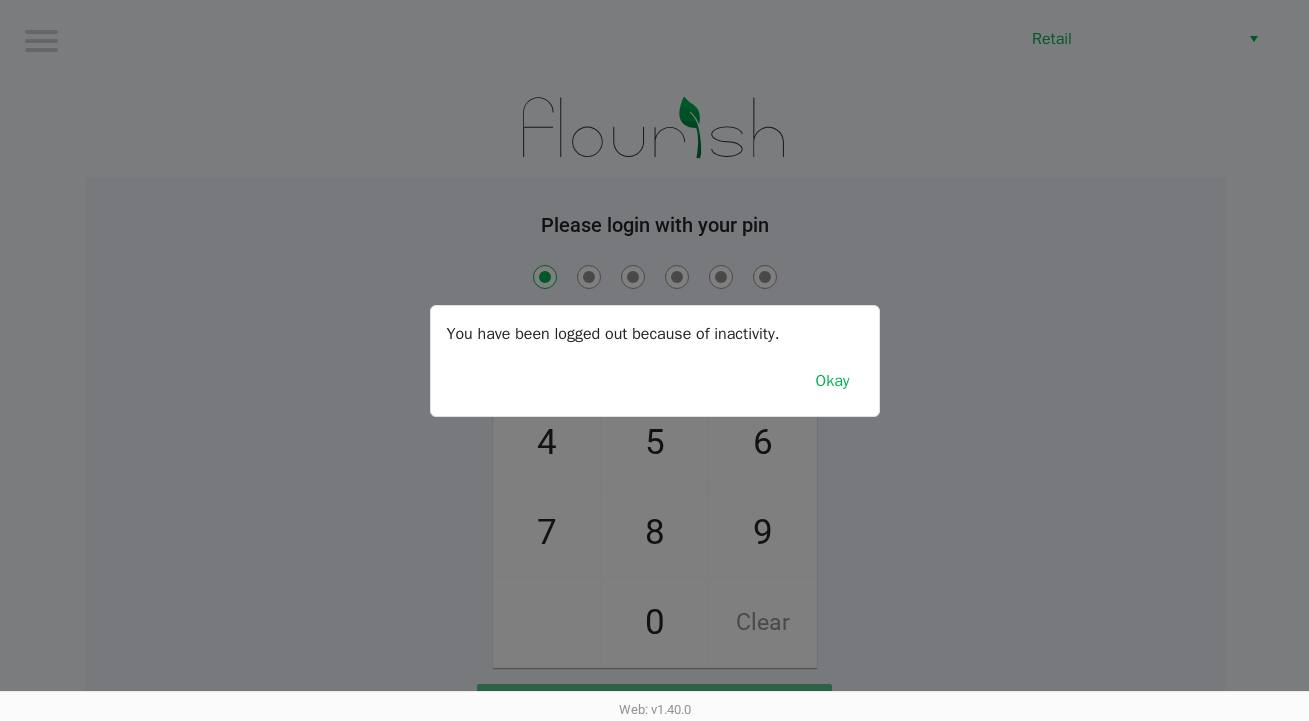 checkbox on "true" 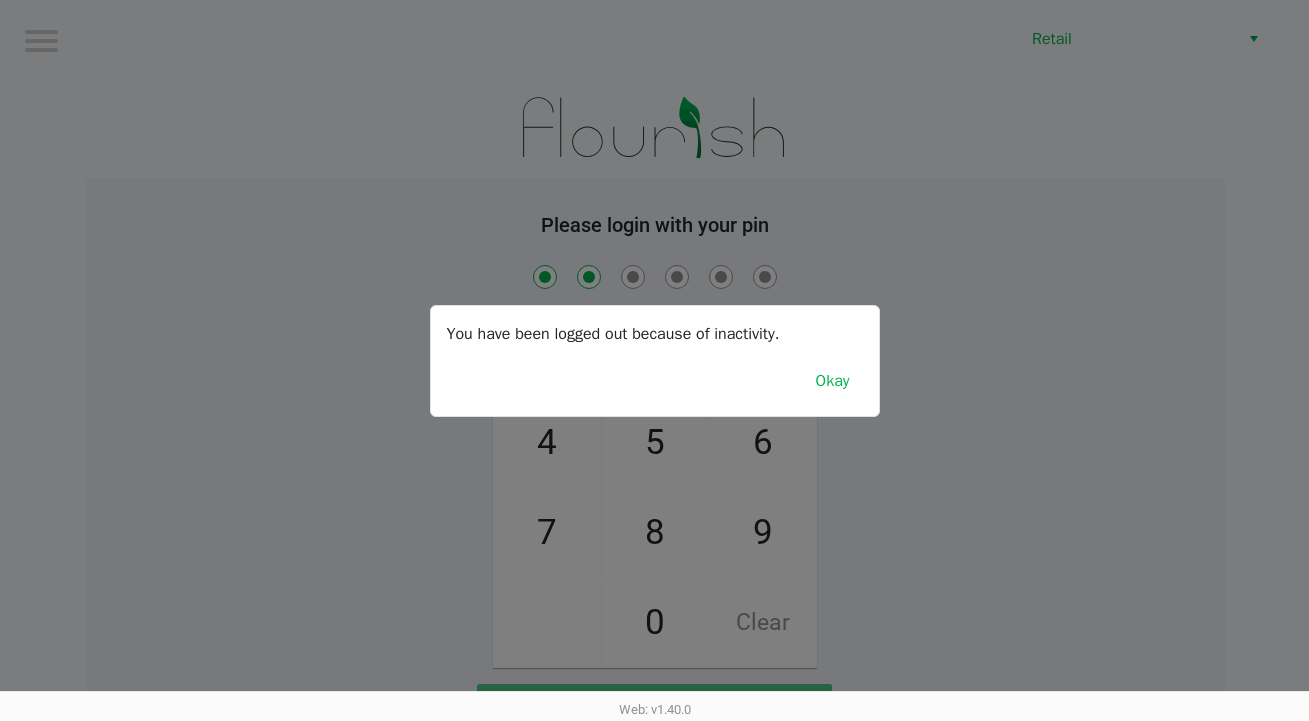 checkbox on "true" 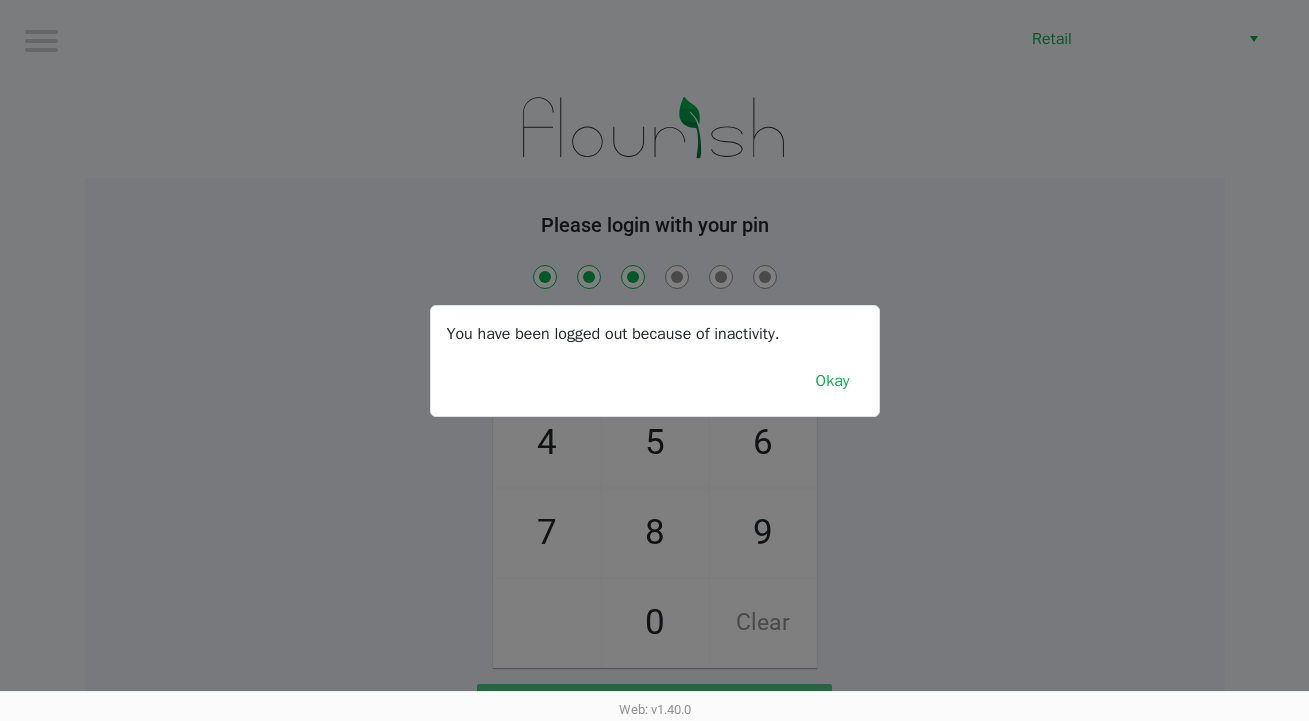 checkbox on "true" 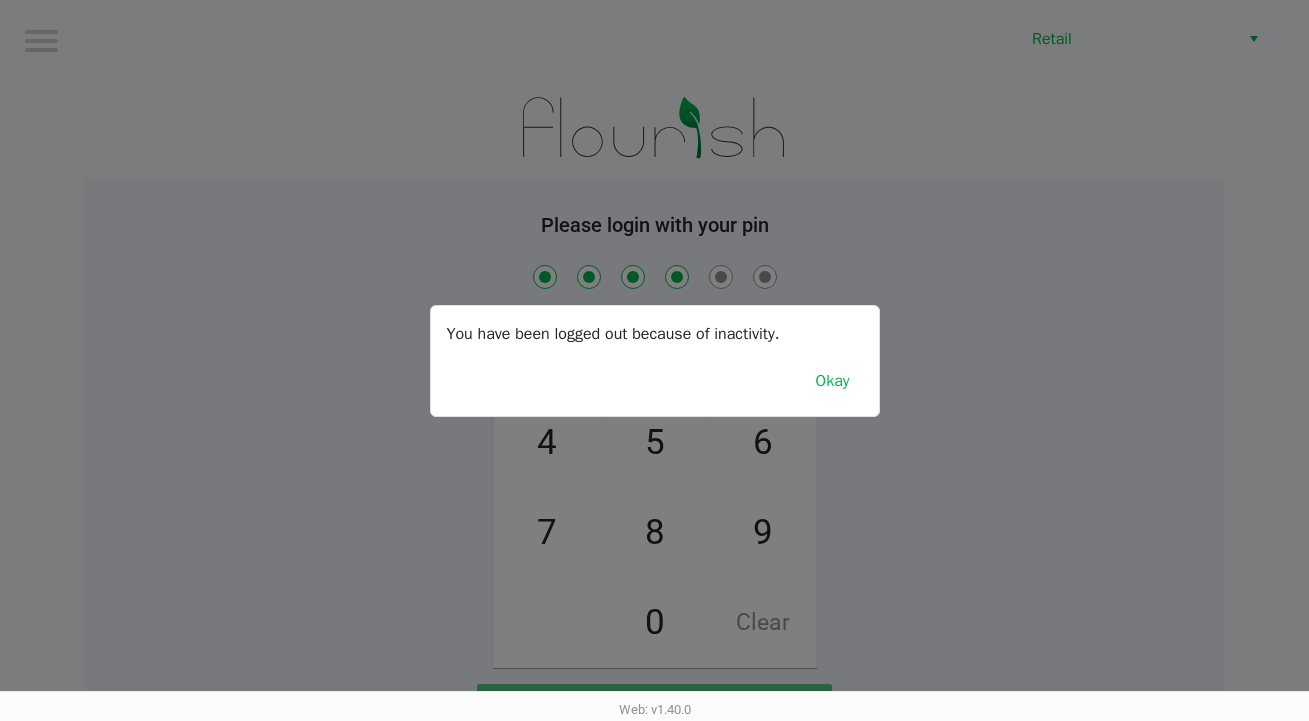 checkbox on "true" 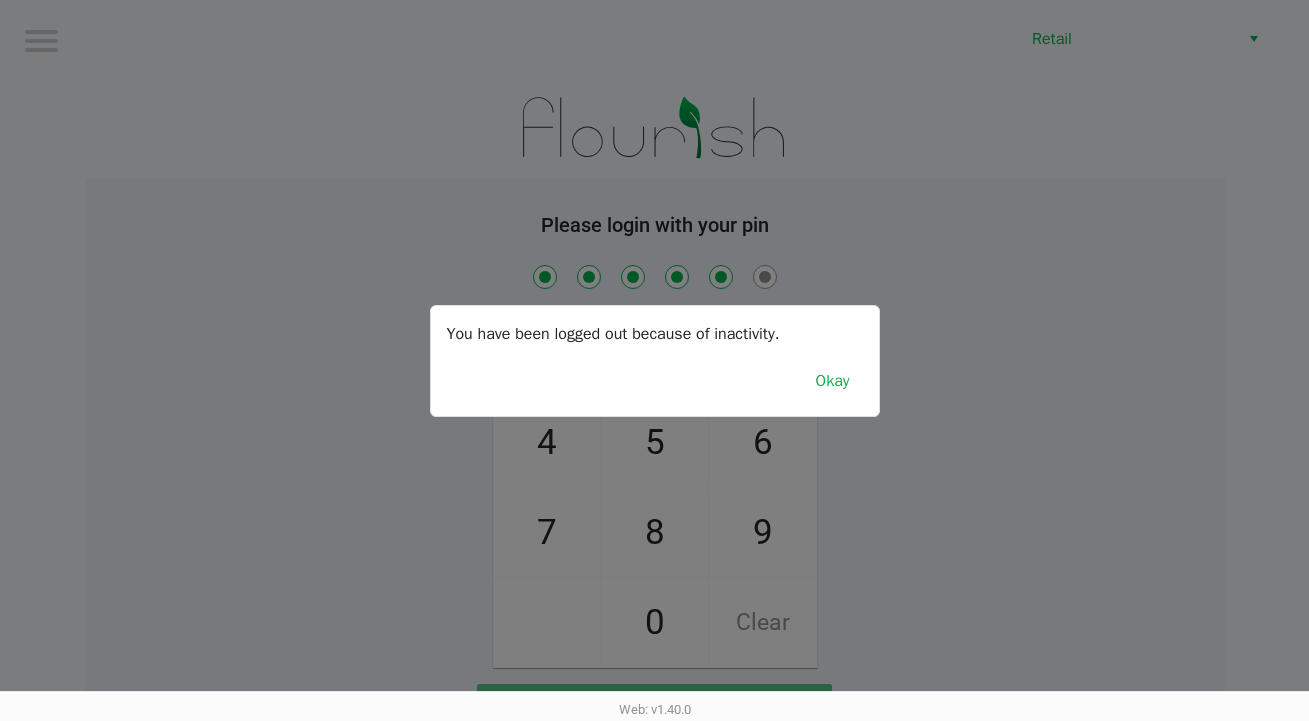 checkbox on "true" 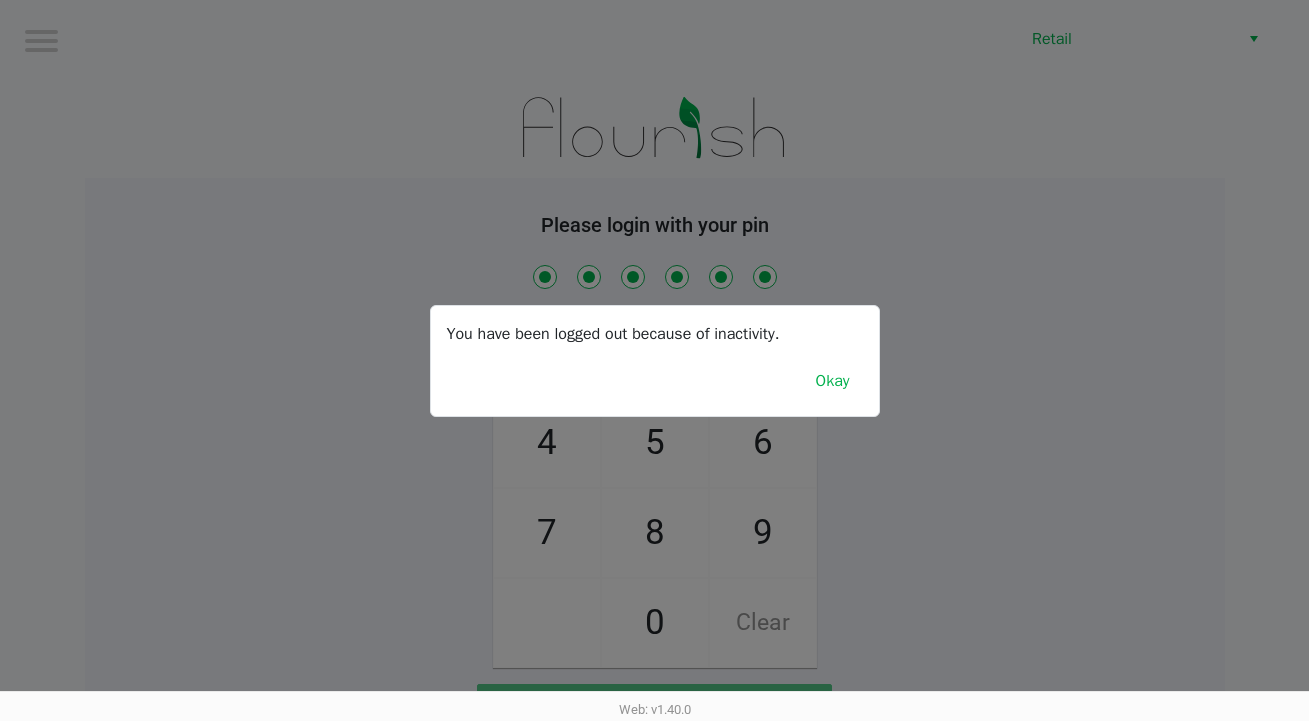 checkbox on "true" 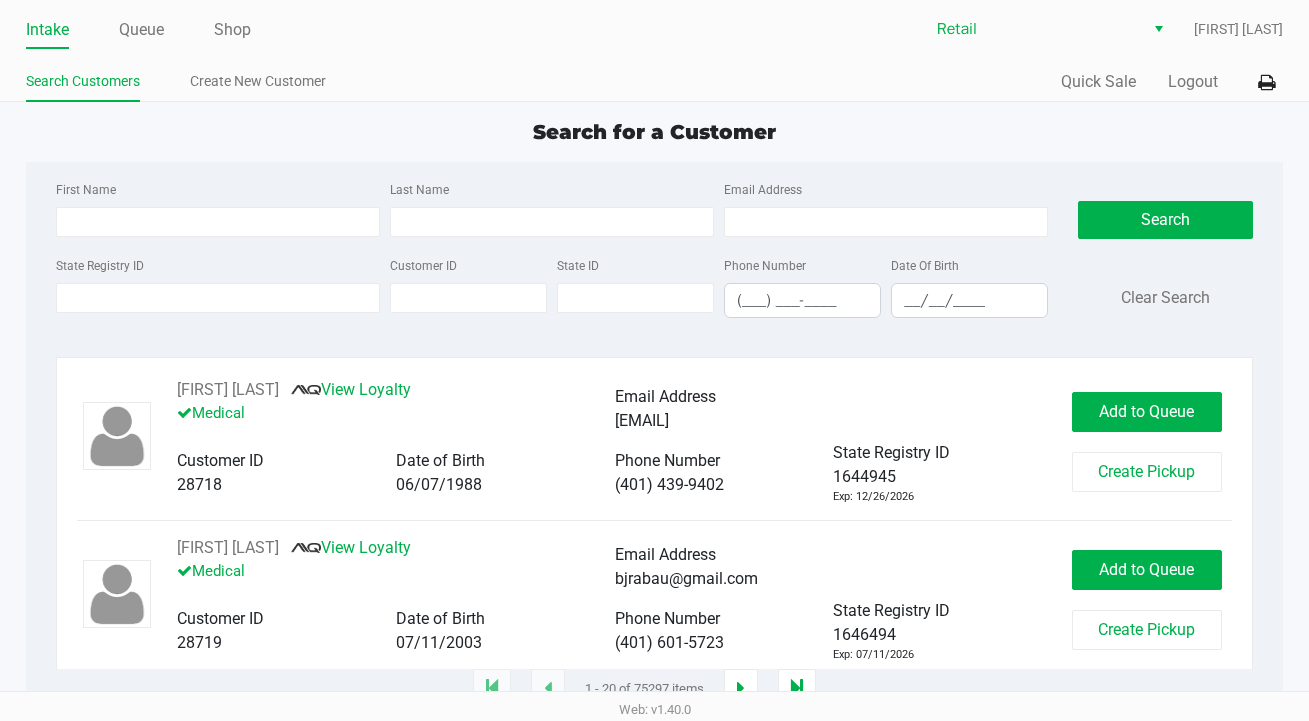 click on "Queue" 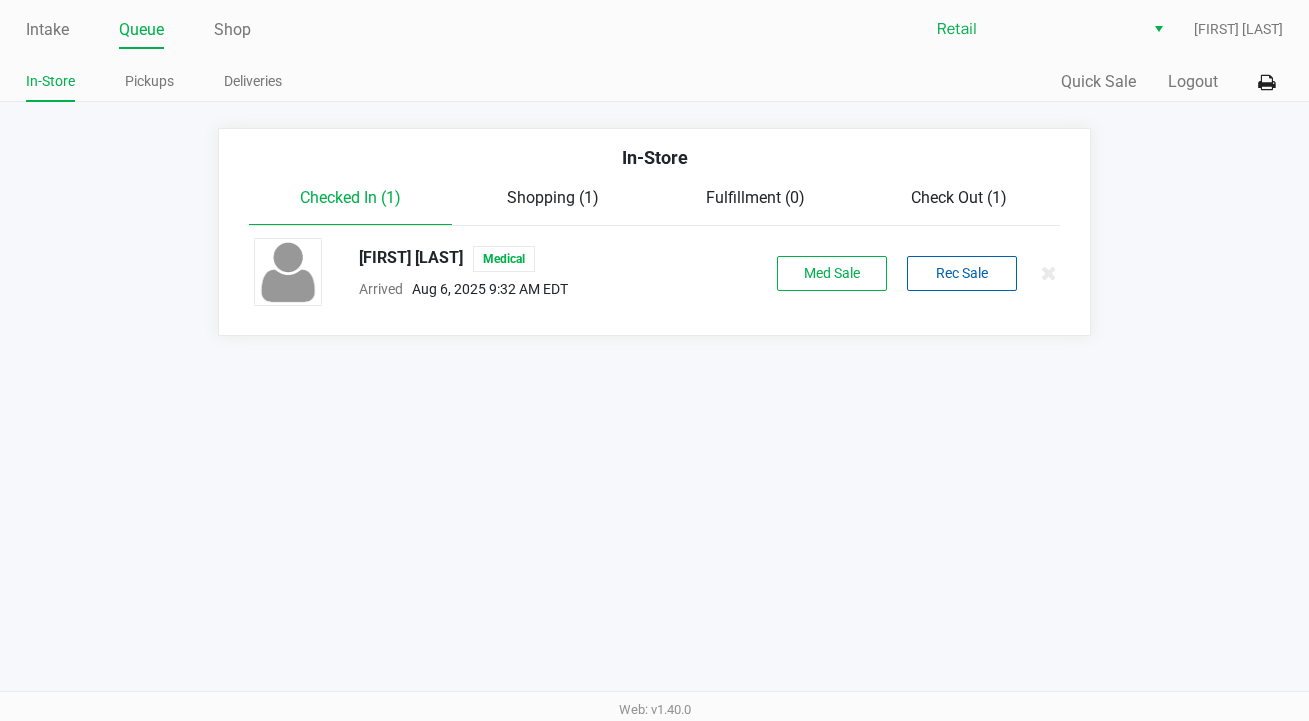 click on "Shopping (1)" 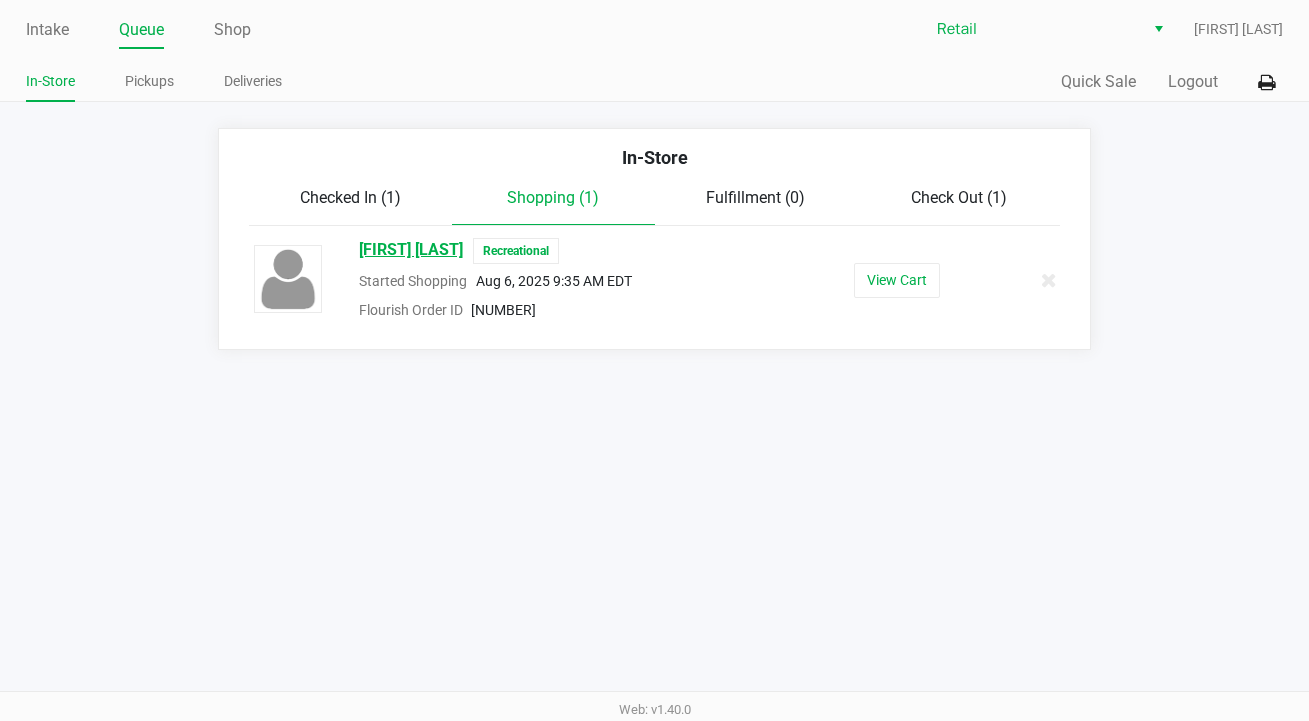 click on "[FIRST] [LAST]" 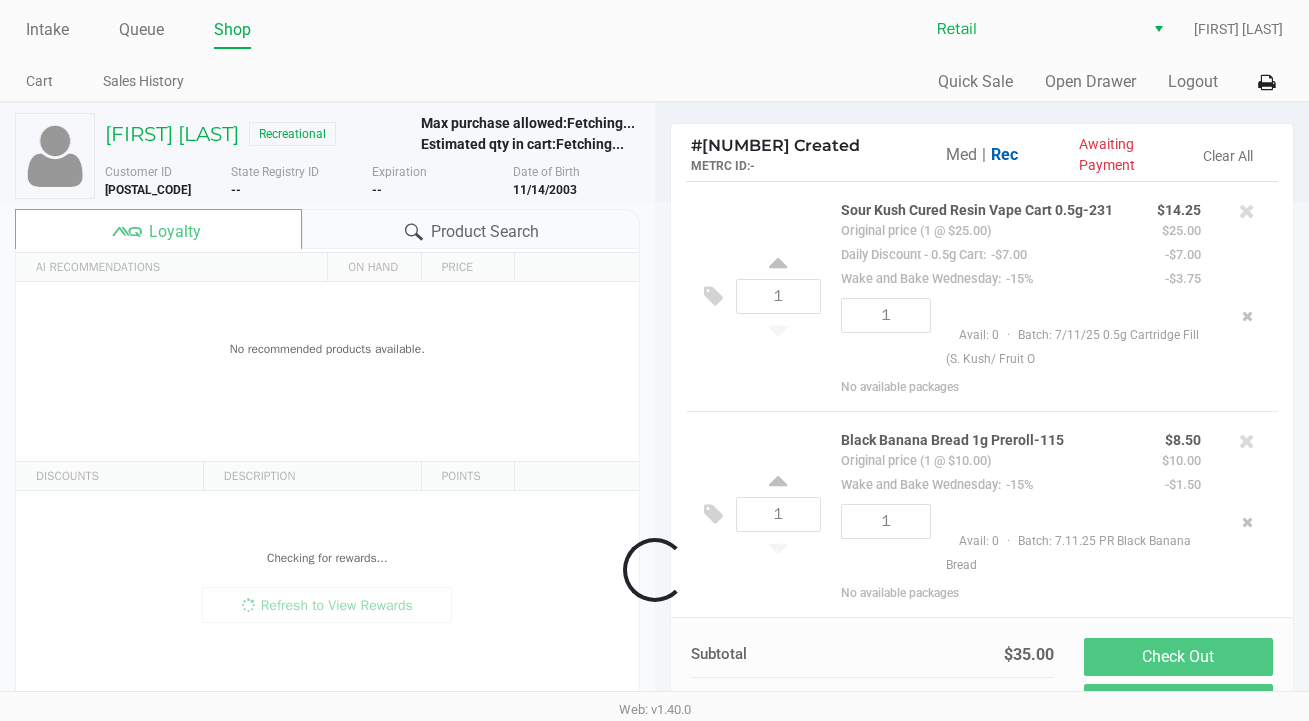 scroll, scrollTop: 127, scrollLeft: 0, axis: vertical 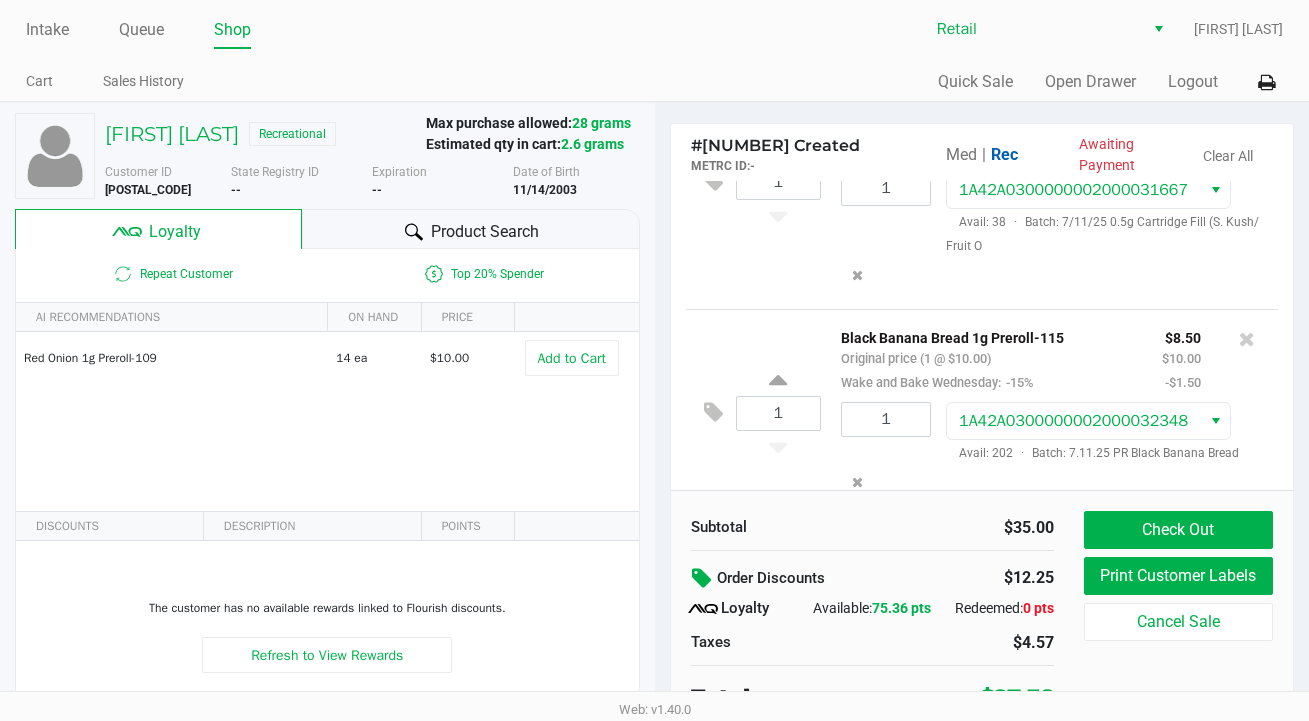 click 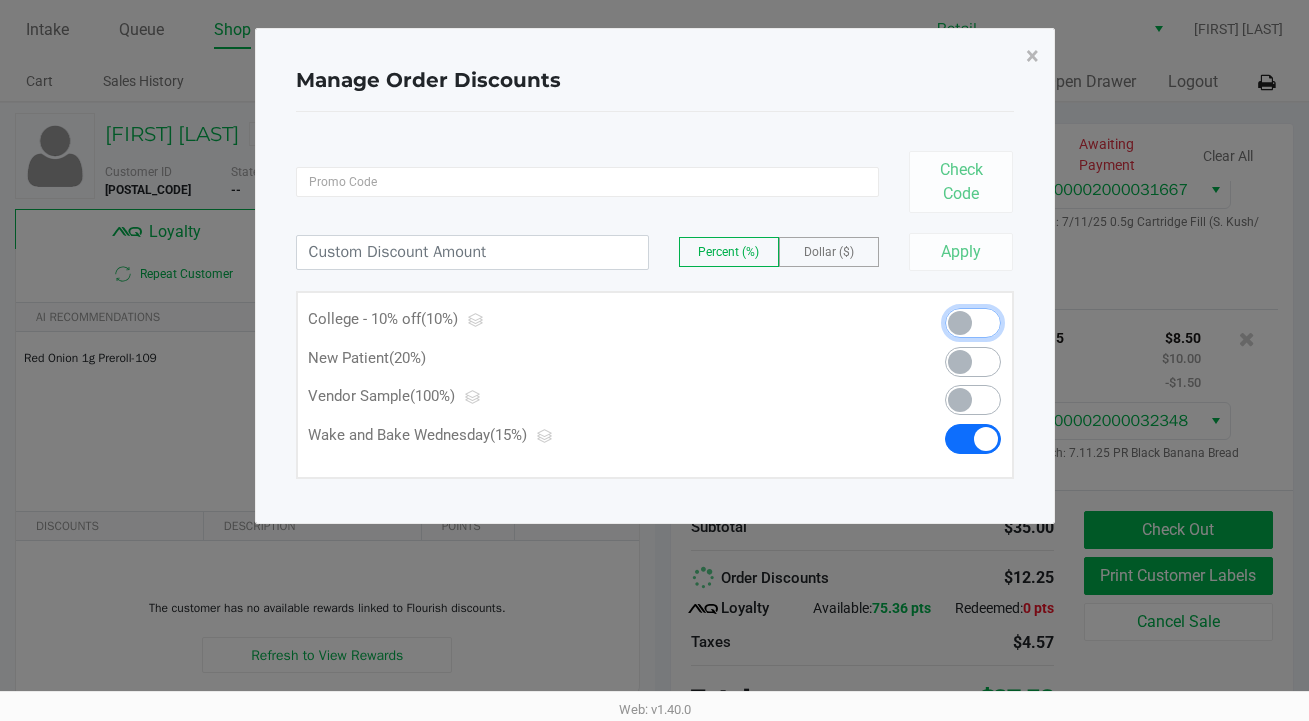 click 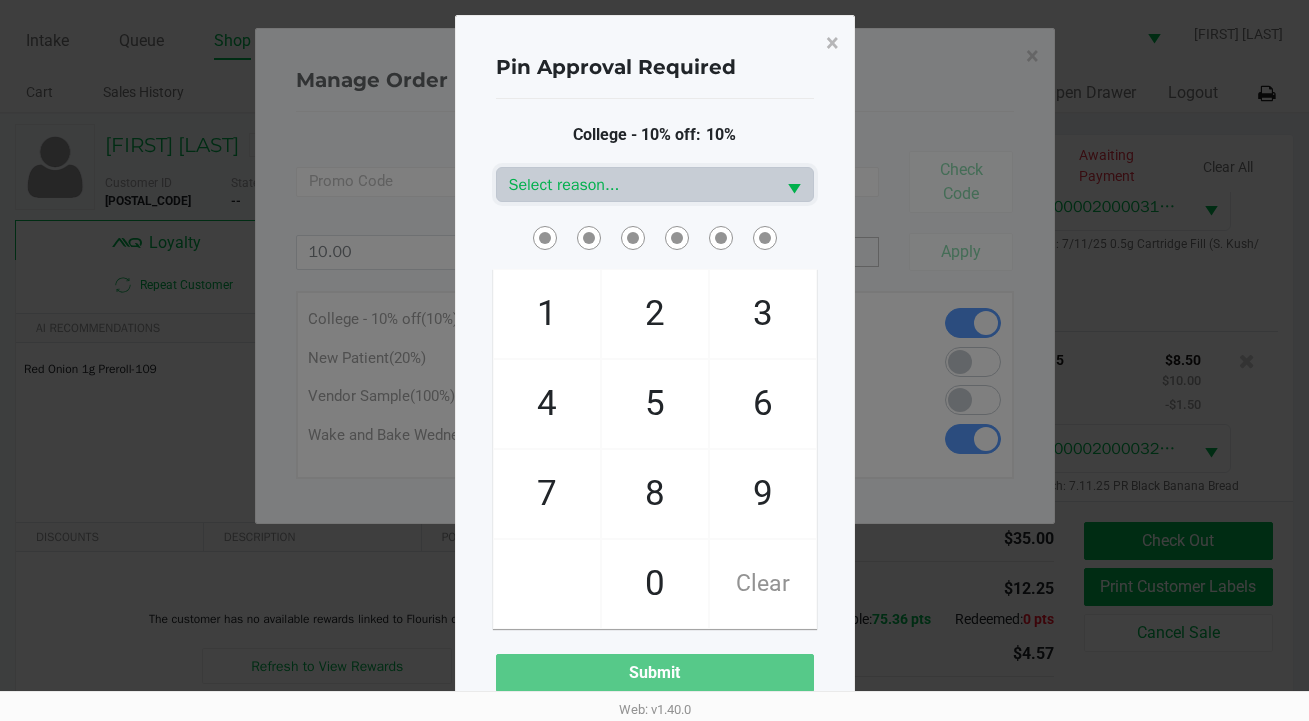 click on "College - 10% off:  10% Select reason...  1   4   7       2   5   8   0   3   6   9   Clear   Submit" 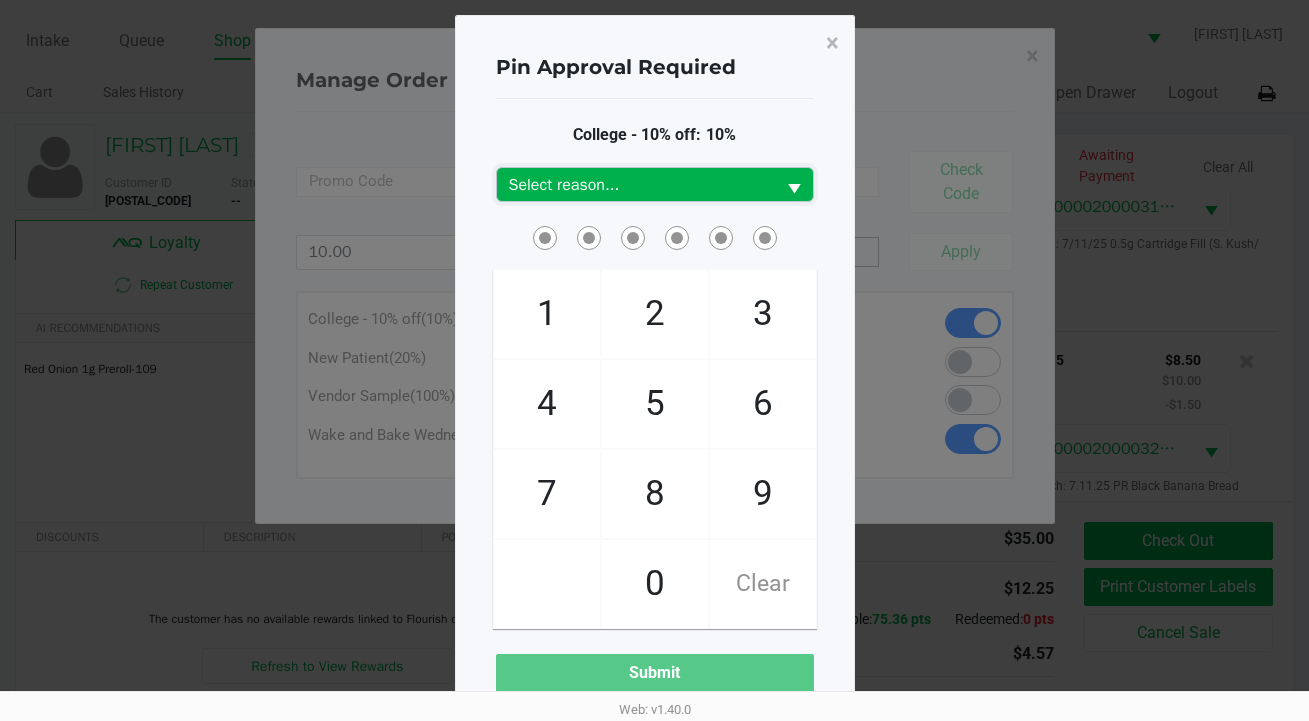click on "Select reason..." at bounding box center (636, 185) 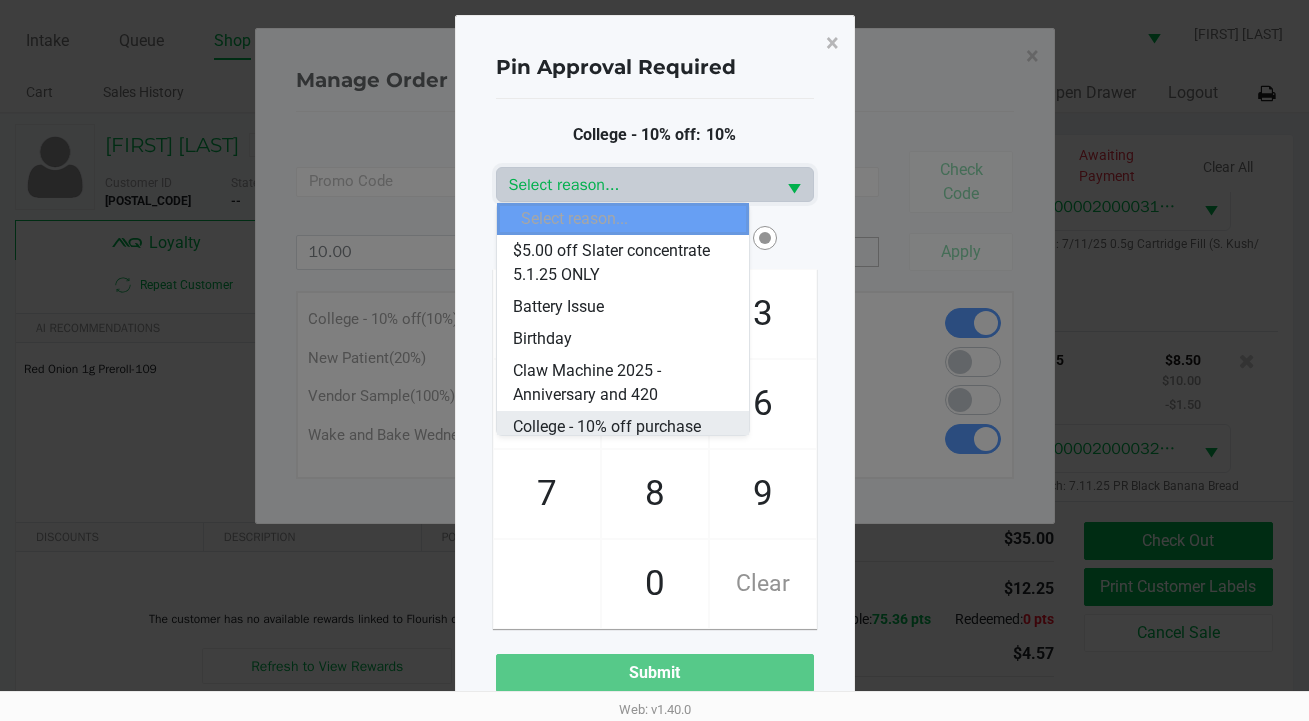 click on "College - 10% off purchase" at bounding box center [607, 427] 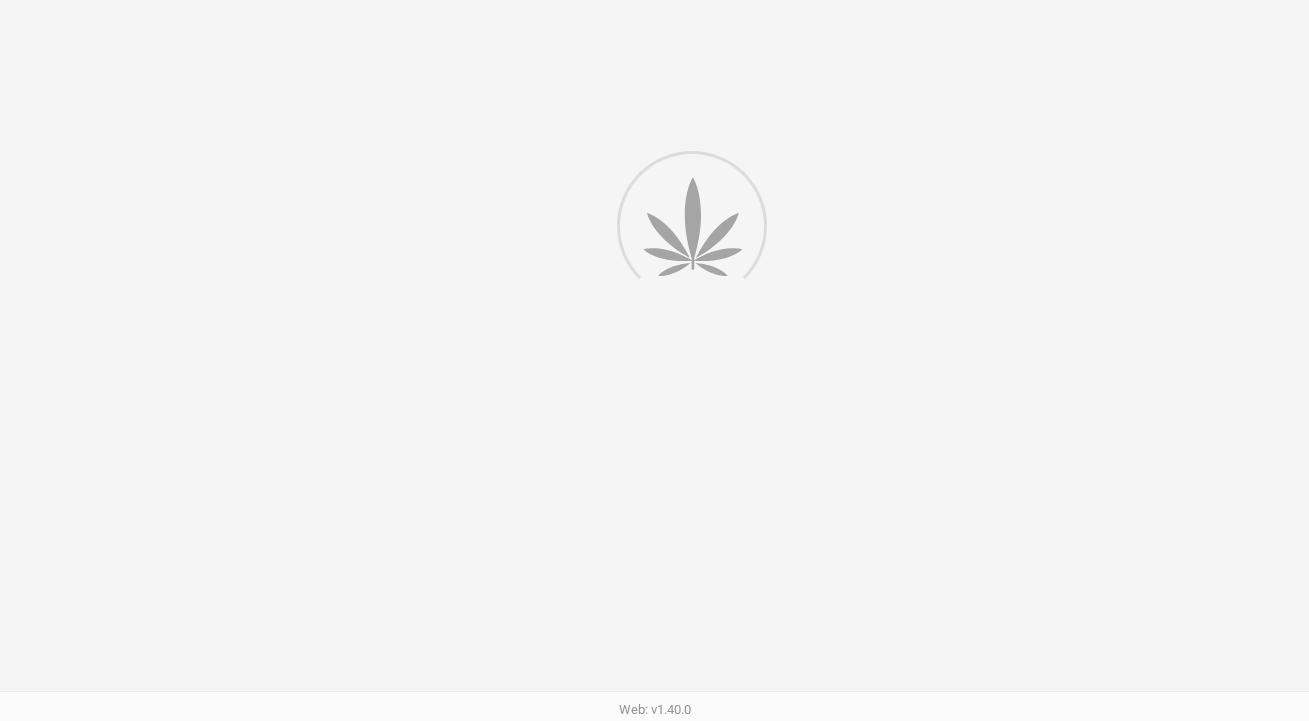 scroll, scrollTop: 0, scrollLeft: 0, axis: both 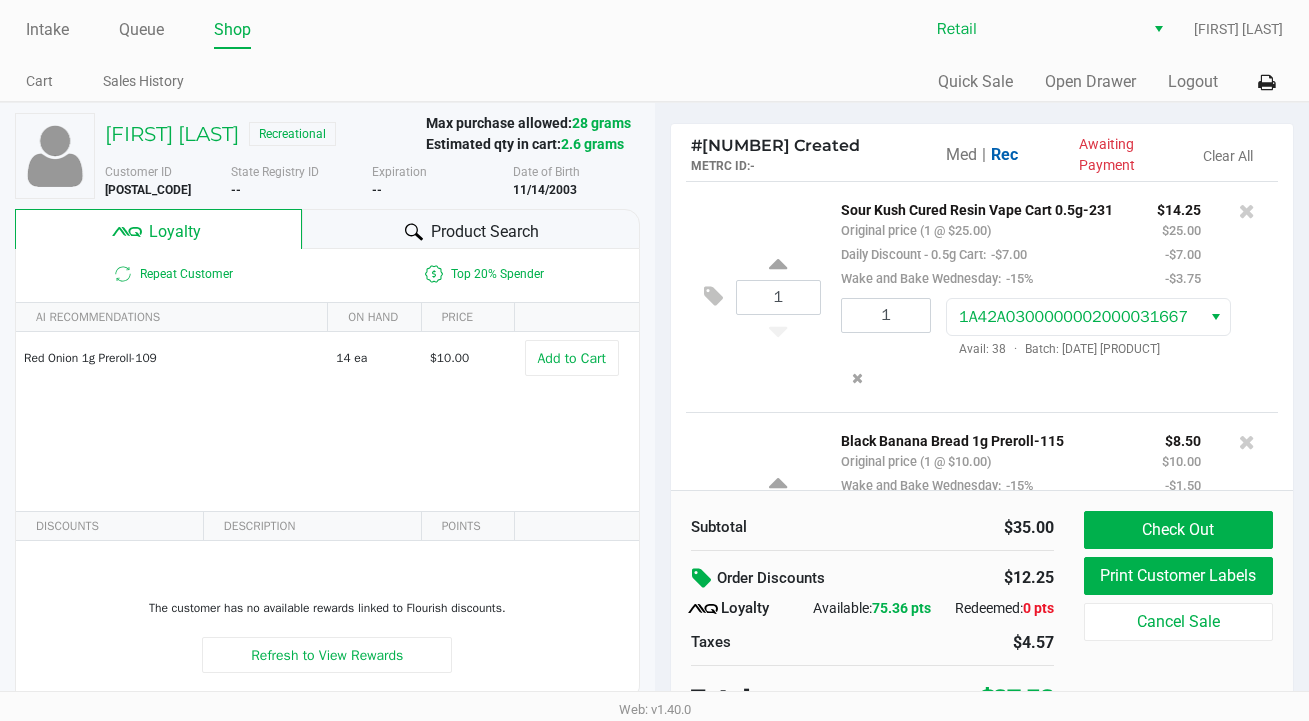 click 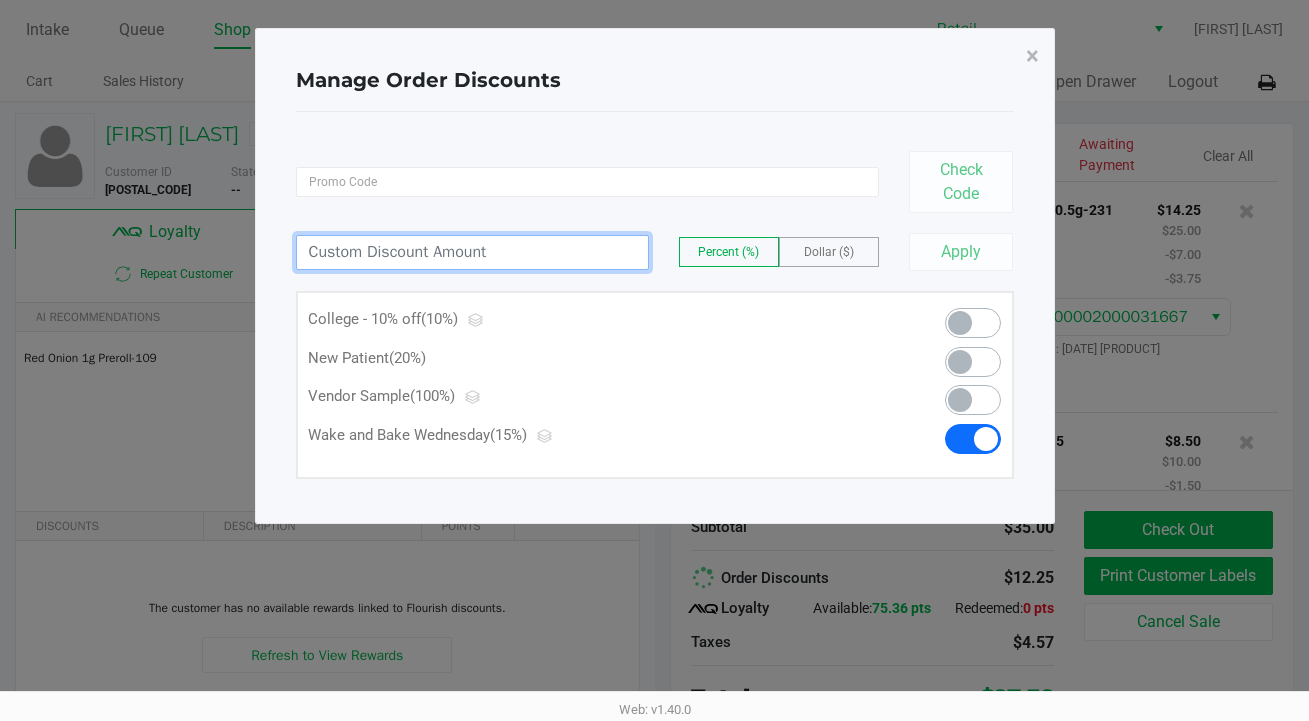 click at bounding box center (472, 252) 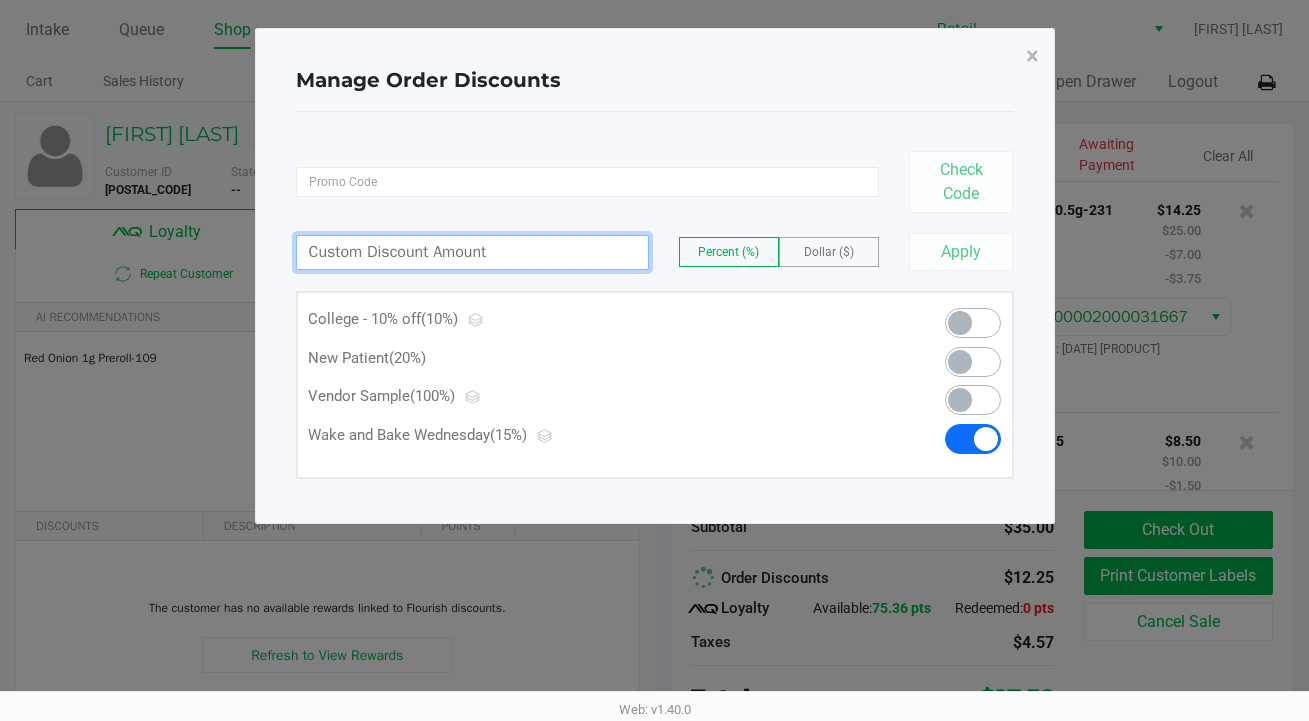 click 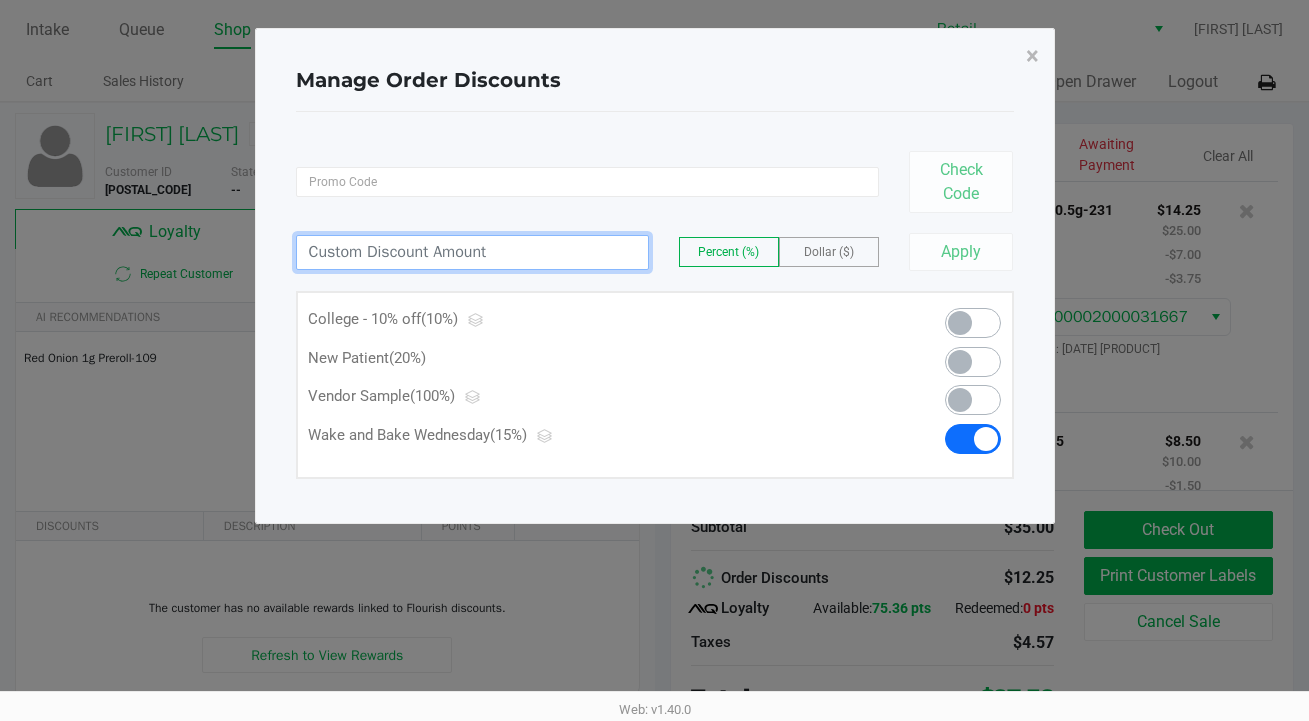 type on "10.00" 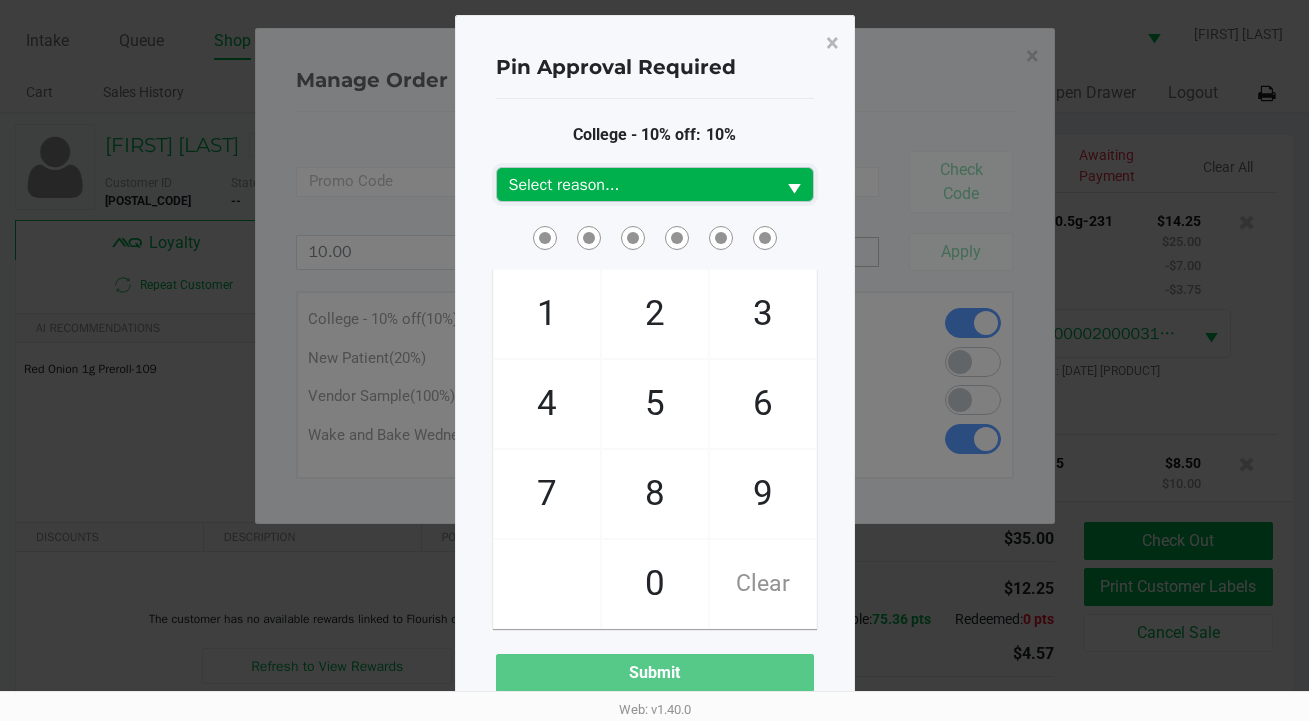 click on "Select reason..." at bounding box center [636, 185] 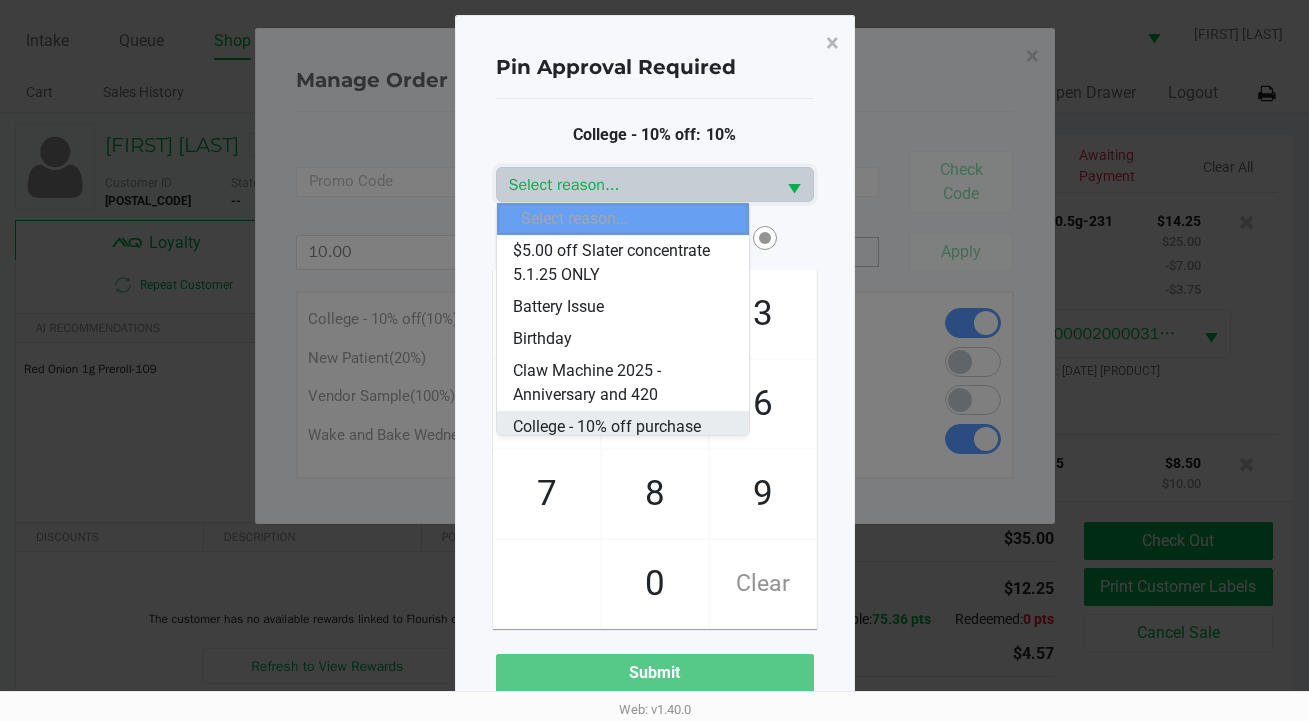 click on "College - 10% off purchase" at bounding box center [623, 427] 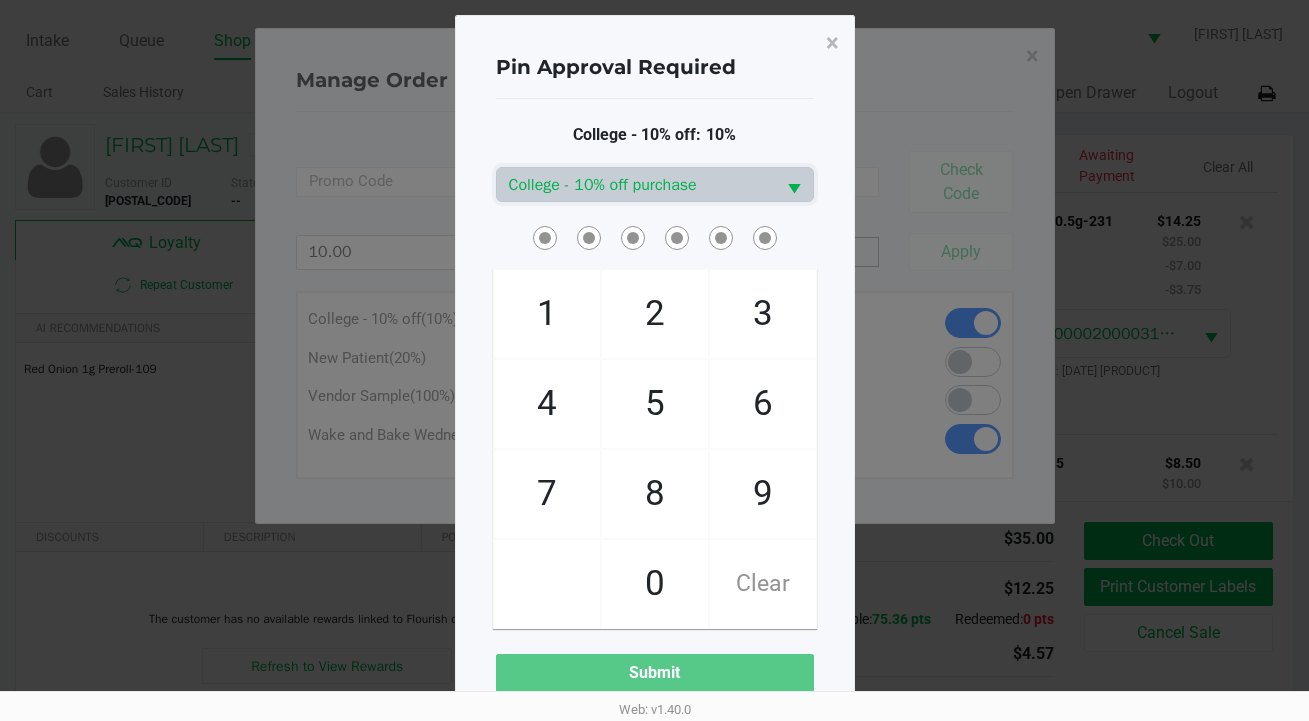 click 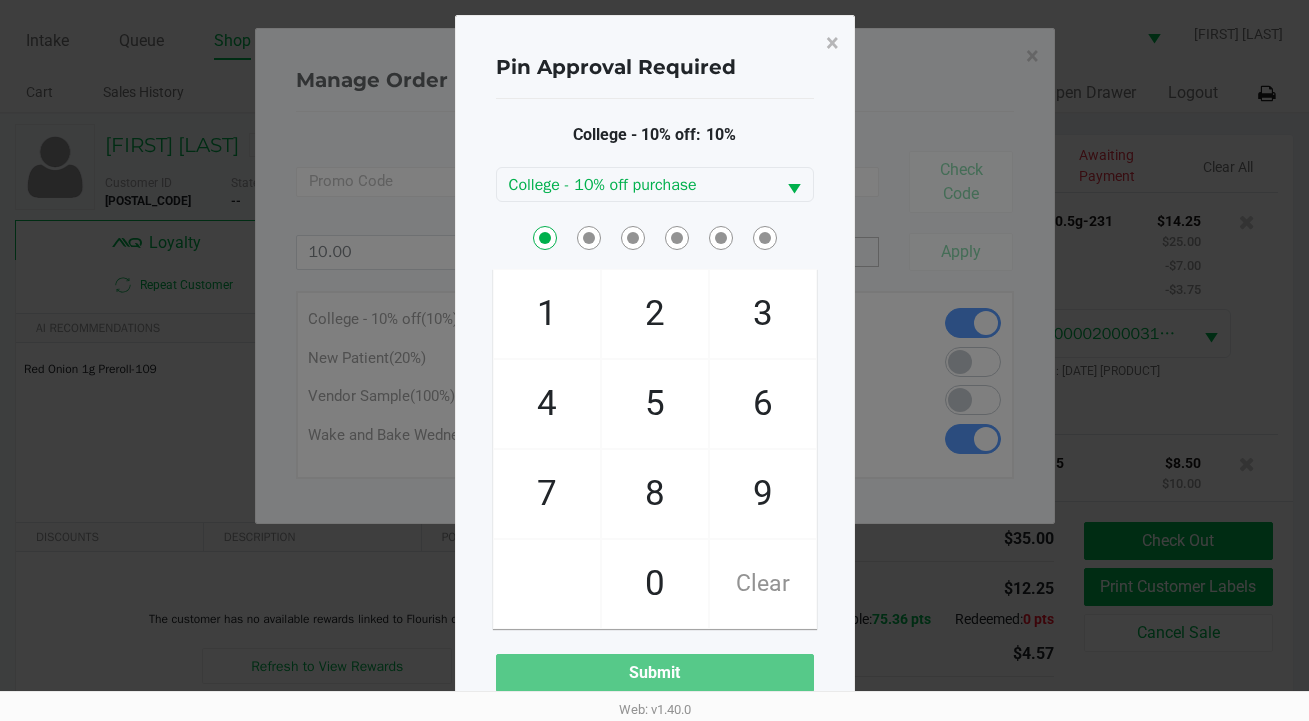 checkbox on "true" 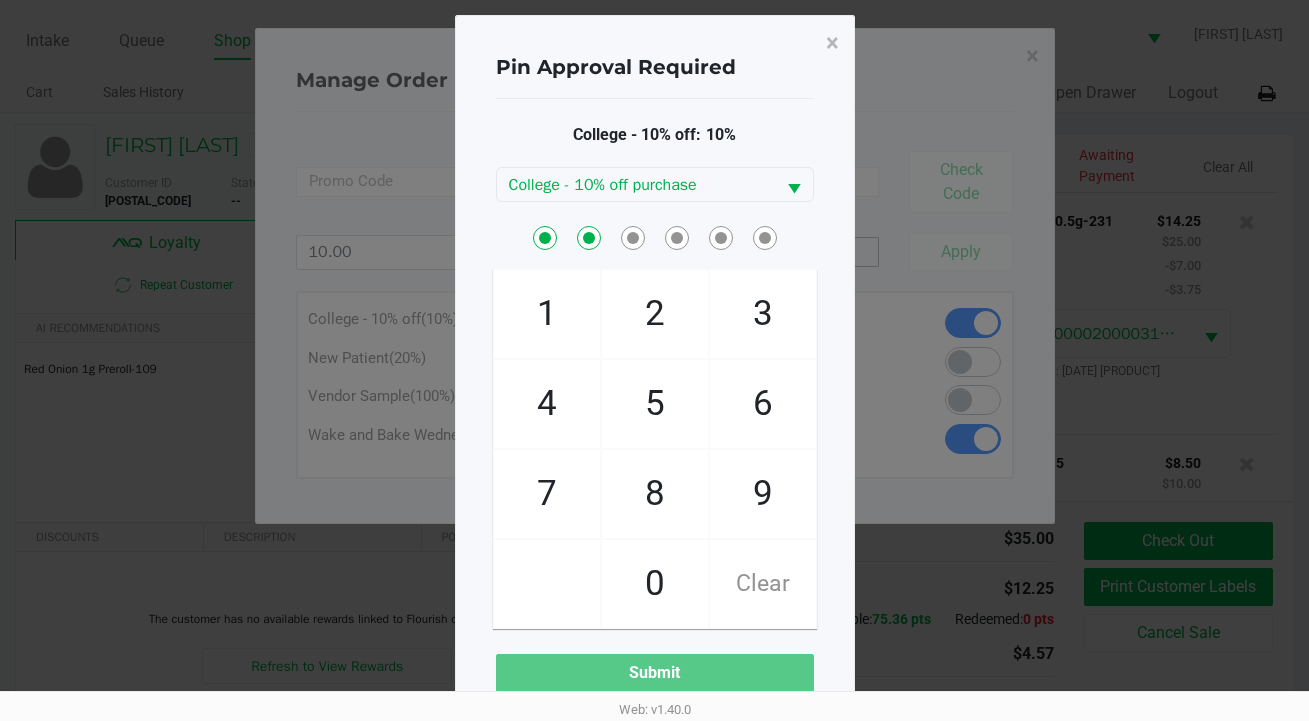checkbox on "true" 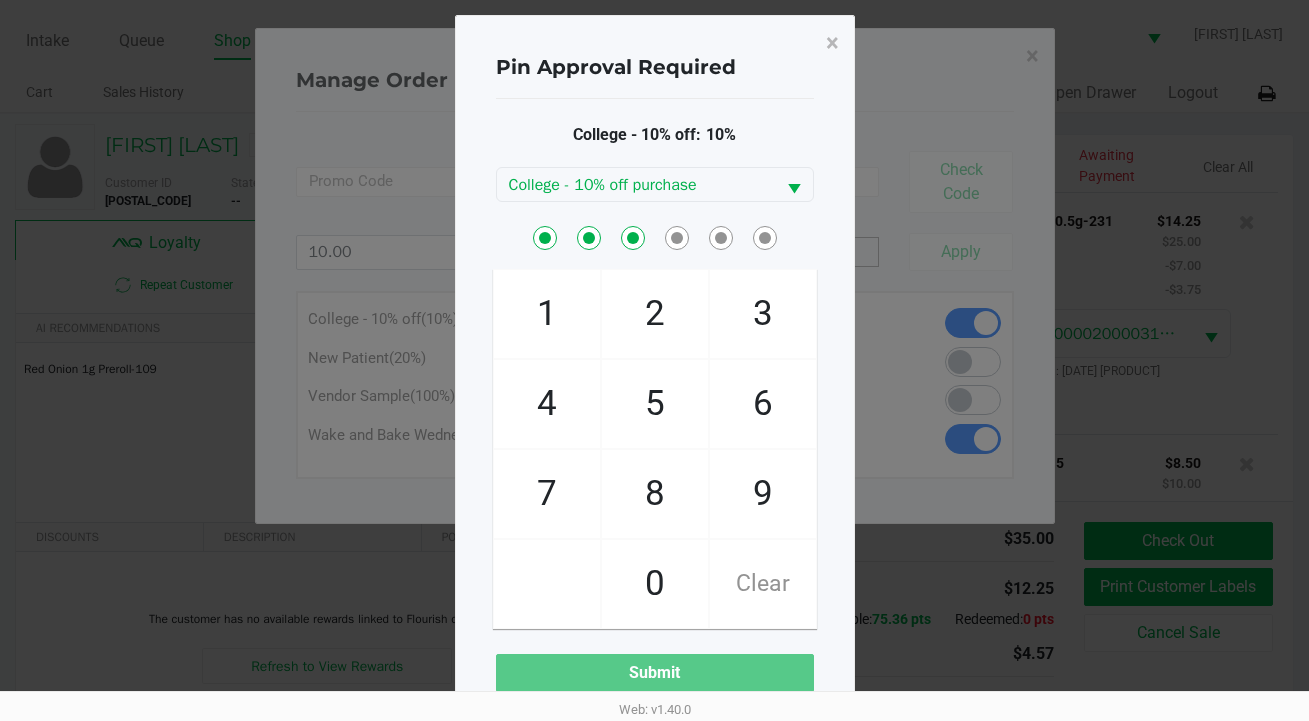 checkbox on "true" 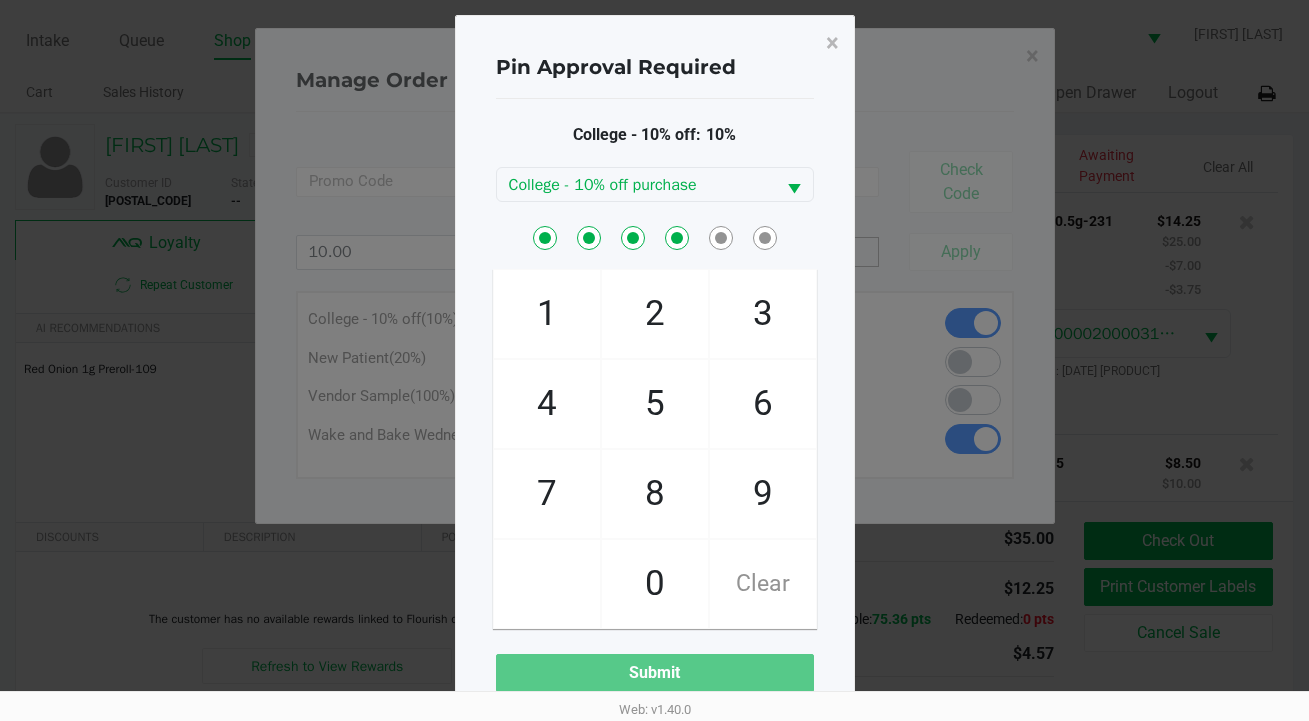 checkbox on "true" 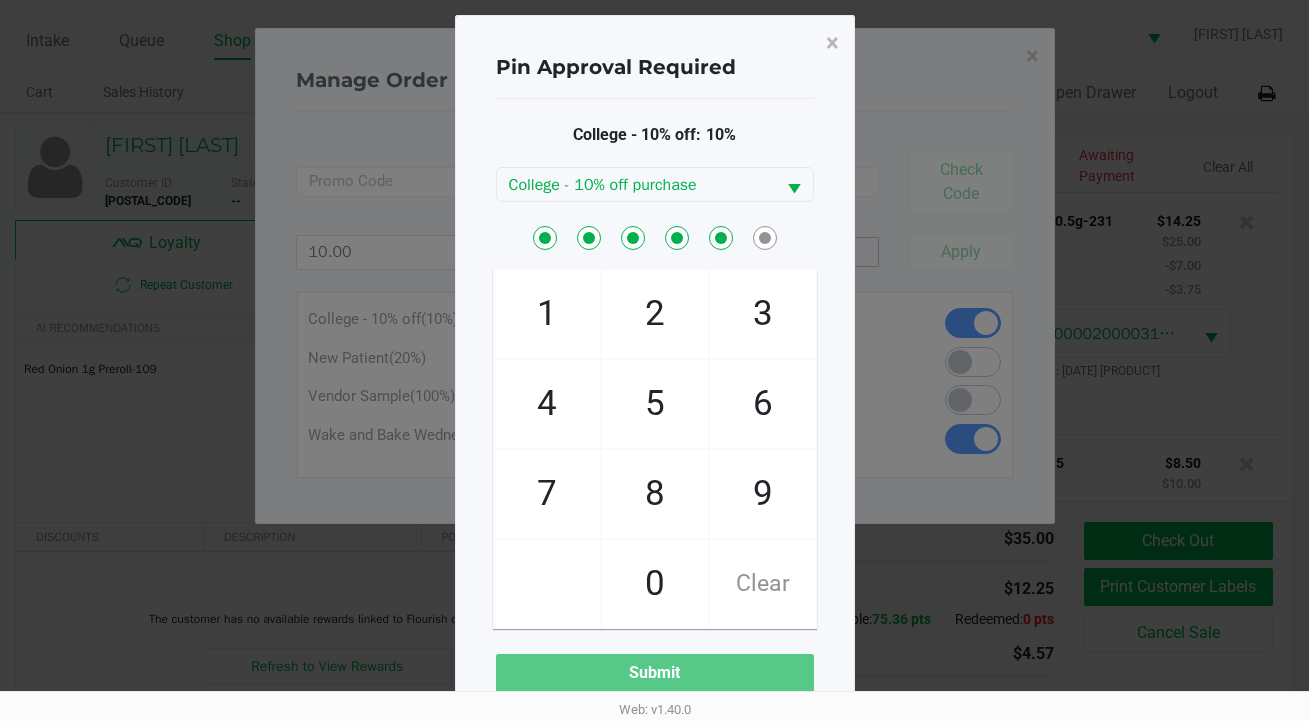checkbox on "true" 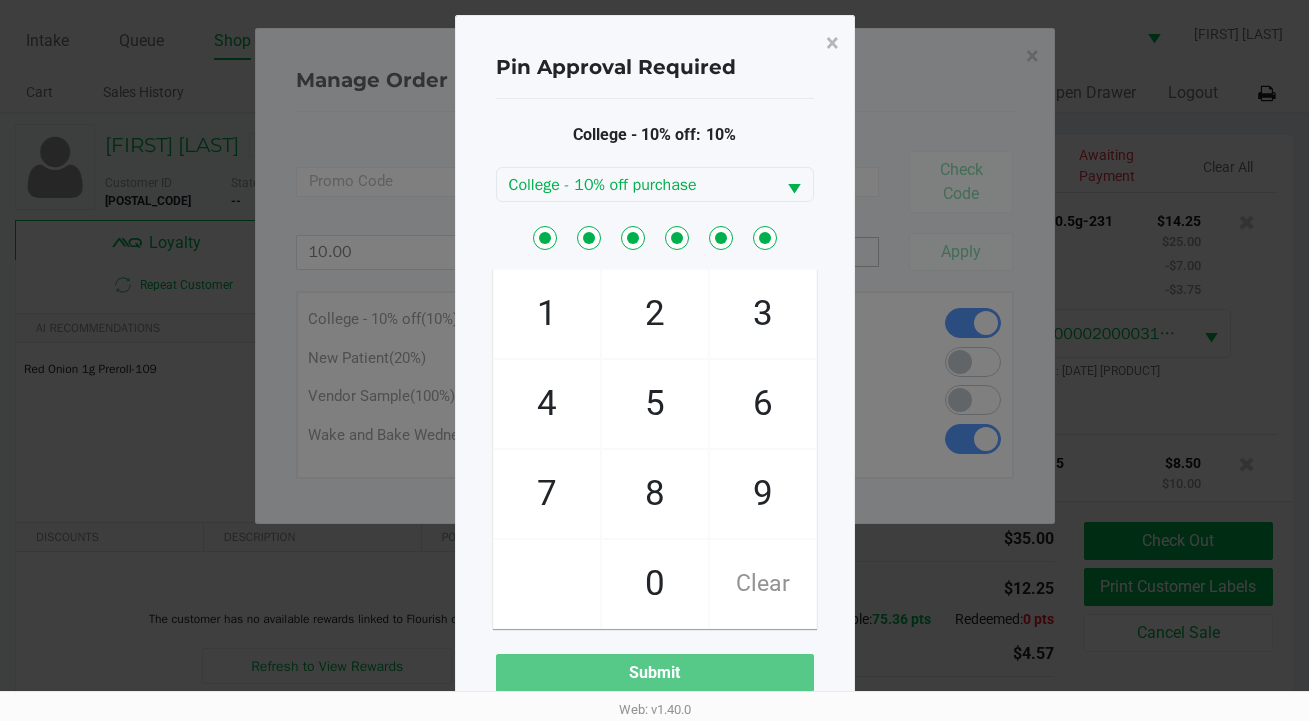 checkbox on "true" 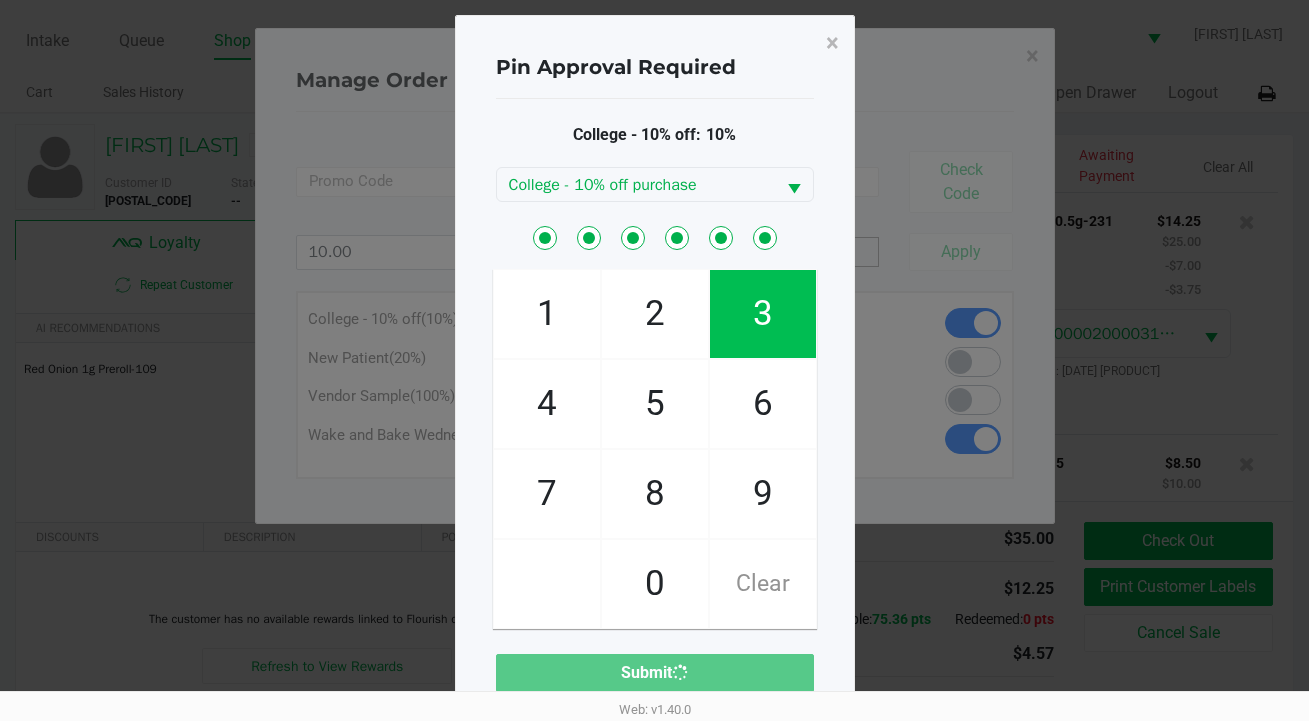 type 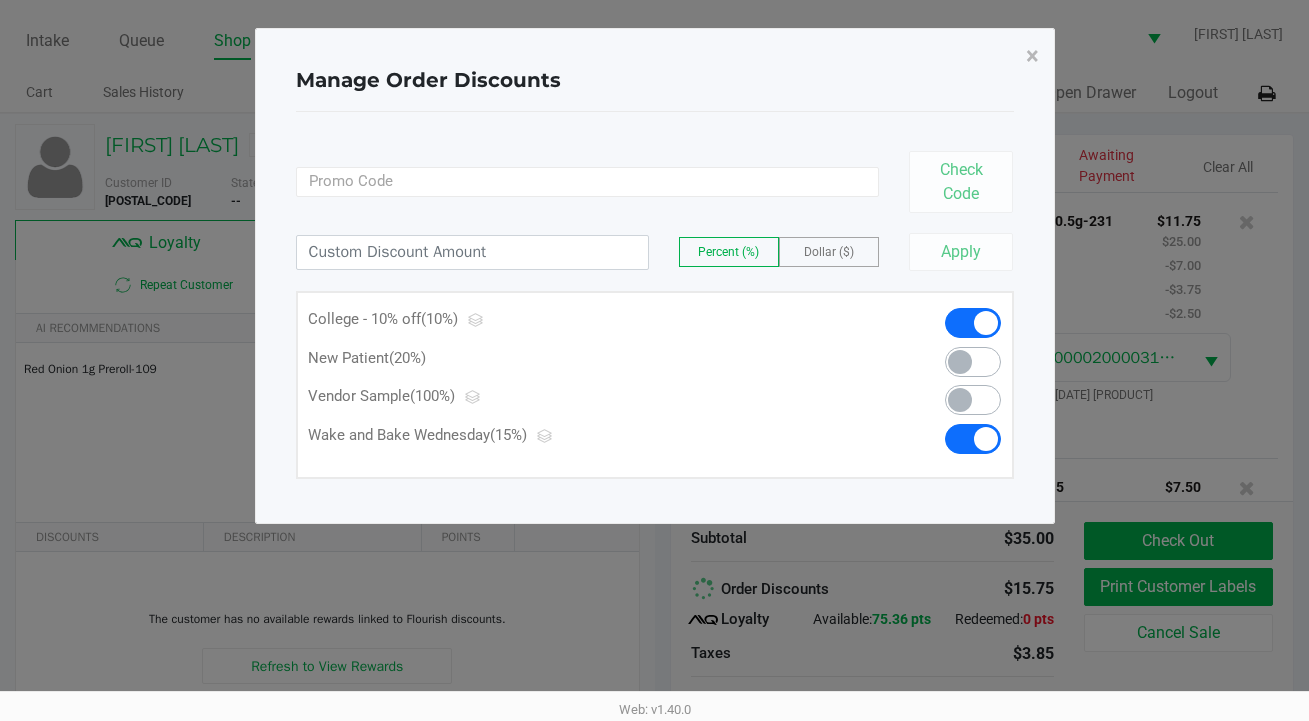 scroll, scrollTop: 175, scrollLeft: 0, axis: vertical 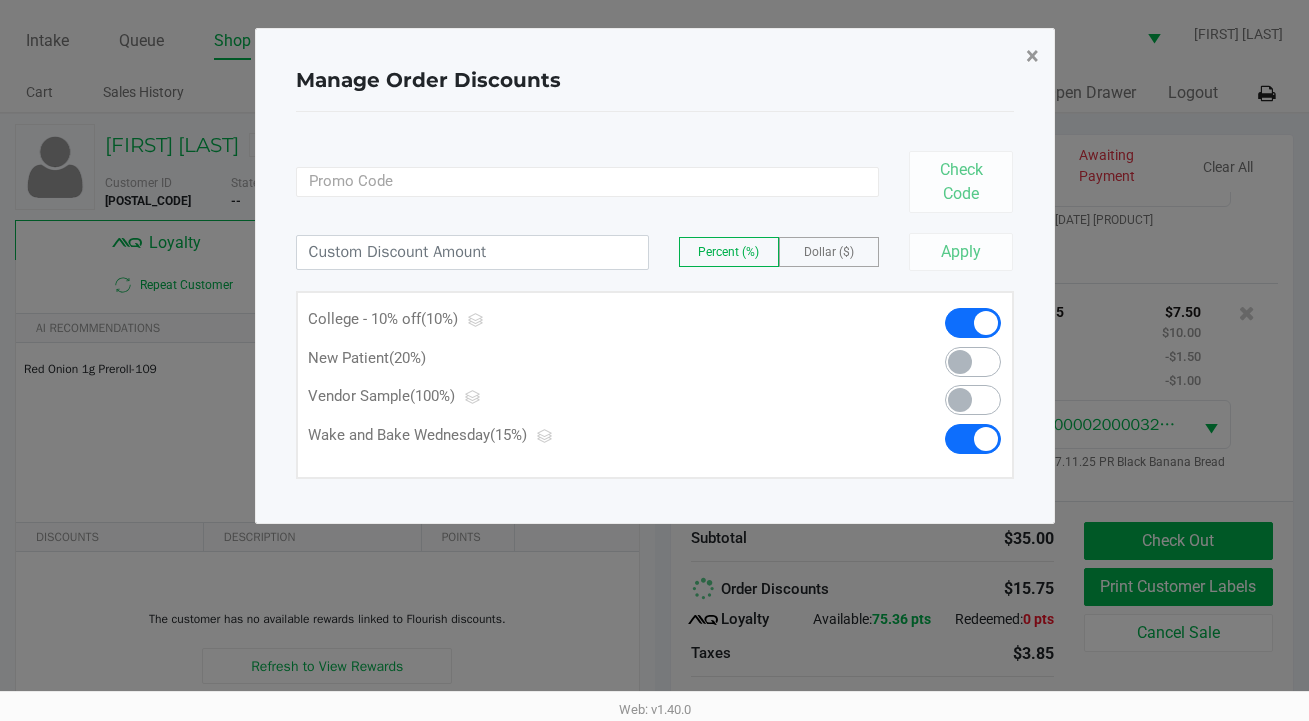 click on "×" 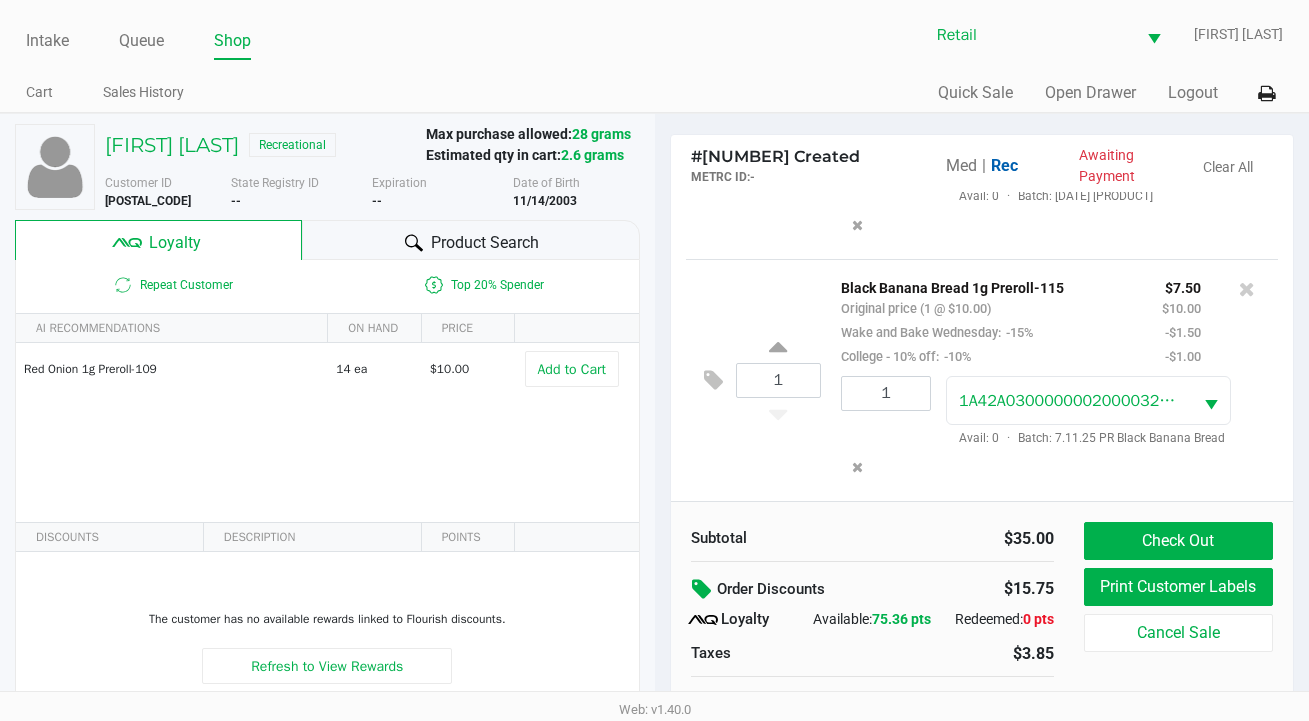 scroll, scrollTop: 223, scrollLeft: 0, axis: vertical 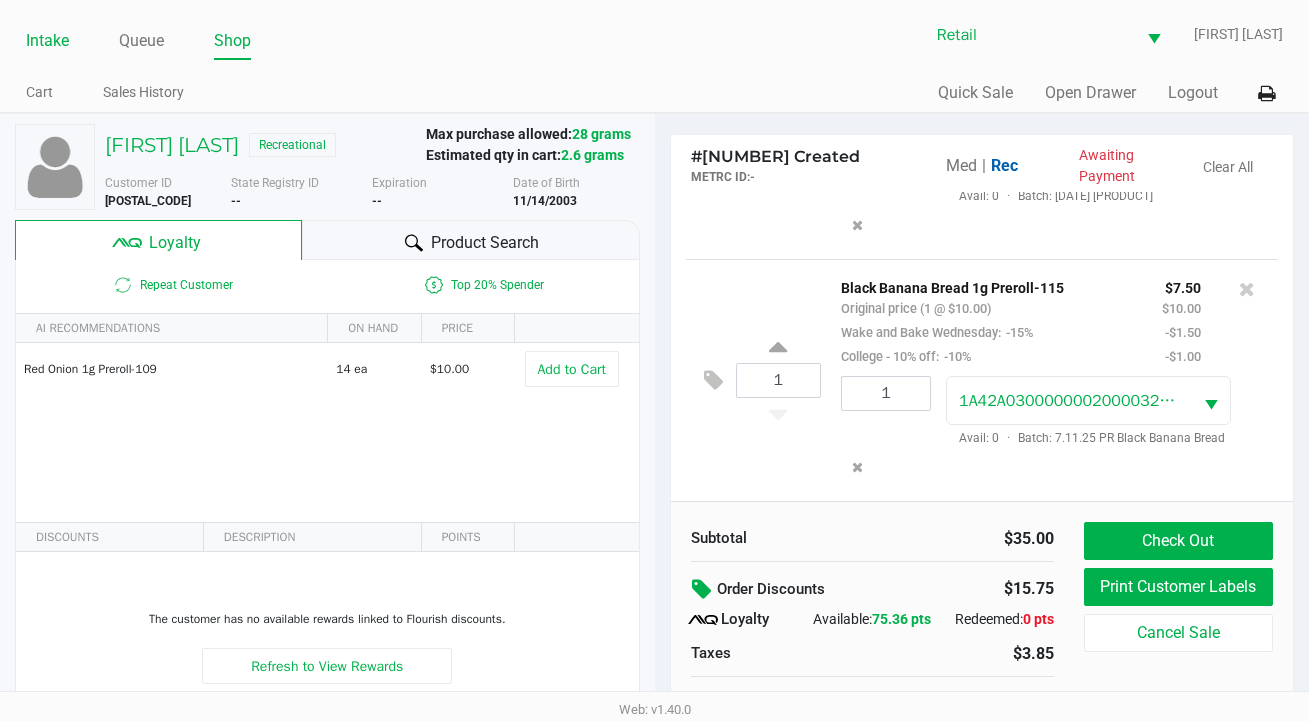 click on "Intake" 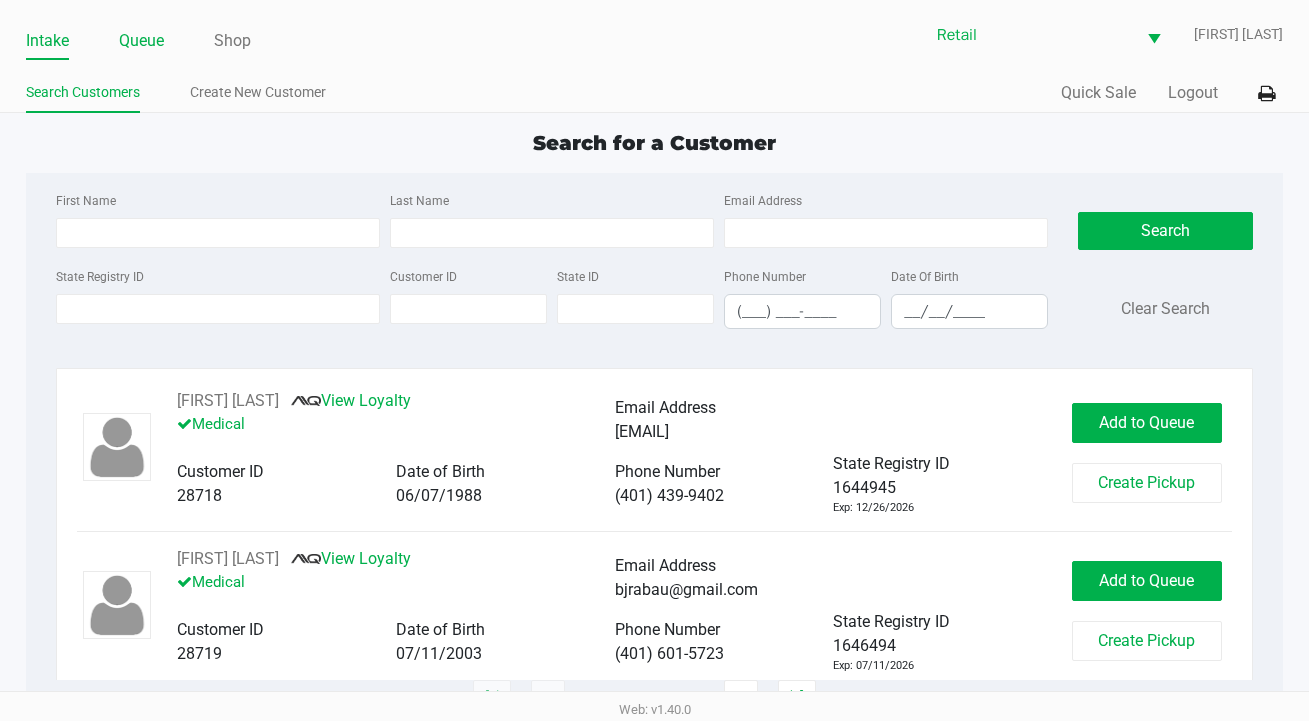 click on "Queue" 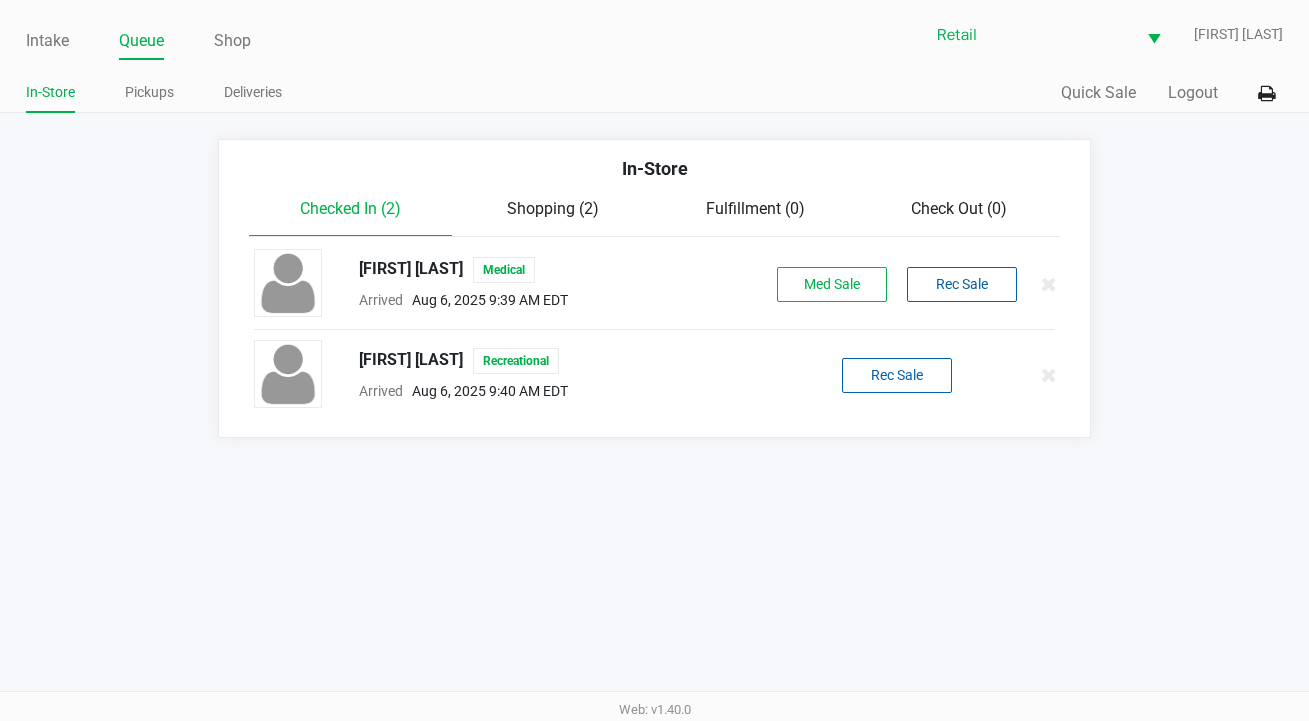 click on "Shopping (2)" 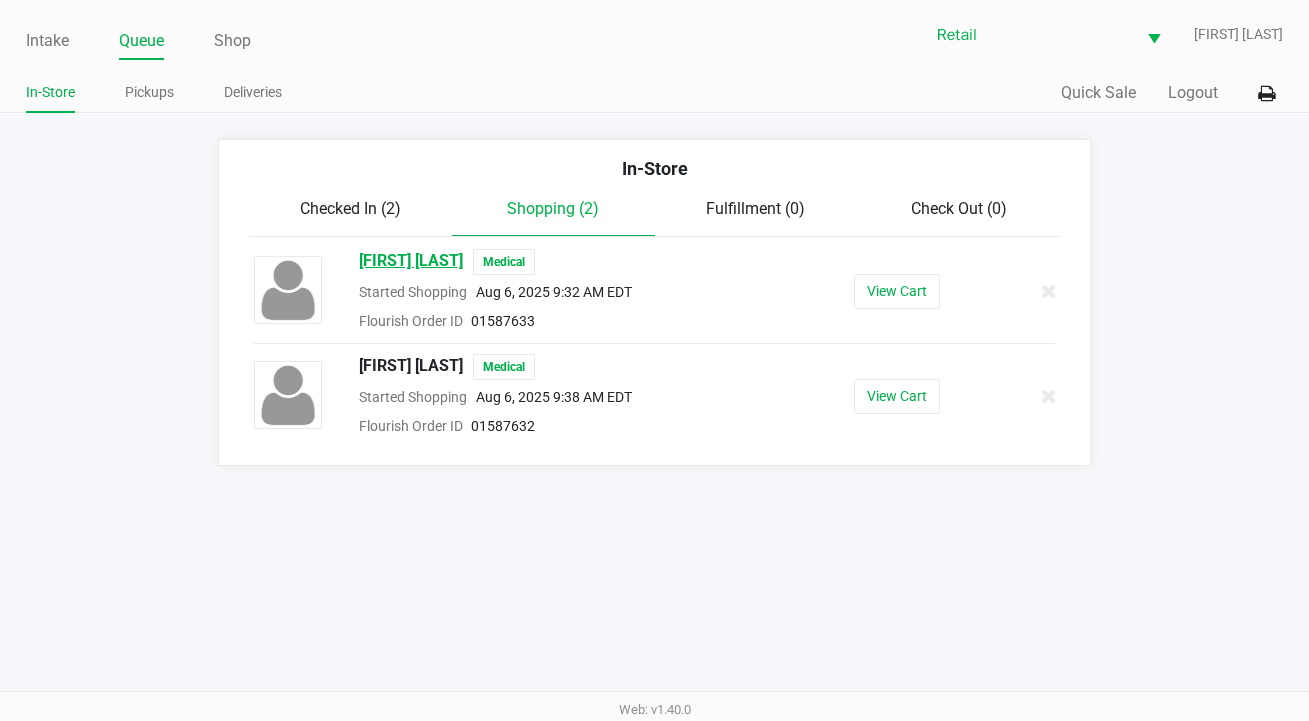 click on "Katherine Quattrini" 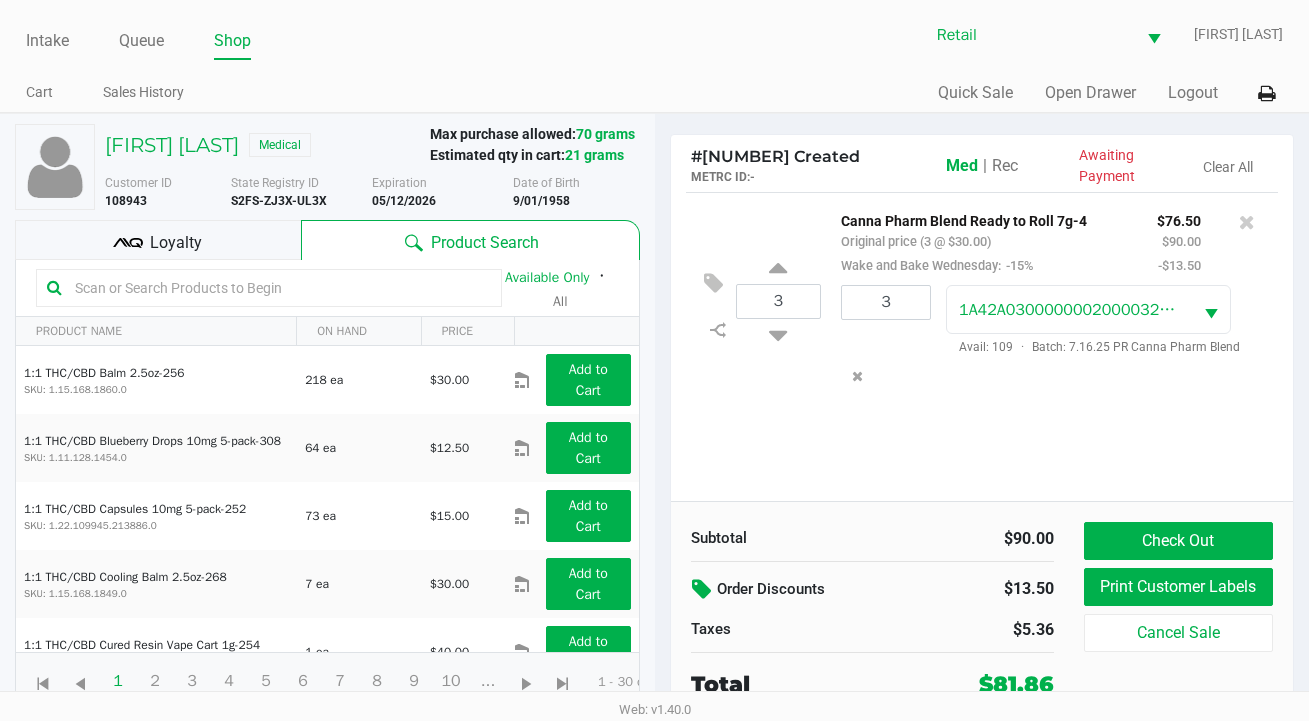 click 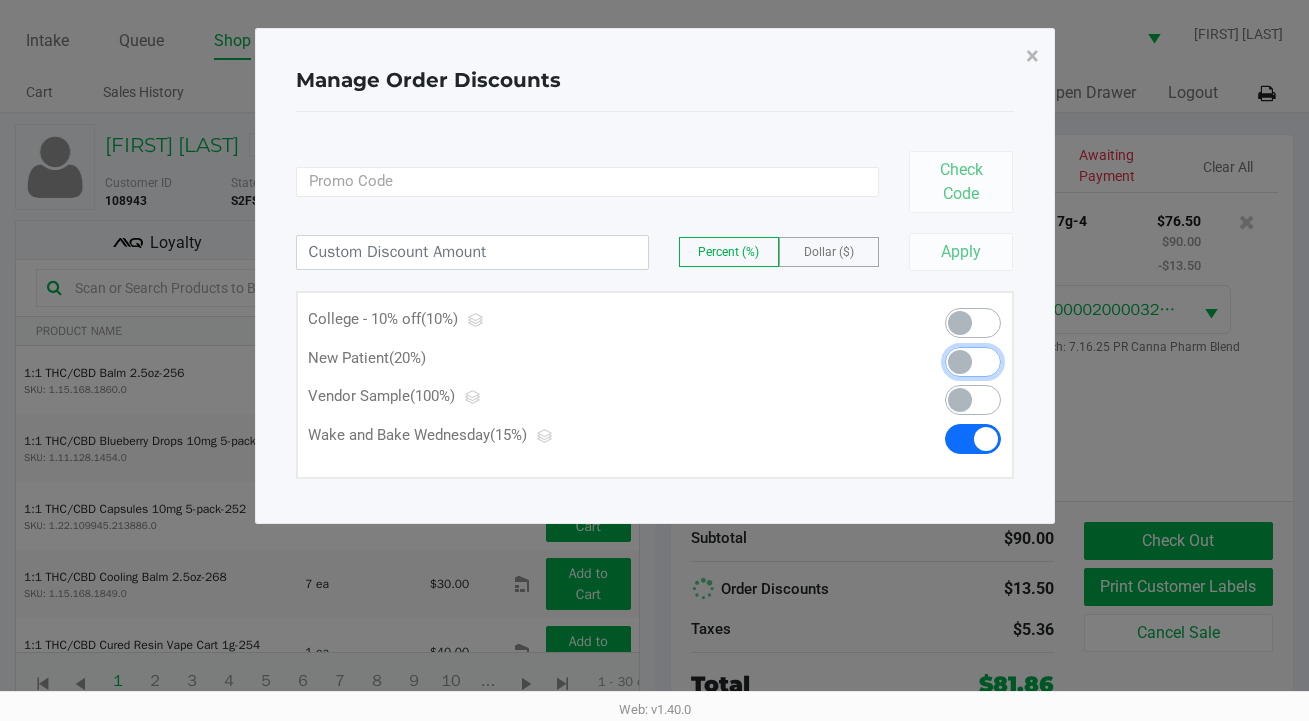 click at bounding box center [973, 362] 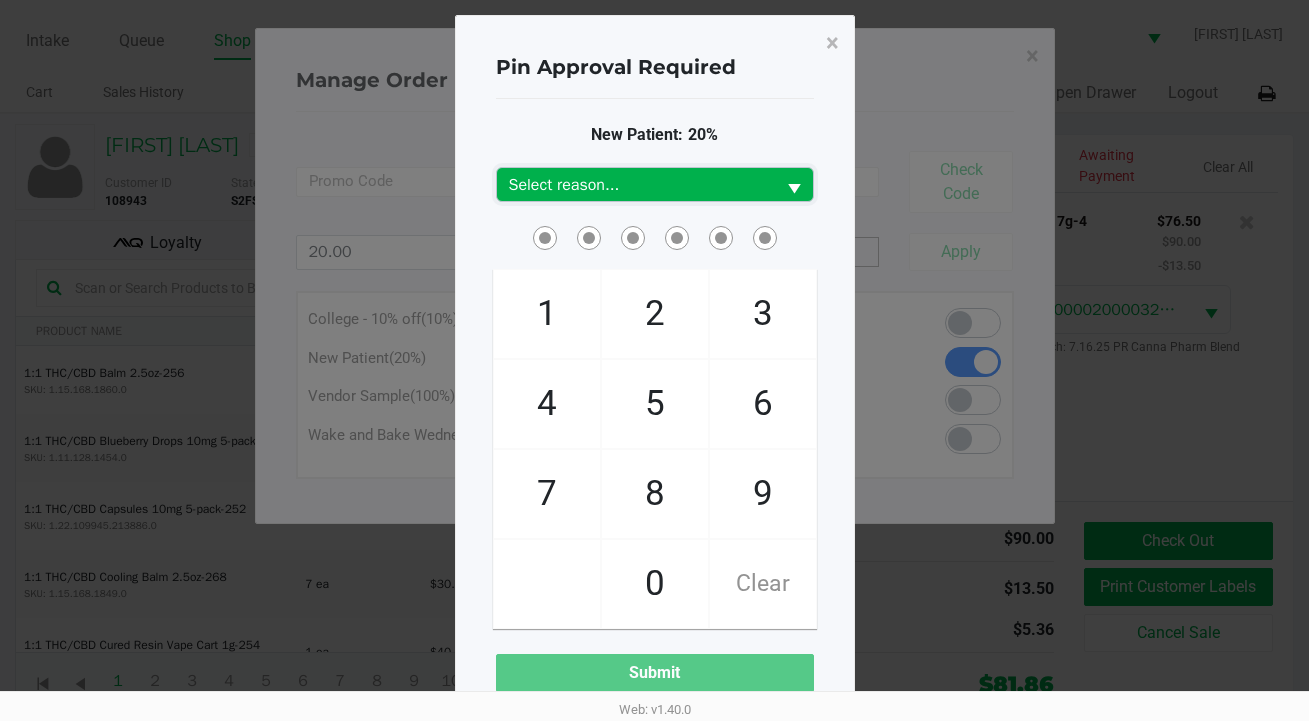 click on "Select reason..." at bounding box center (636, 185) 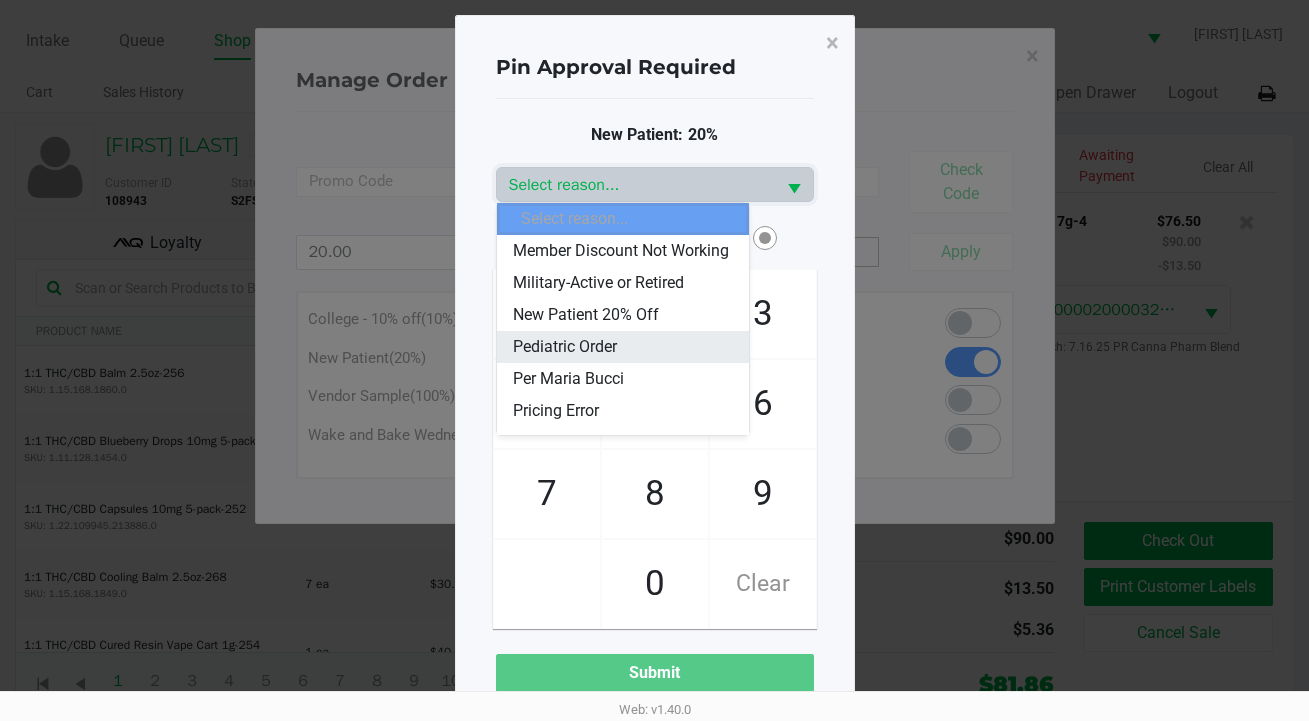 scroll, scrollTop: 538, scrollLeft: 0, axis: vertical 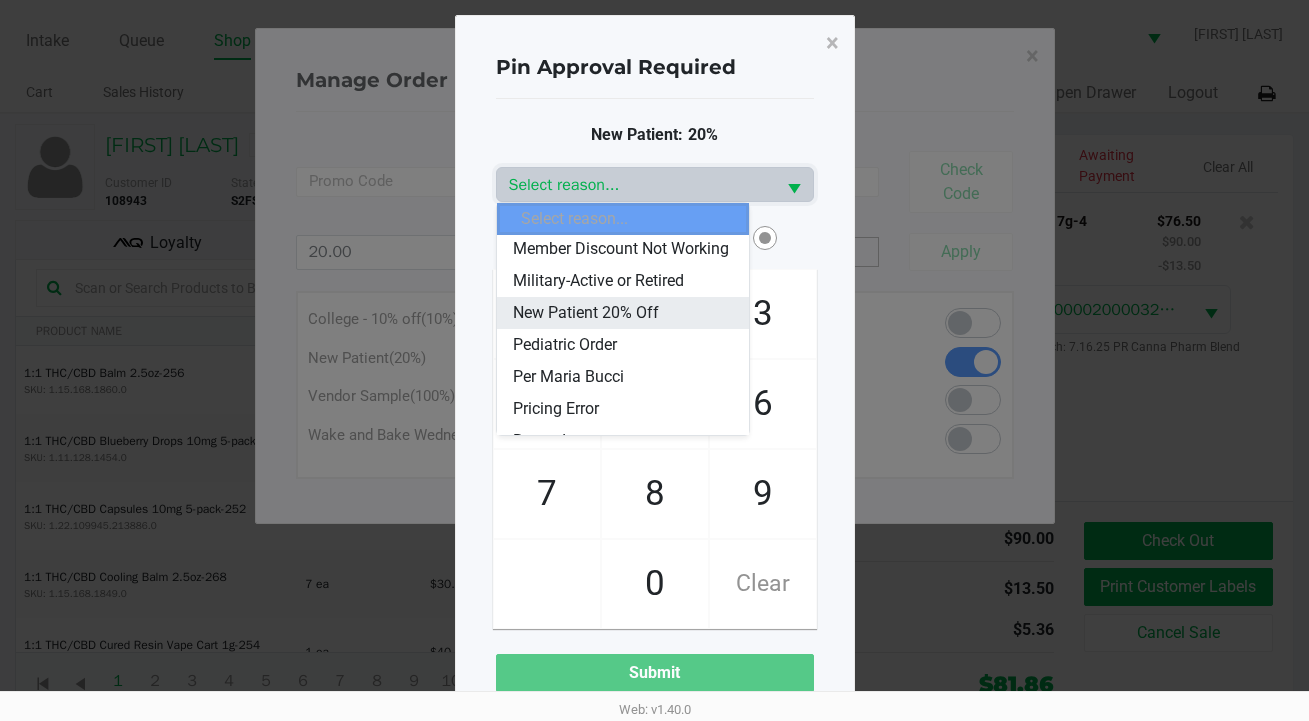 click on "New Patient 20% Off" at bounding box center [586, 313] 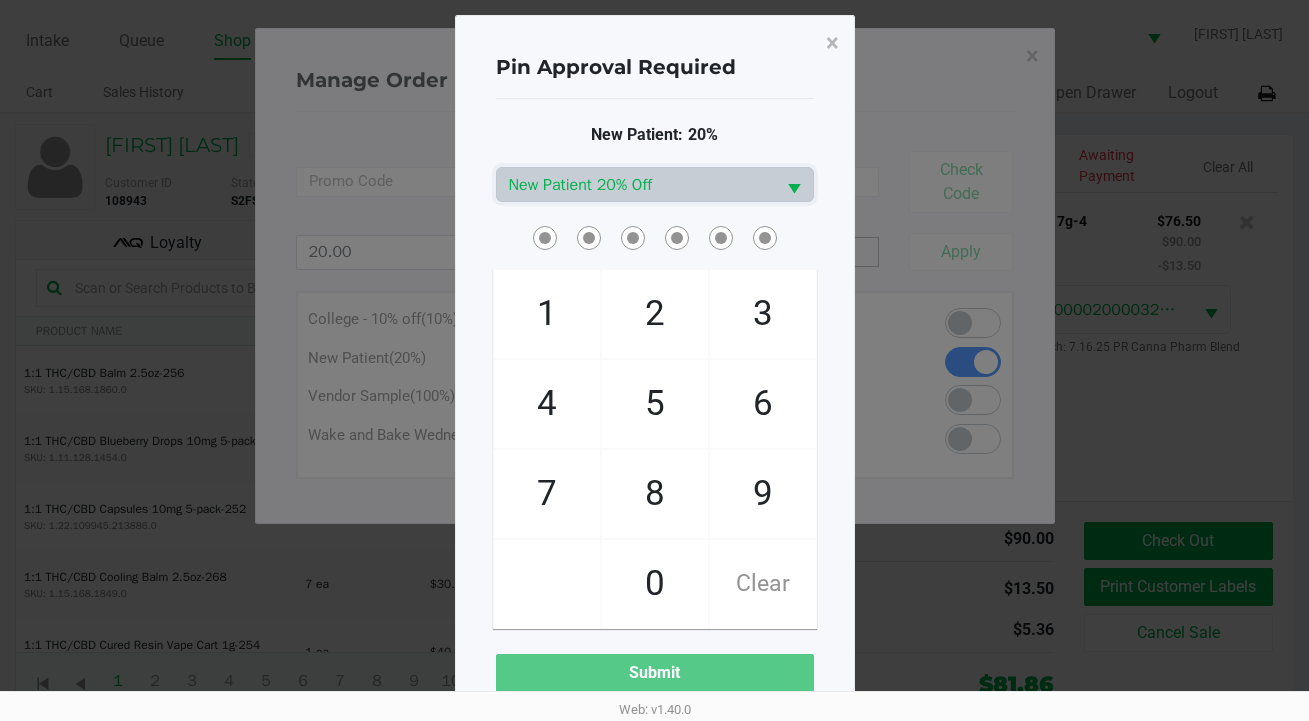 click 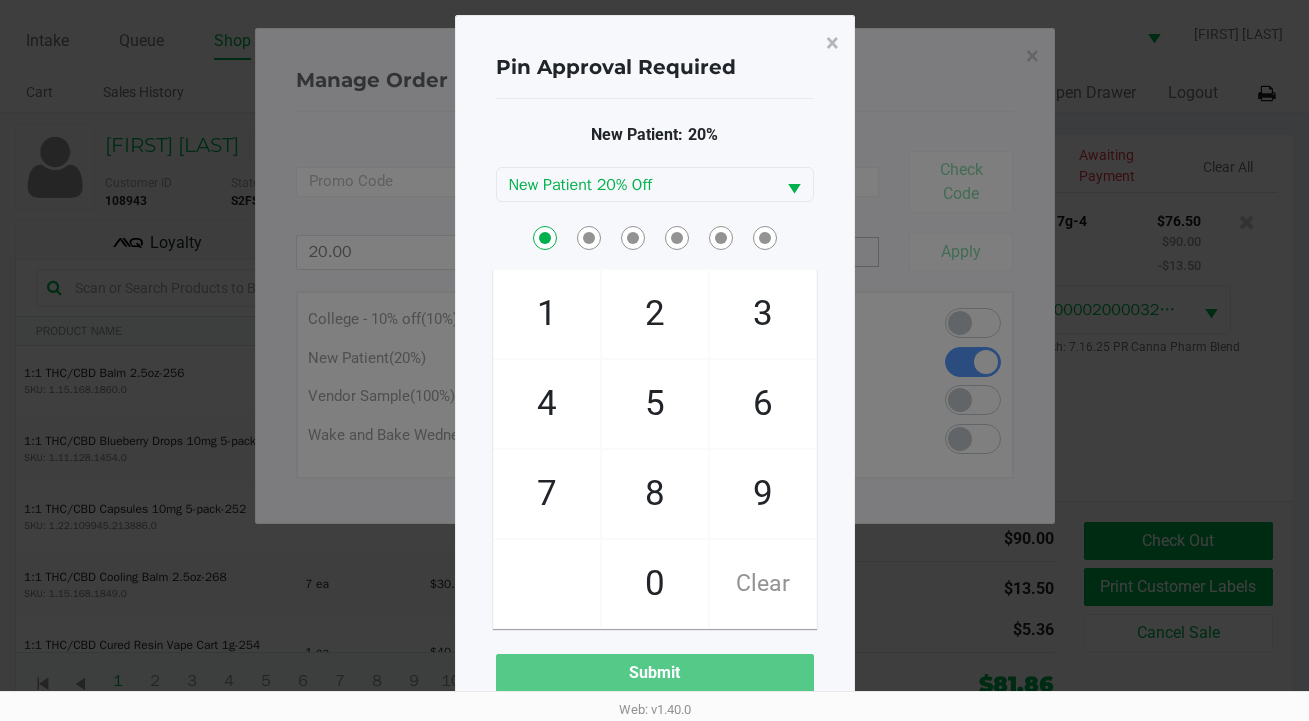 checkbox on "true" 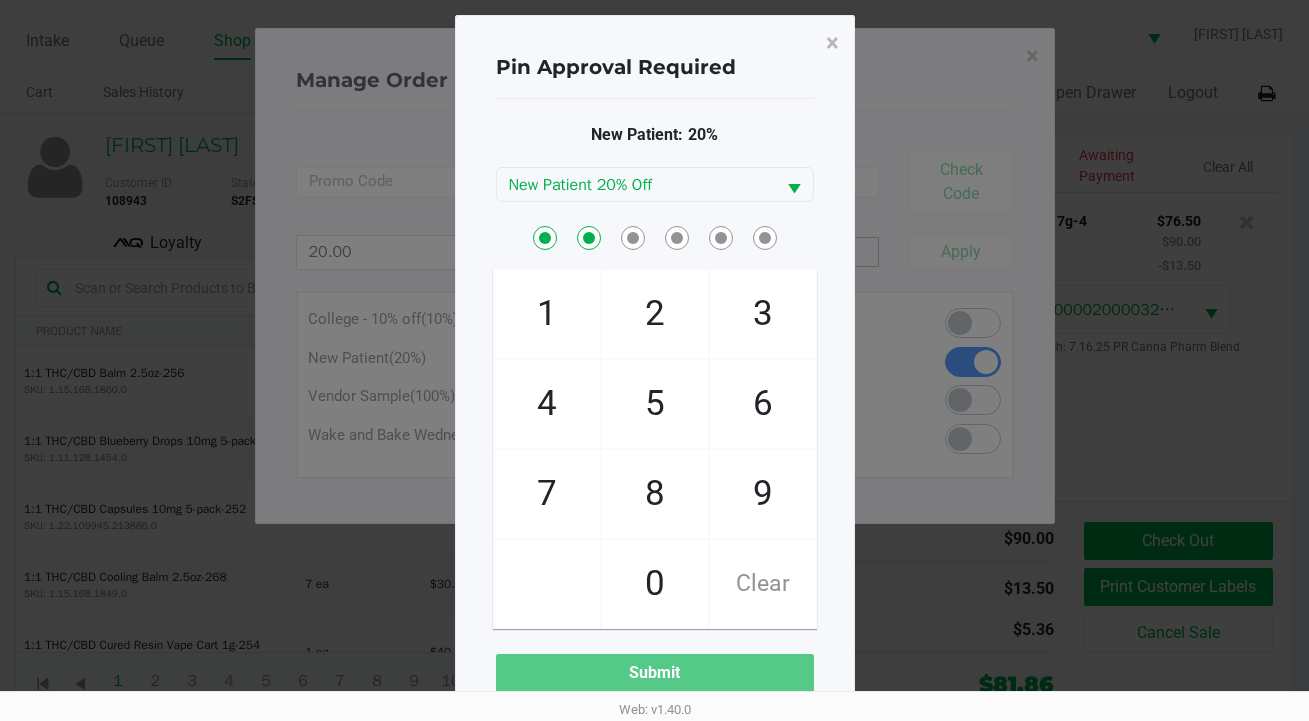 checkbox on "true" 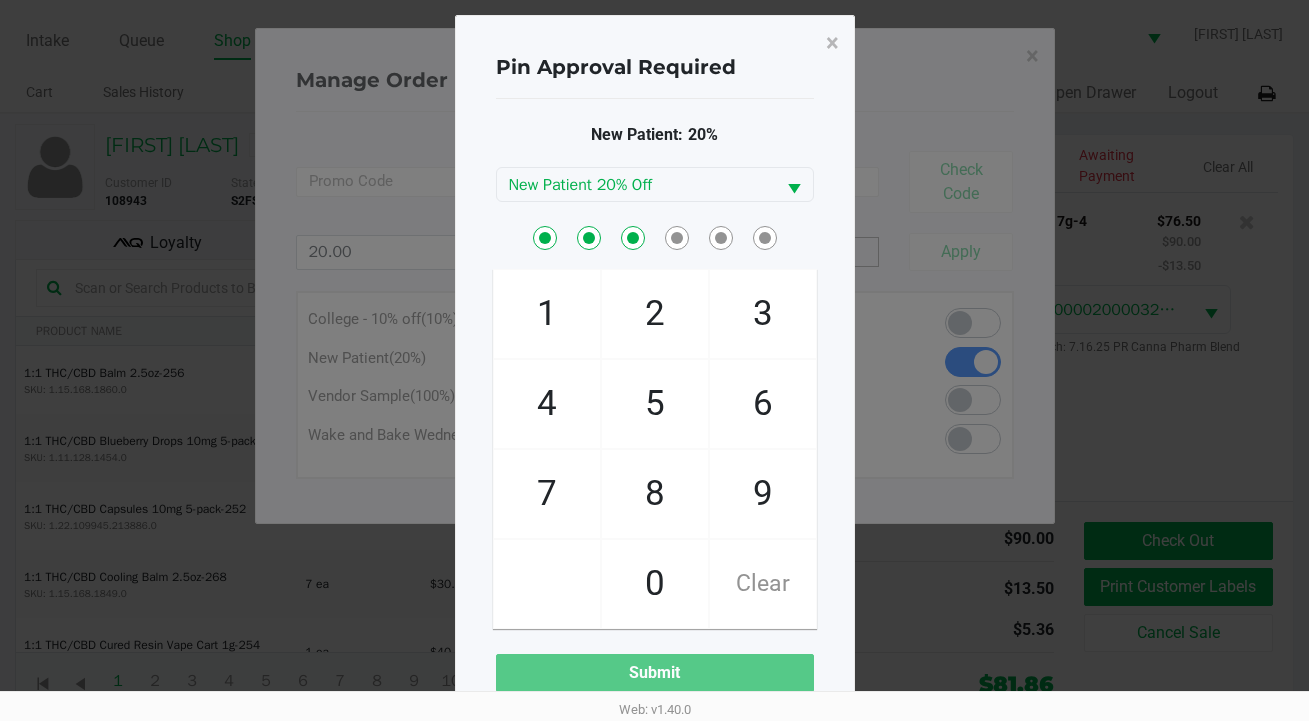 checkbox on "true" 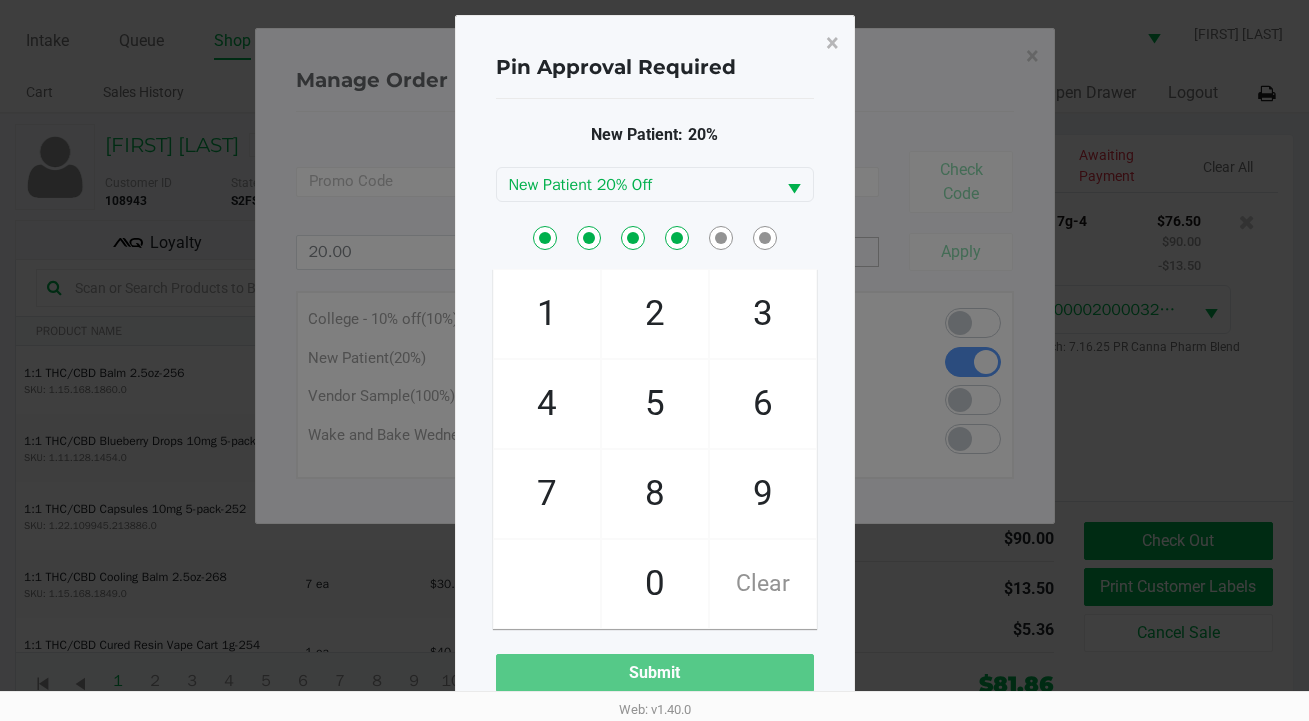 checkbox on "true" 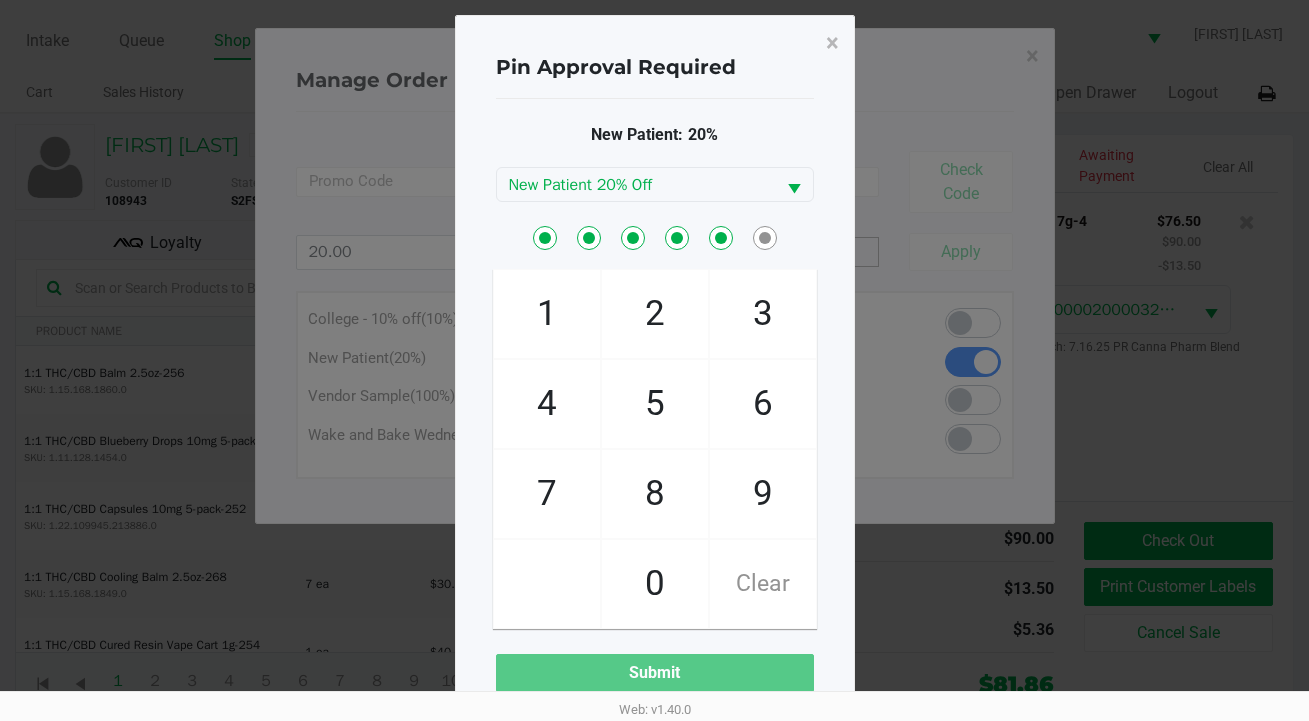 checkbox on "true" 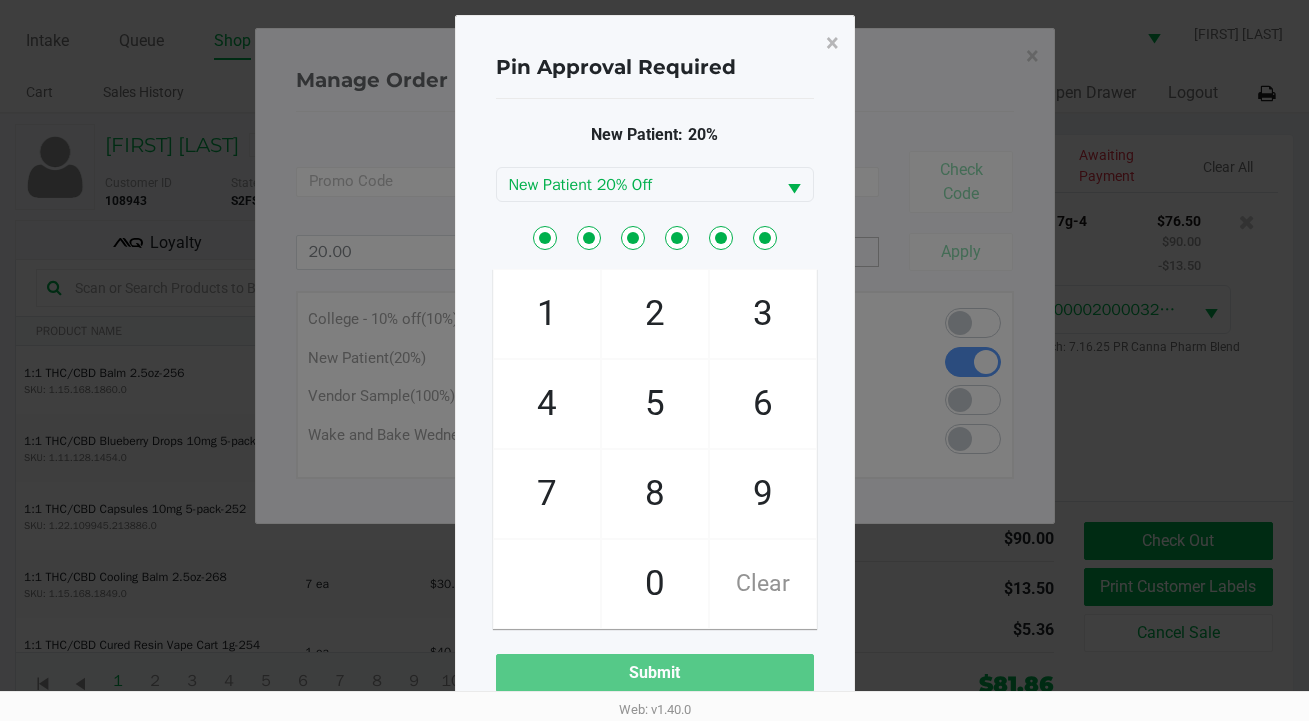 checkbox on "true" 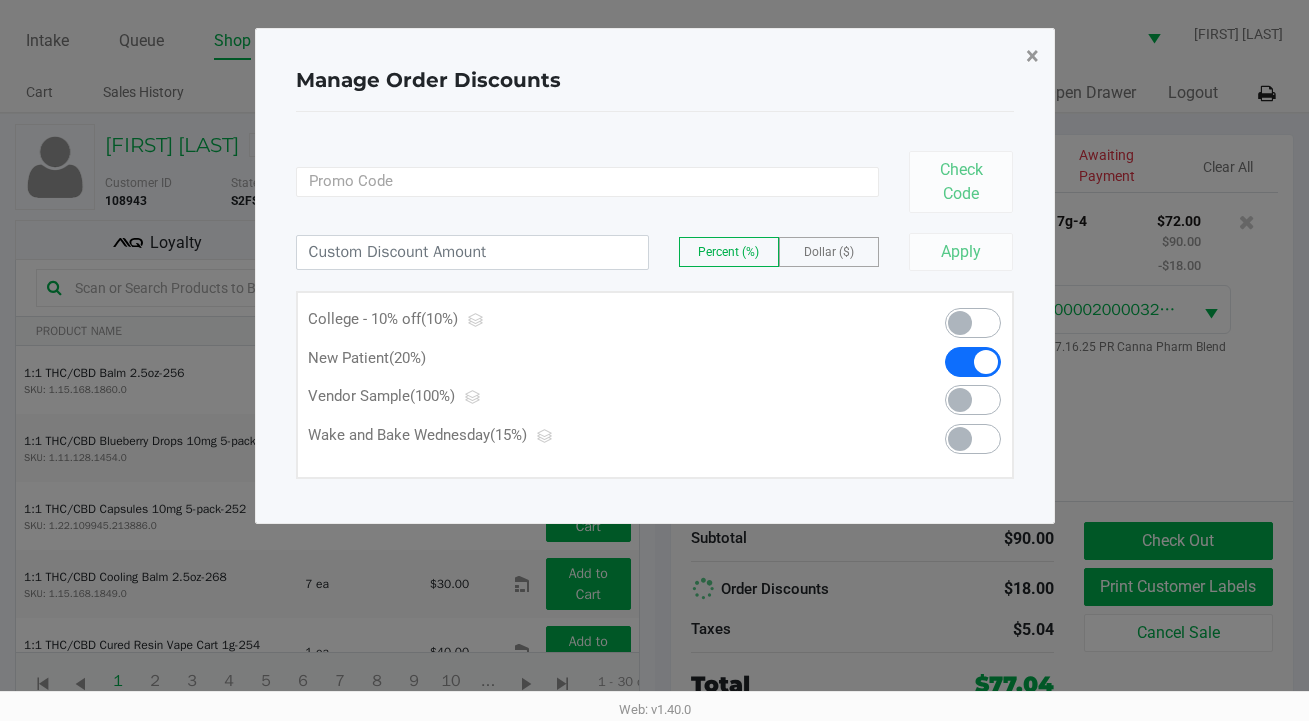 click on "×" 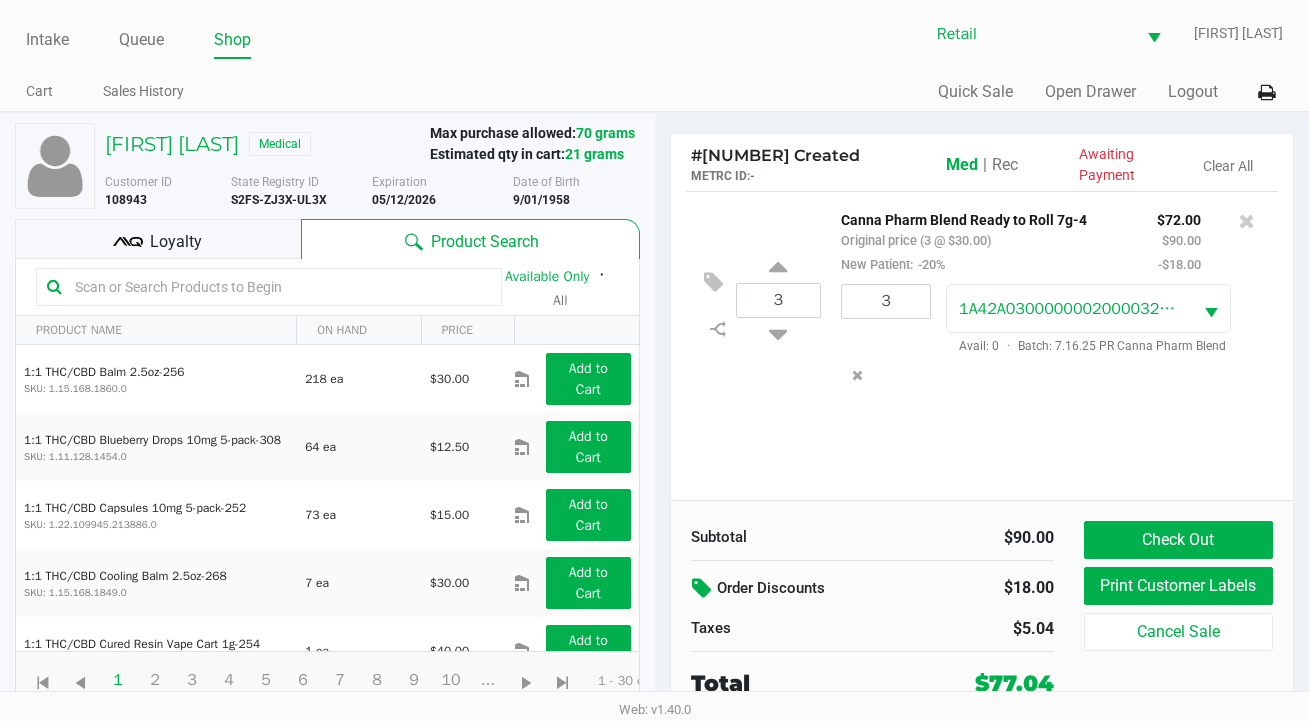 scroll, scrollTop: 0, scrollLeft: 0, axis: both 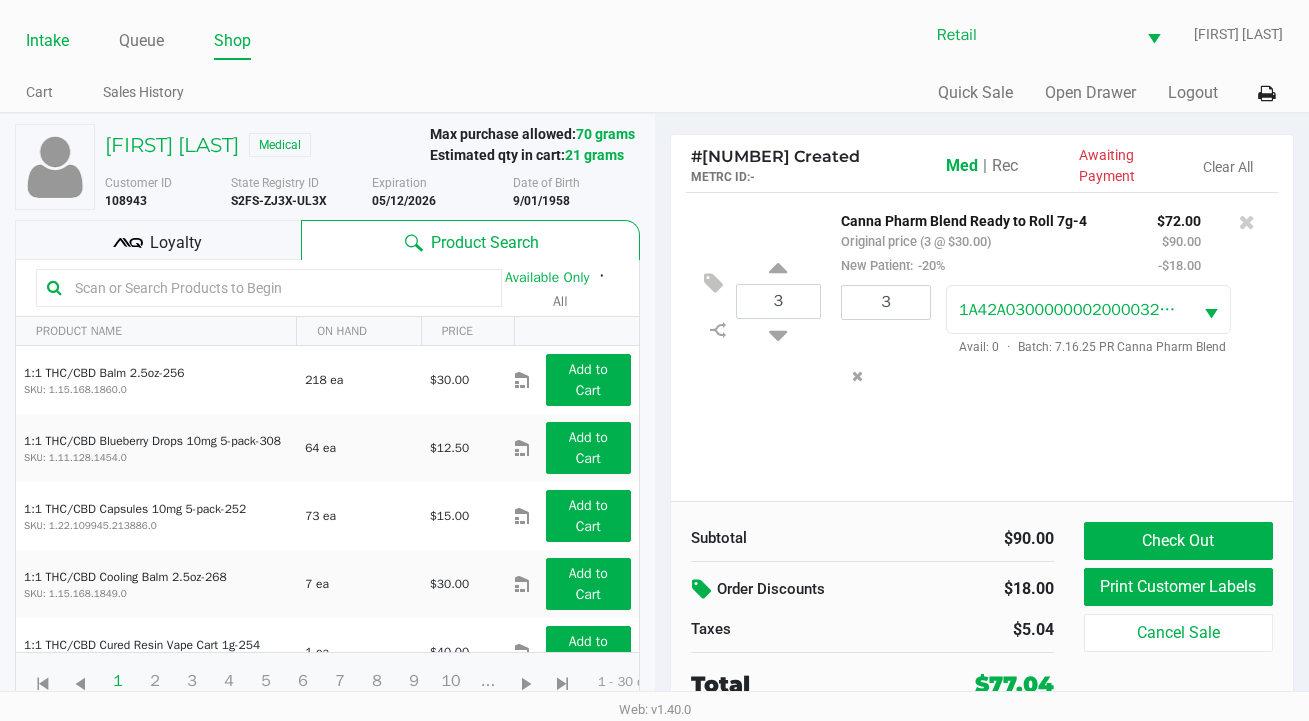 click on "Intake" 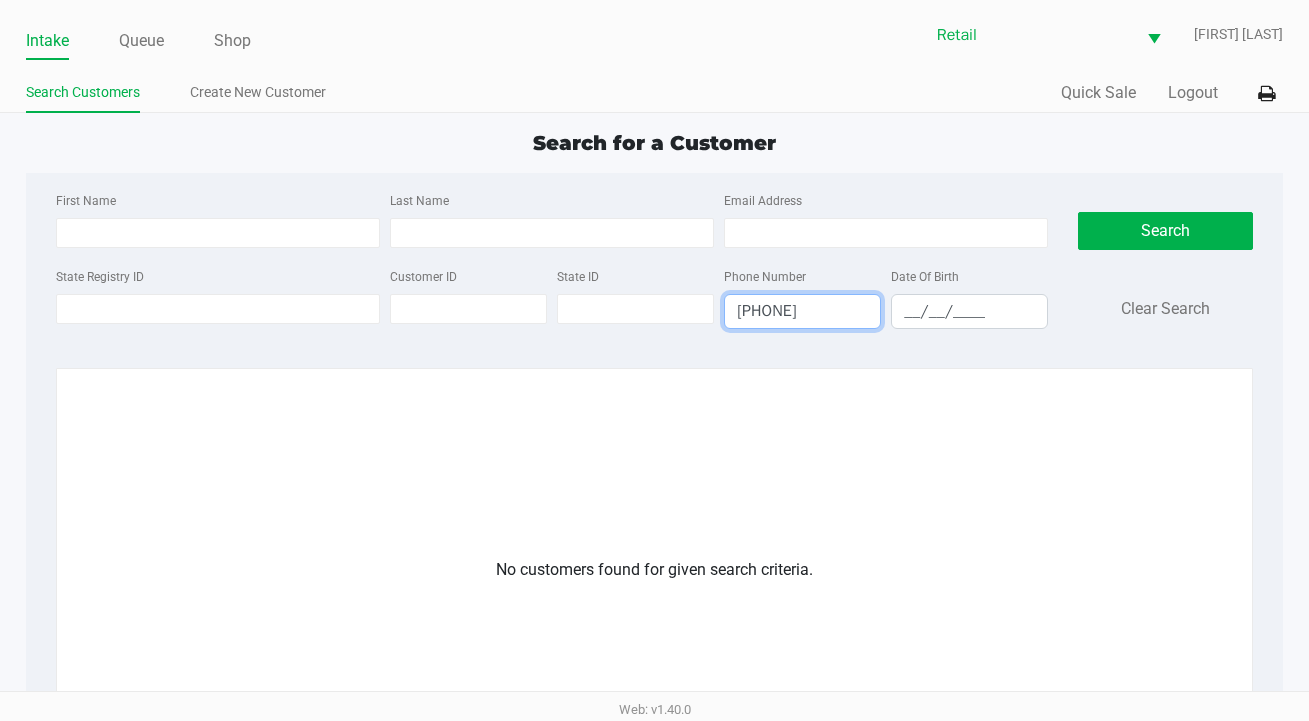 type on "(401) 787-1364" 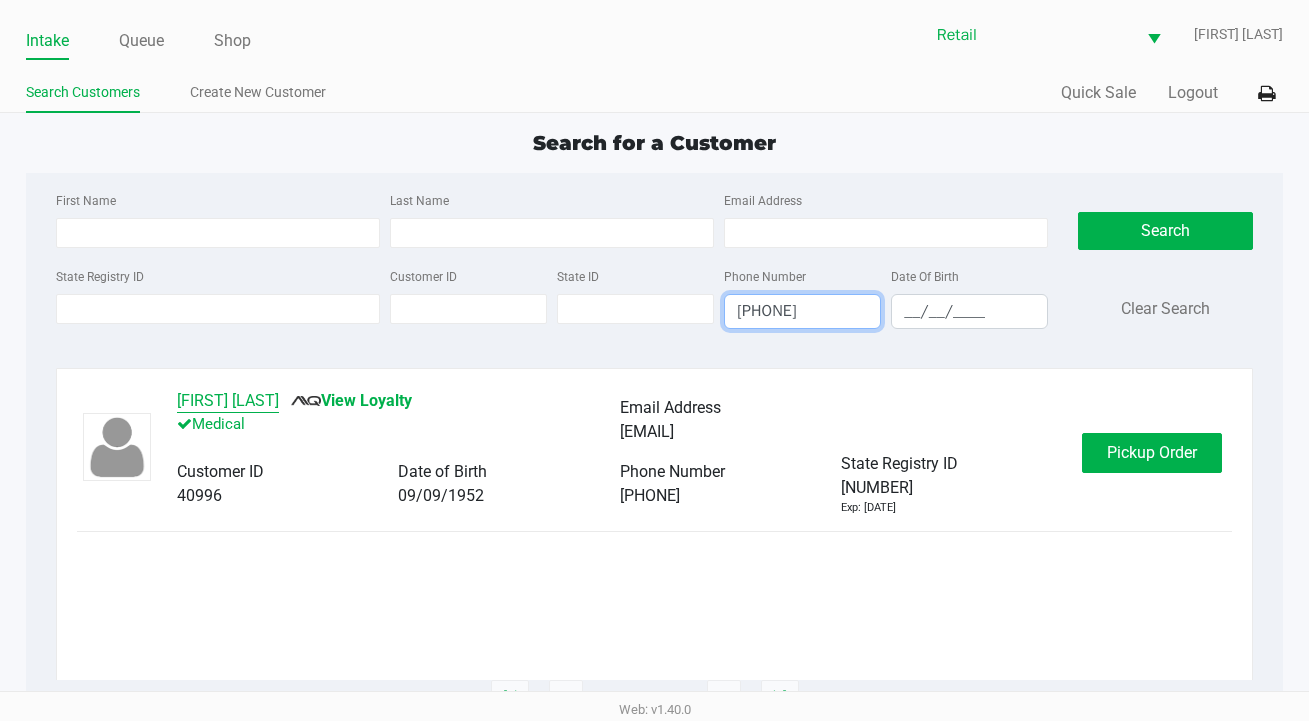 click on "Carmine Morena" 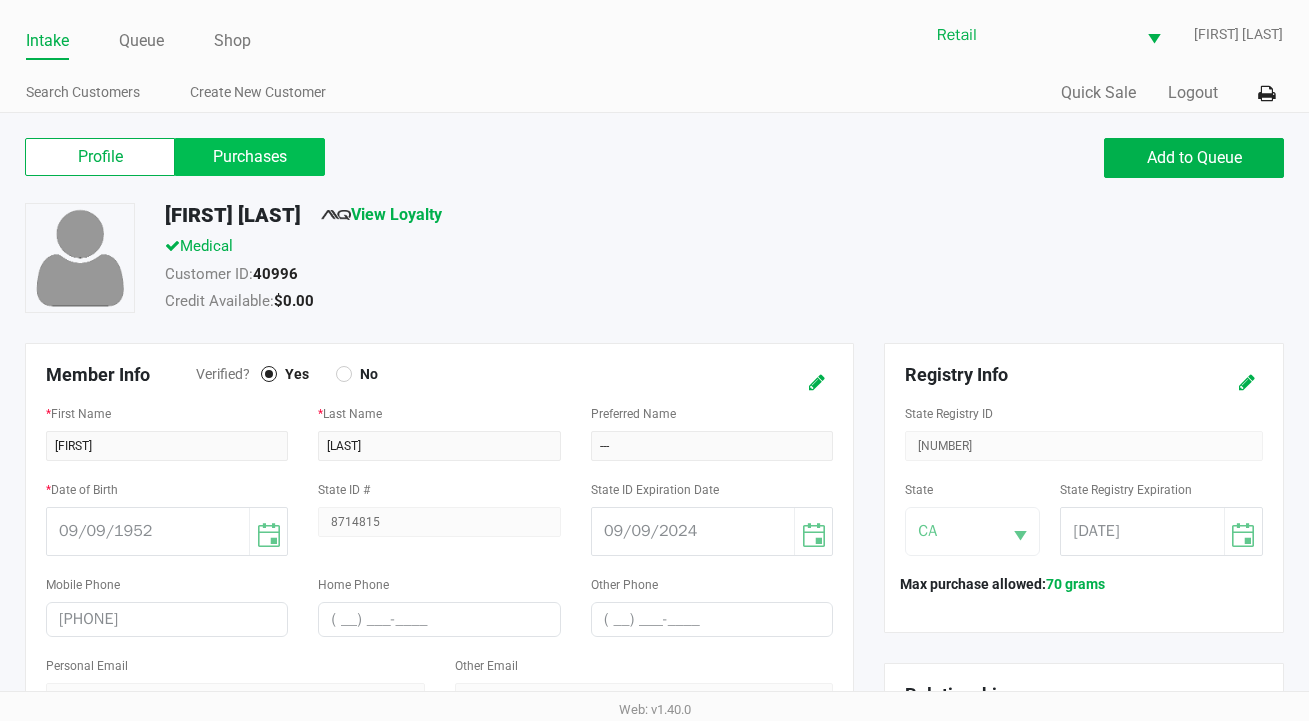 click on "Purchases" 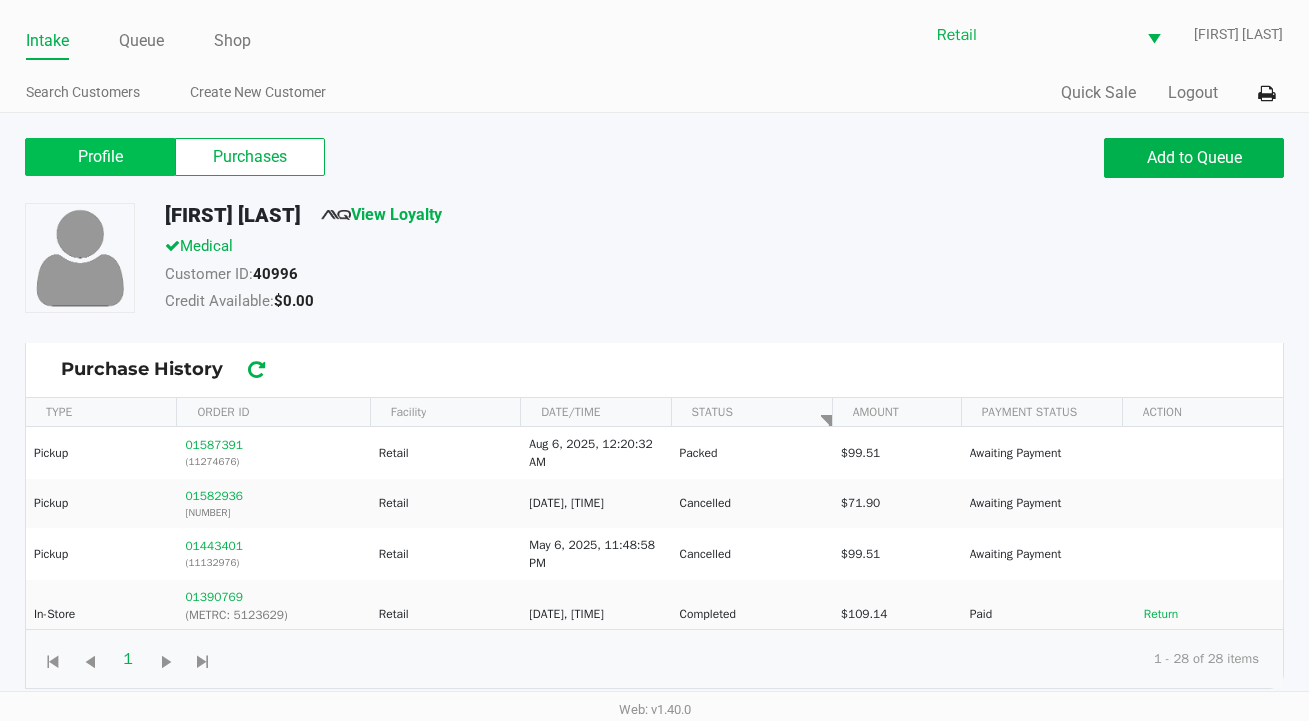 click on "Profile" 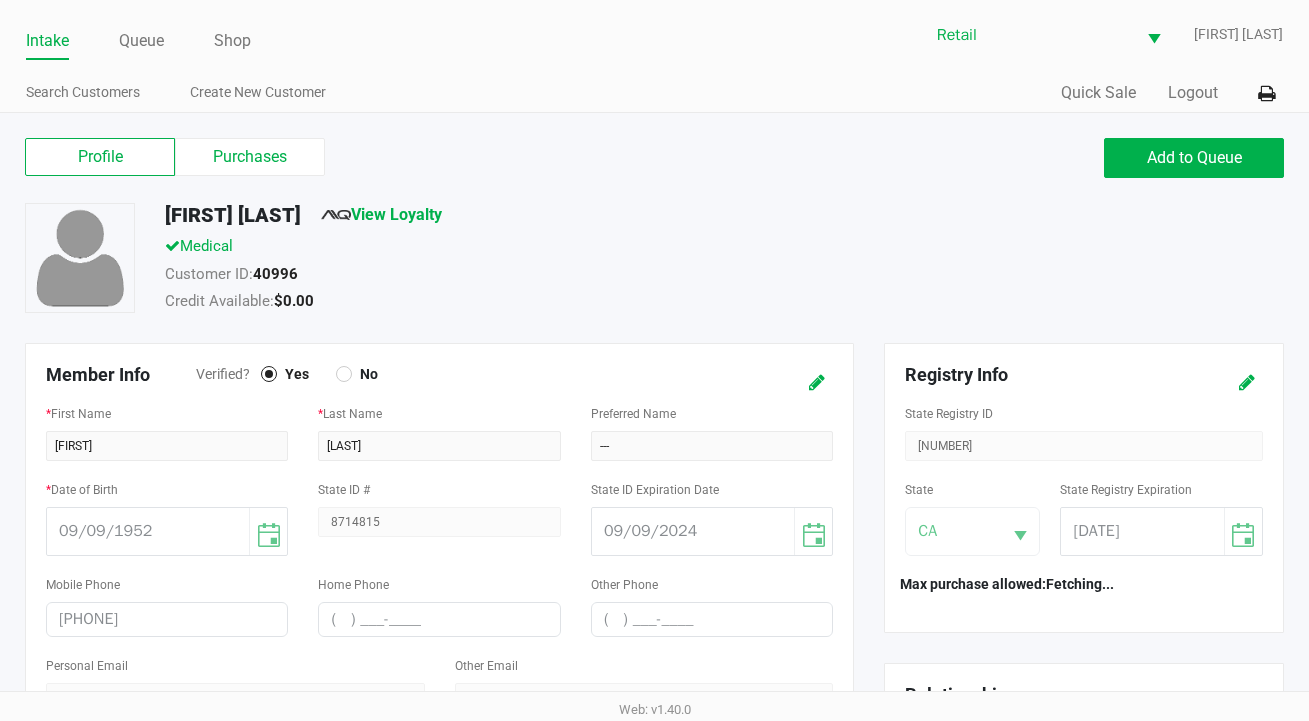 click on "View Loyalty" 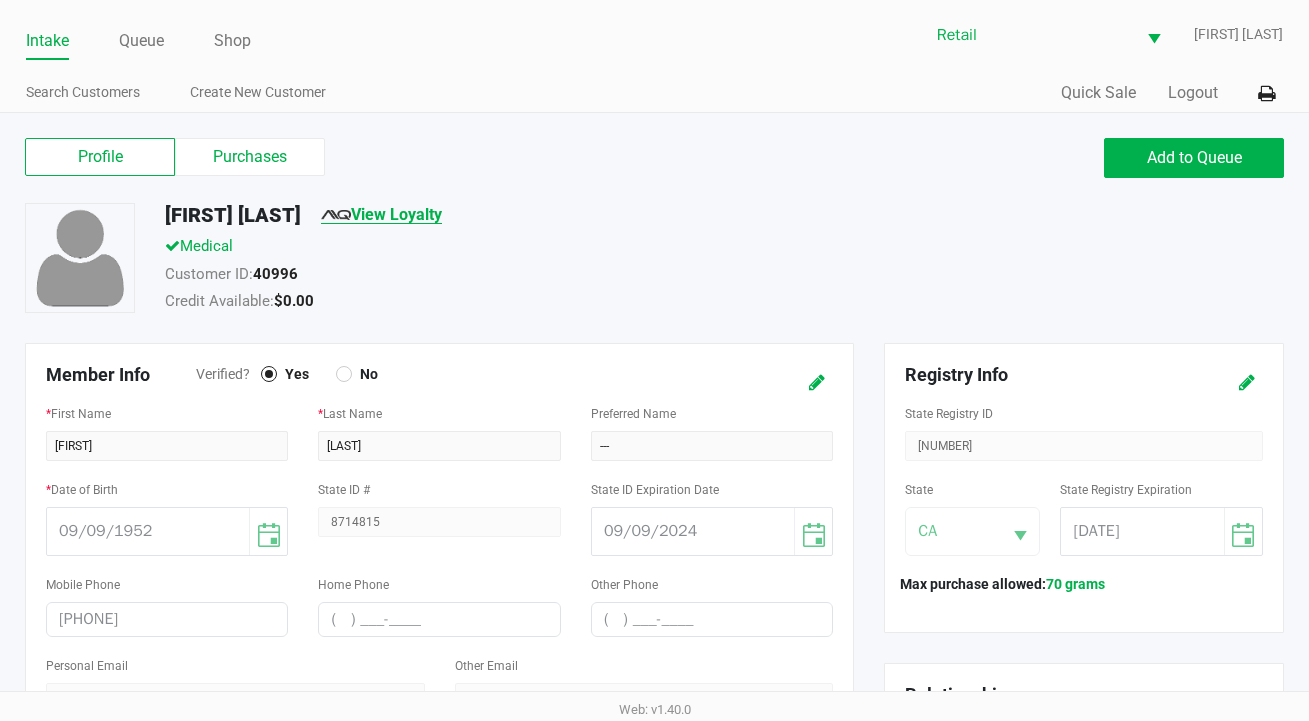 click on "View Loyalty" 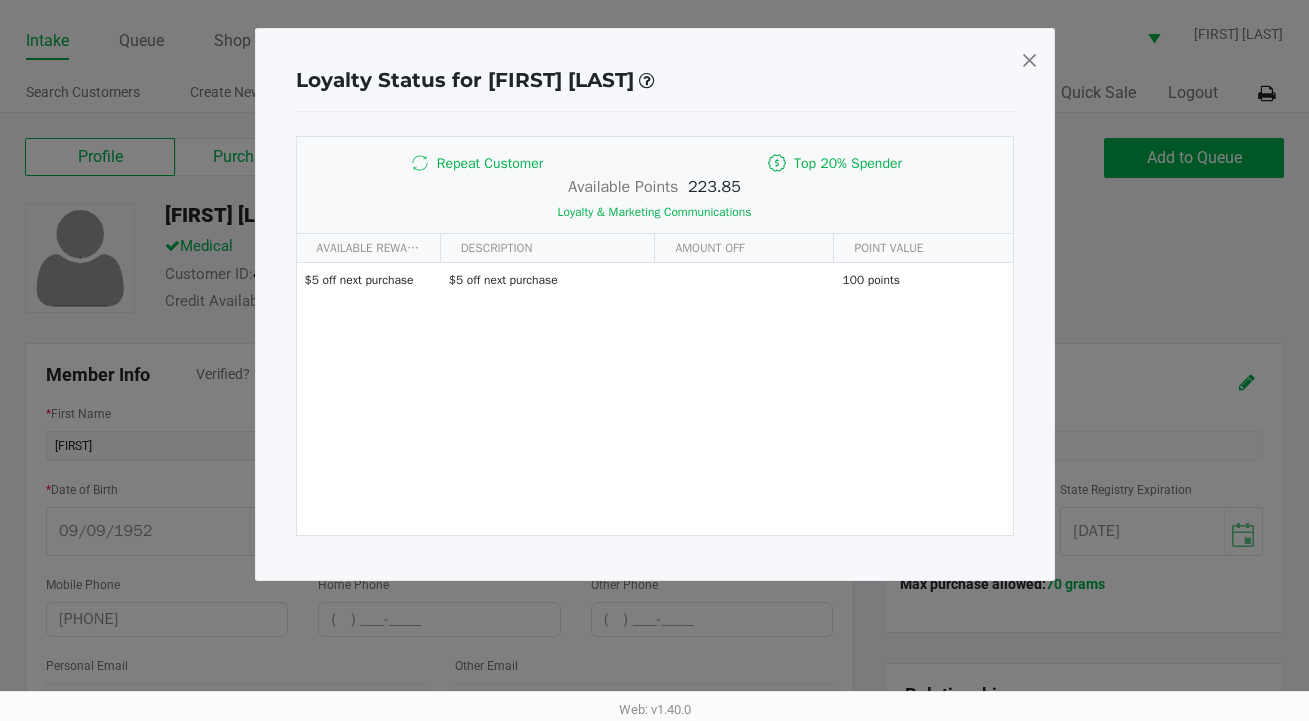 click 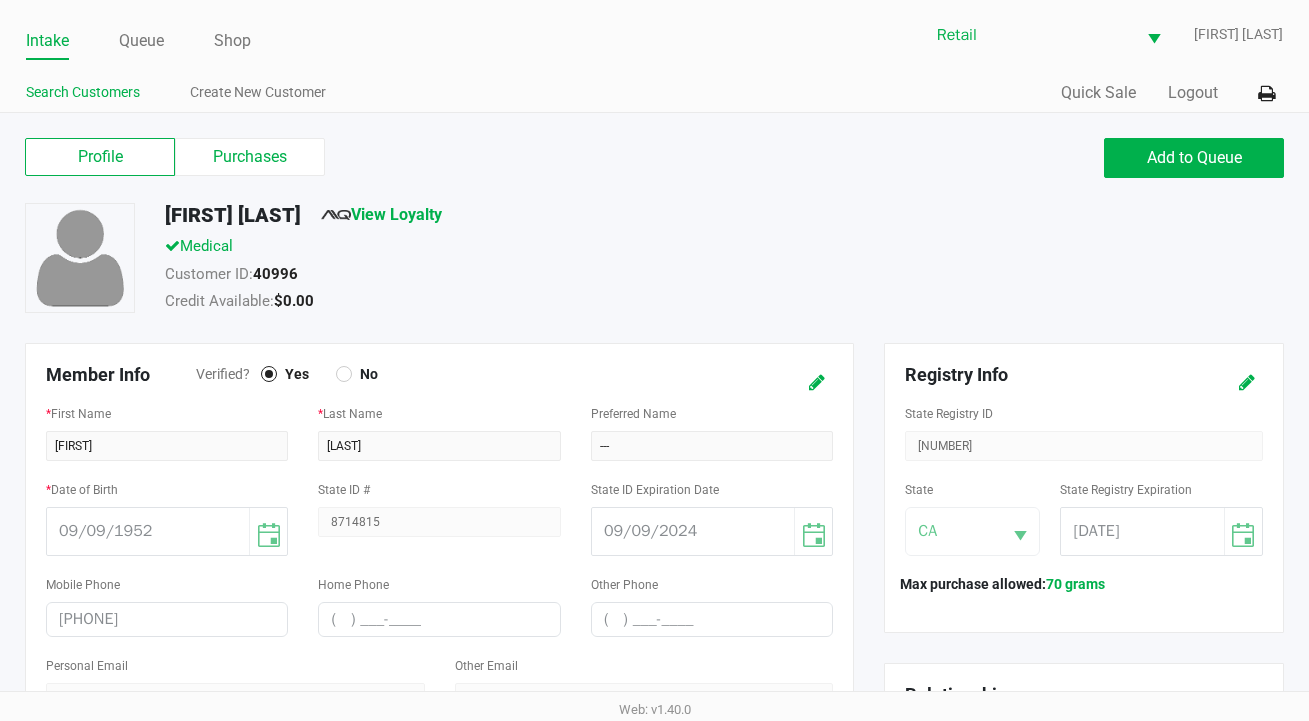 click on "Search Customers" 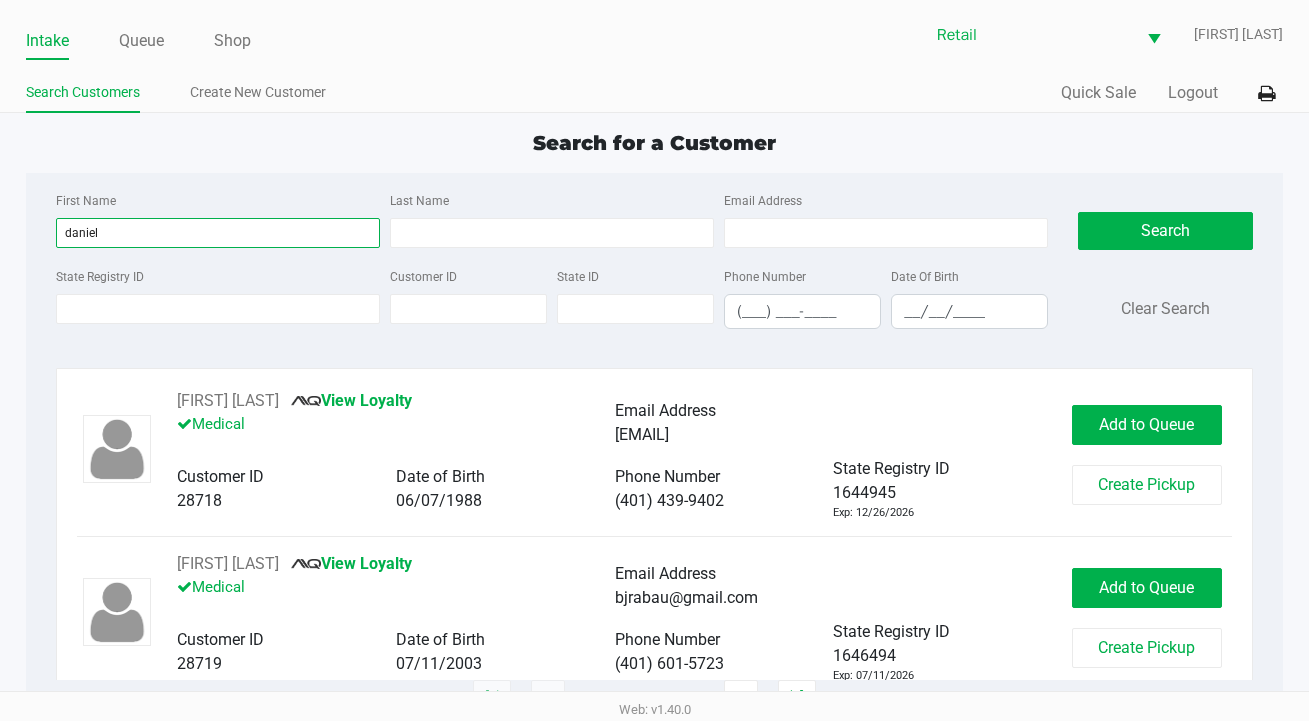 type on "daniel" 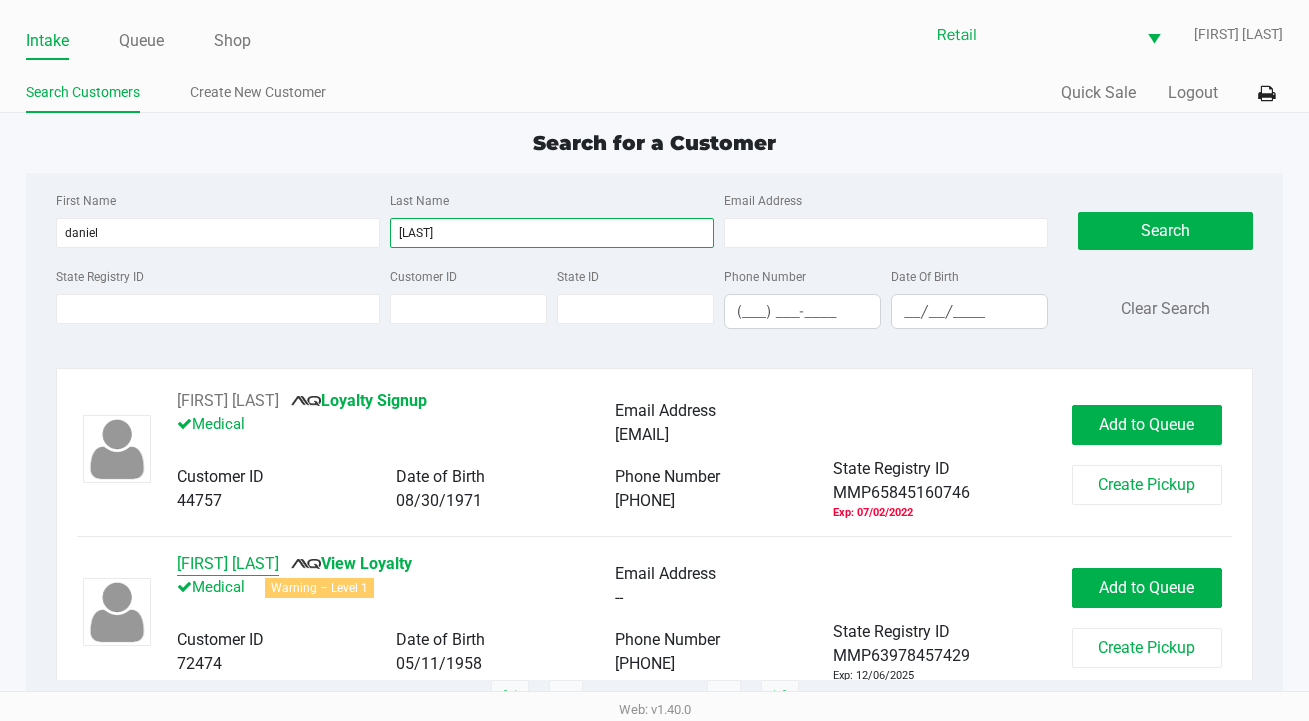 type on "gall" 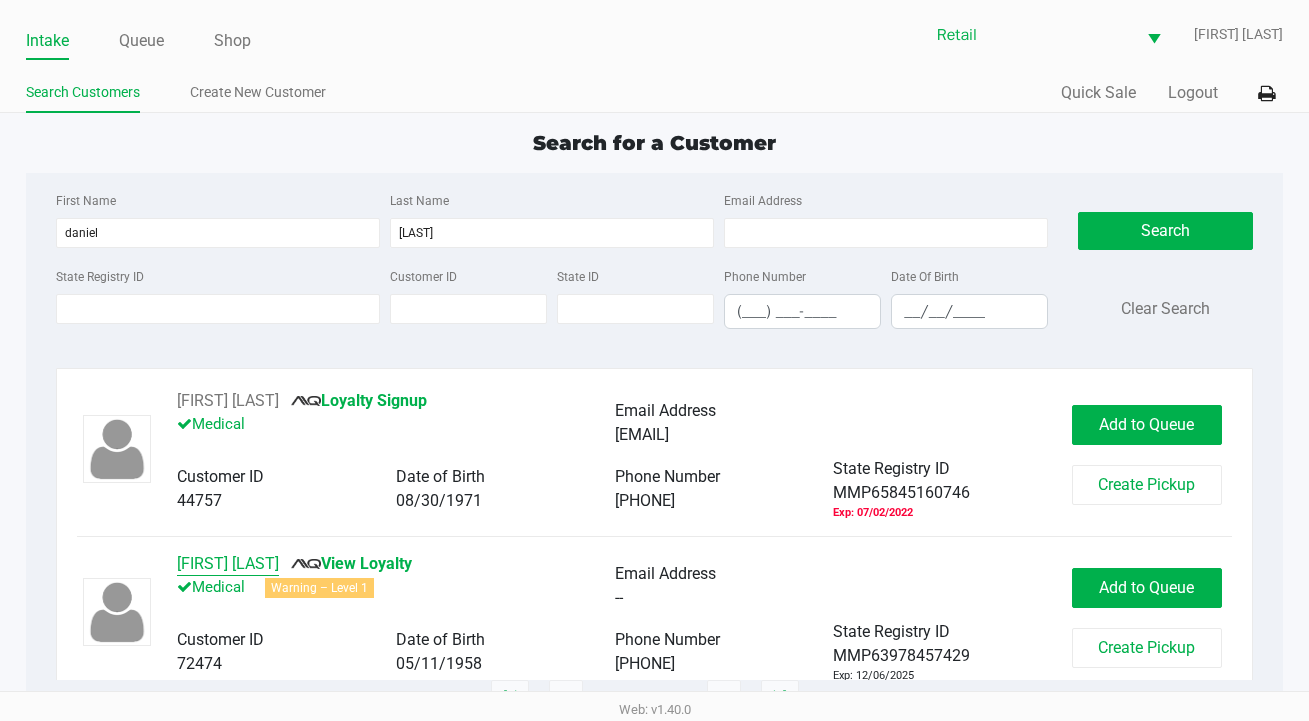 click on "Daniel Gallucci" 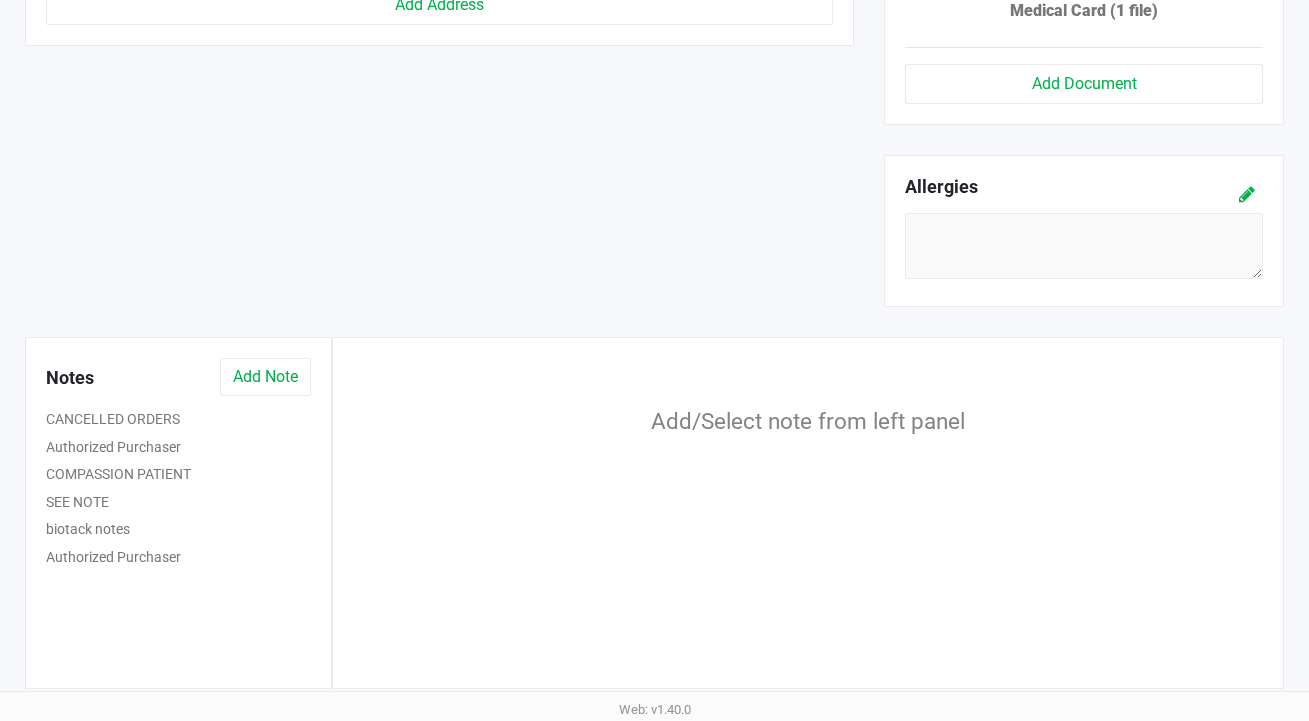 scroll, scrollTop: 1028, scrollLeft: 0, axis: vertical 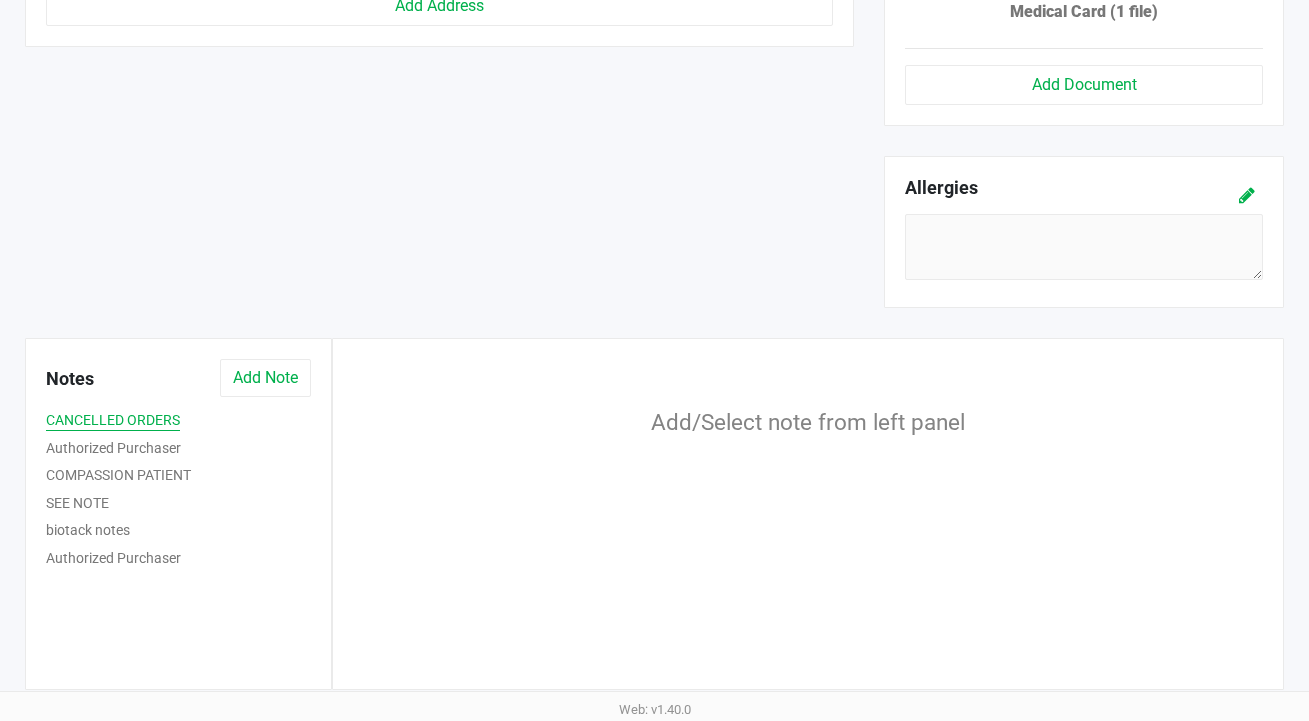 click on "CANCELLED ORDERS" 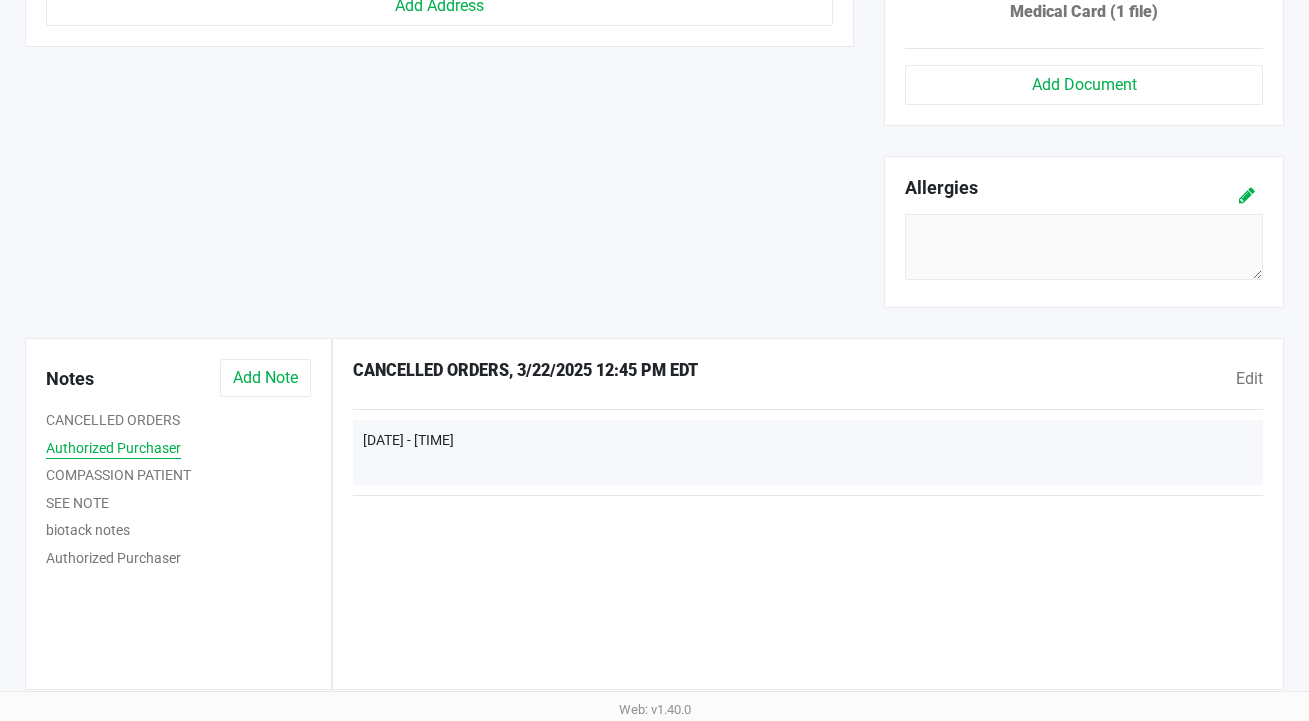 click on "Authorized Purchaser" 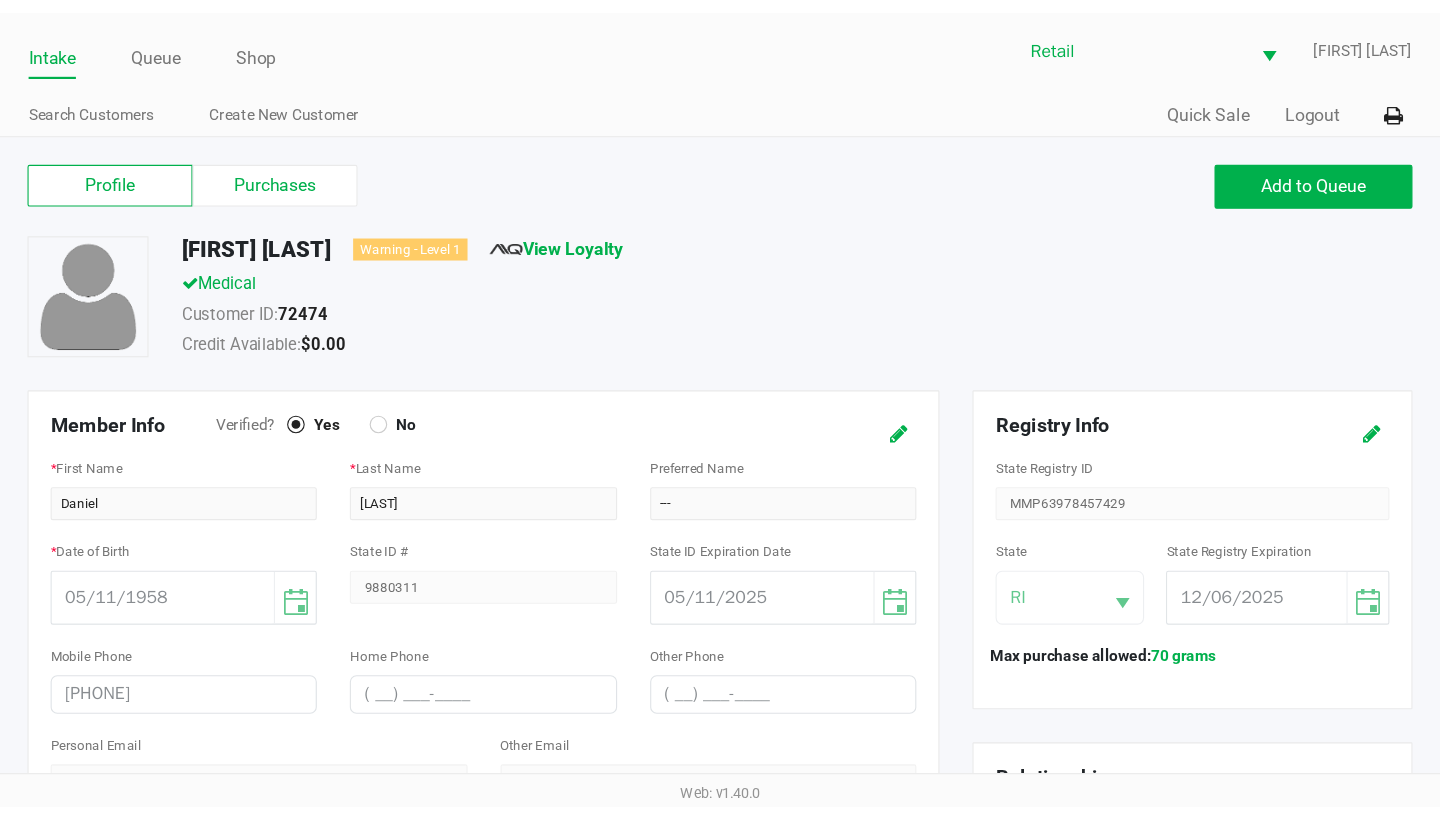 scroll, scrollTop: 0, scrollLeft: 0, axis: both 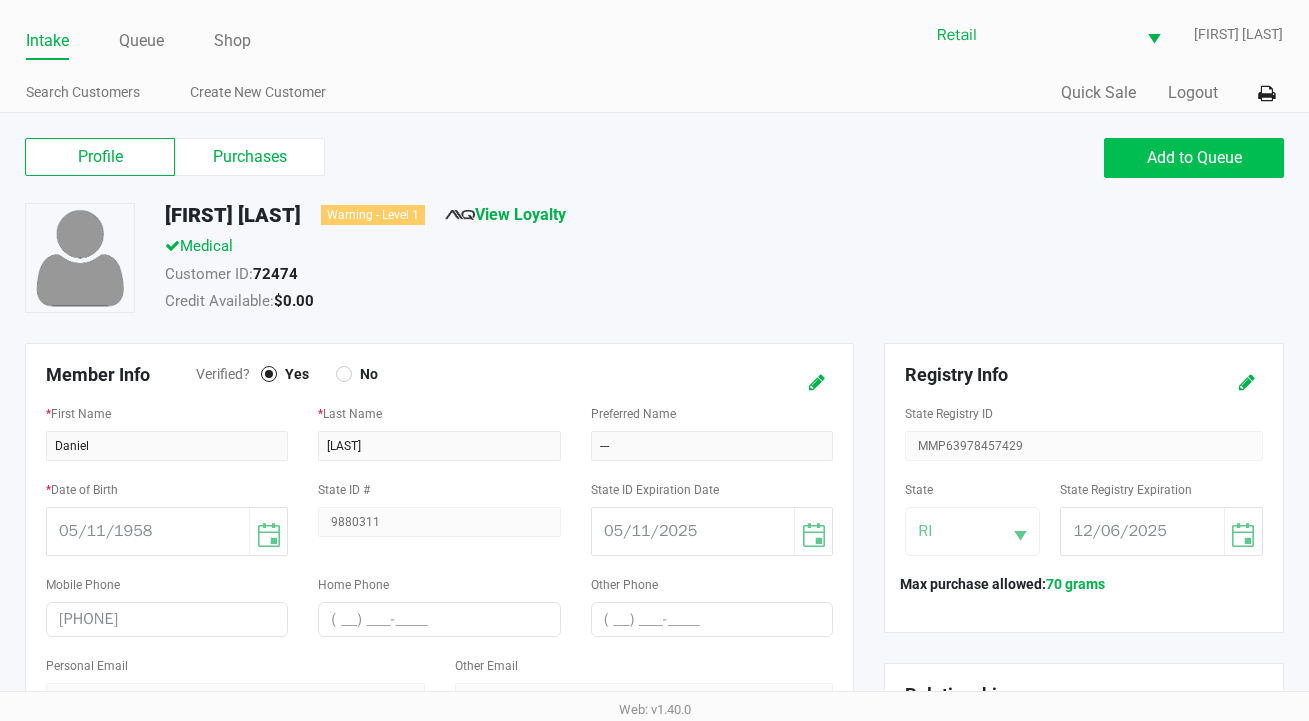 click on "Add to Queue" 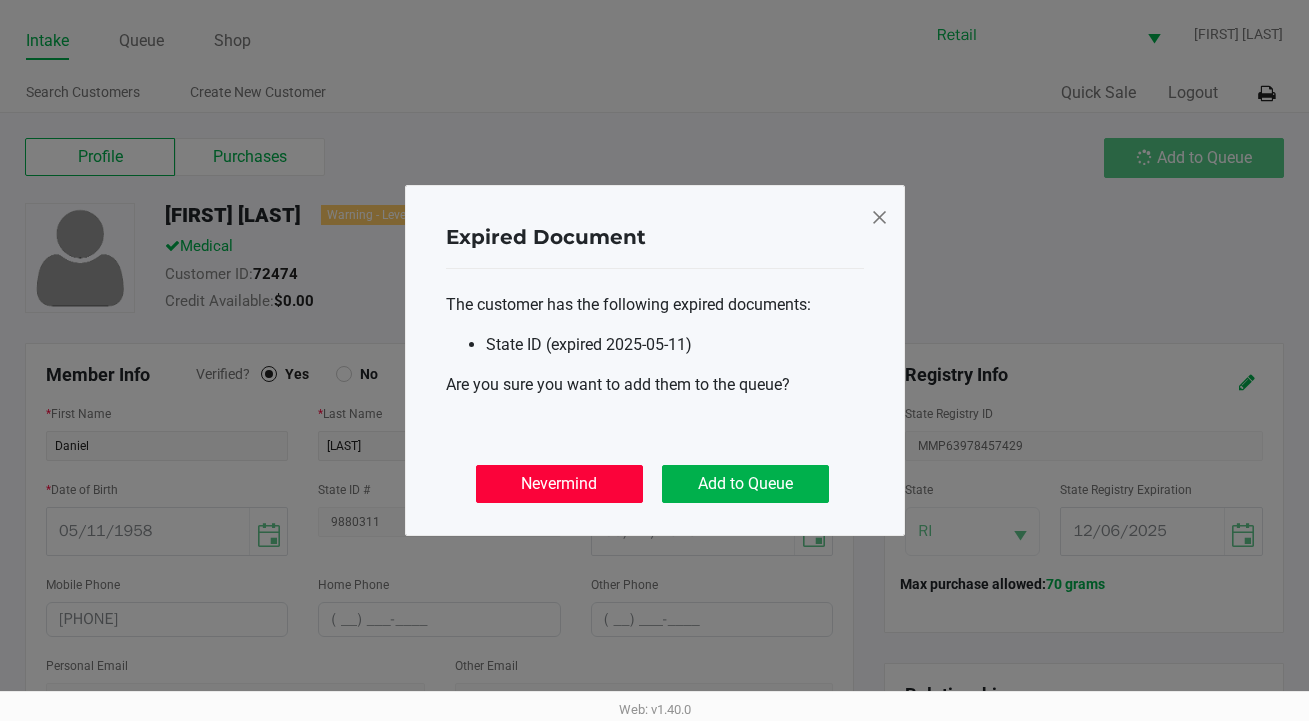 click on "Nevermind" 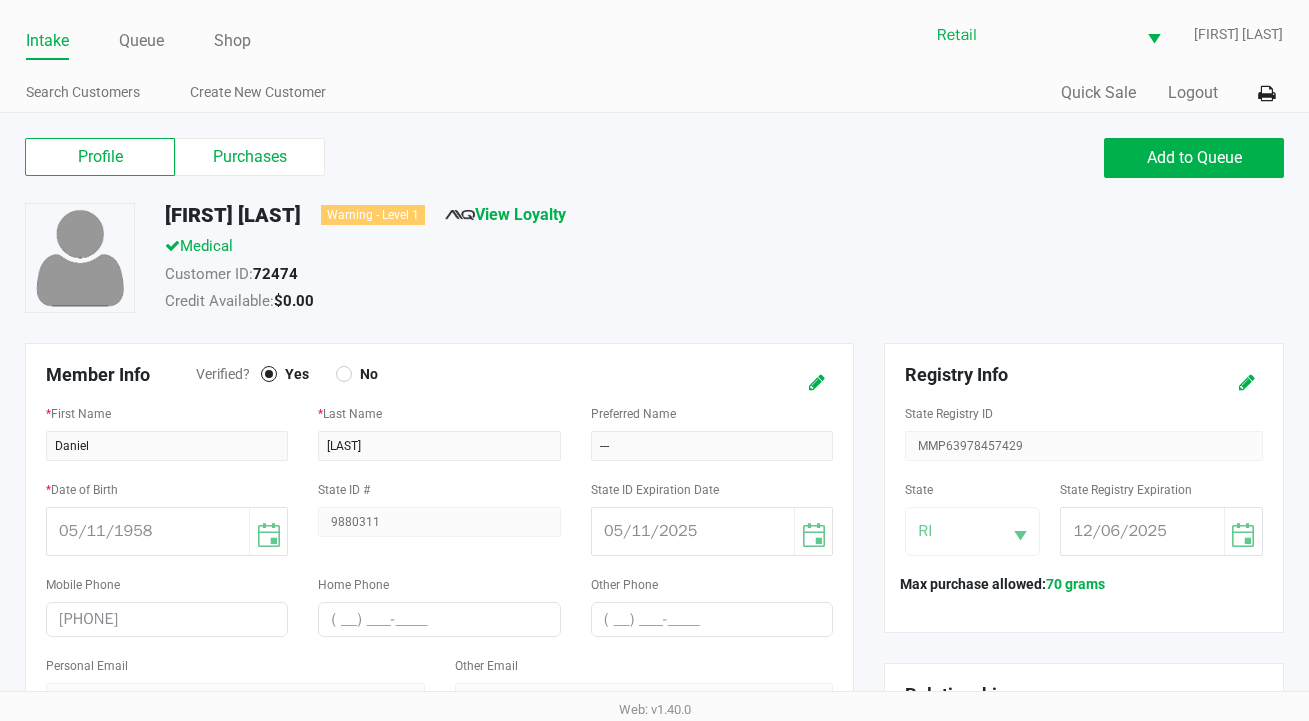 click on "Intake Queue Shop Retail  Sarah White  Search Customers Create New Customer  Quick Sale   Logout" 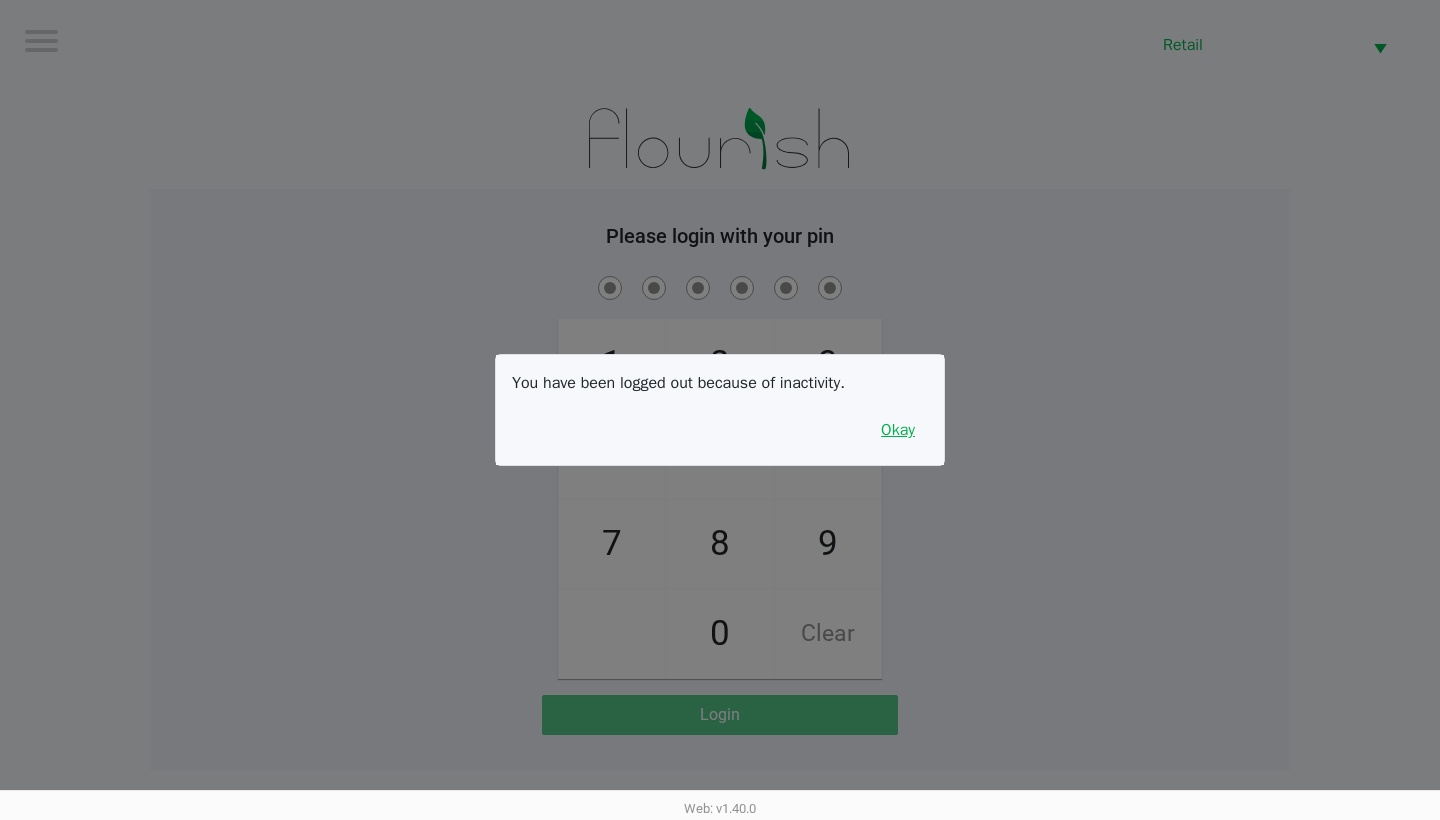 click on "Okay" at bounding box center (898, 430) 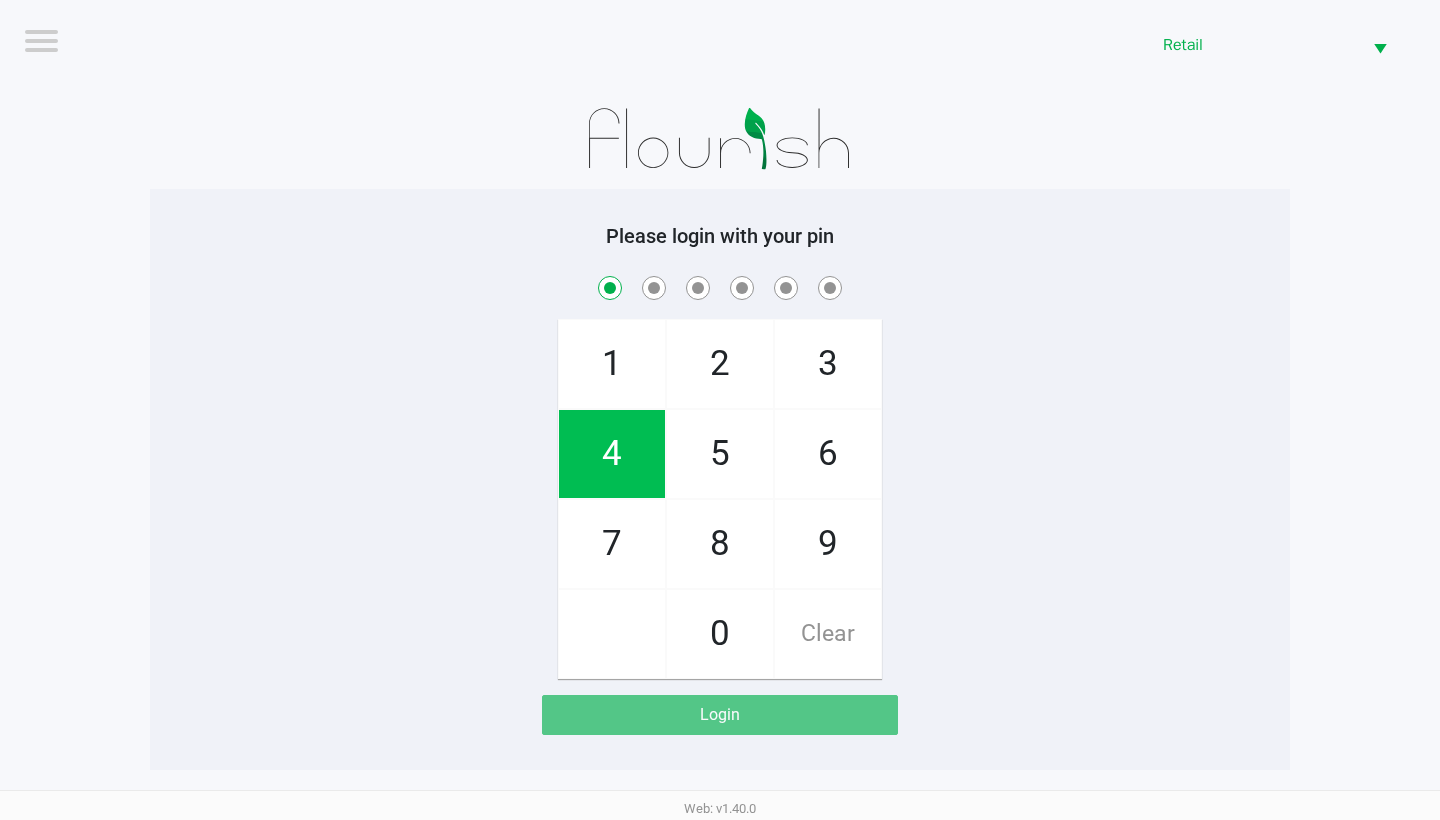 checkbox on "true" 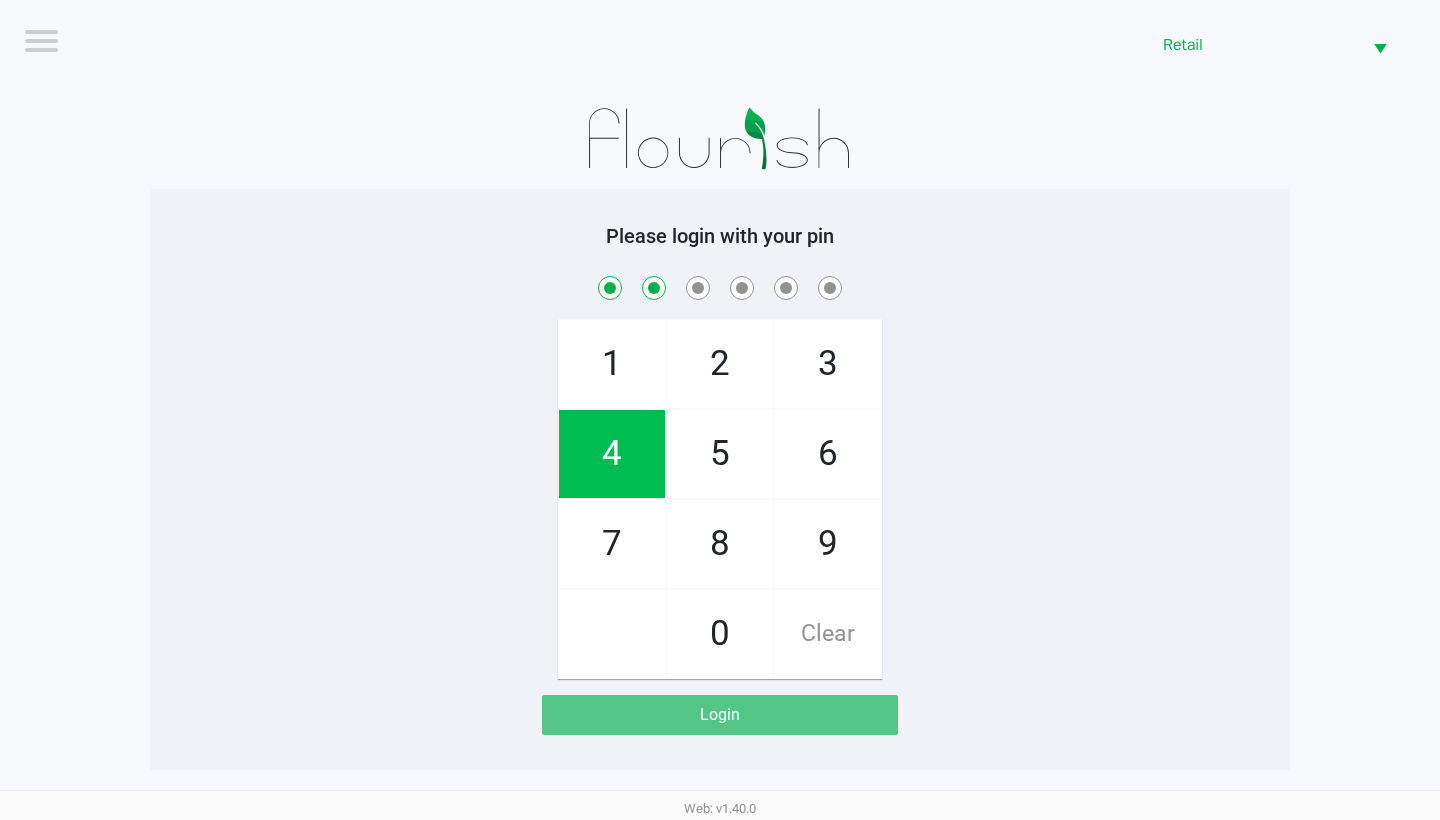 checkbox on "true" 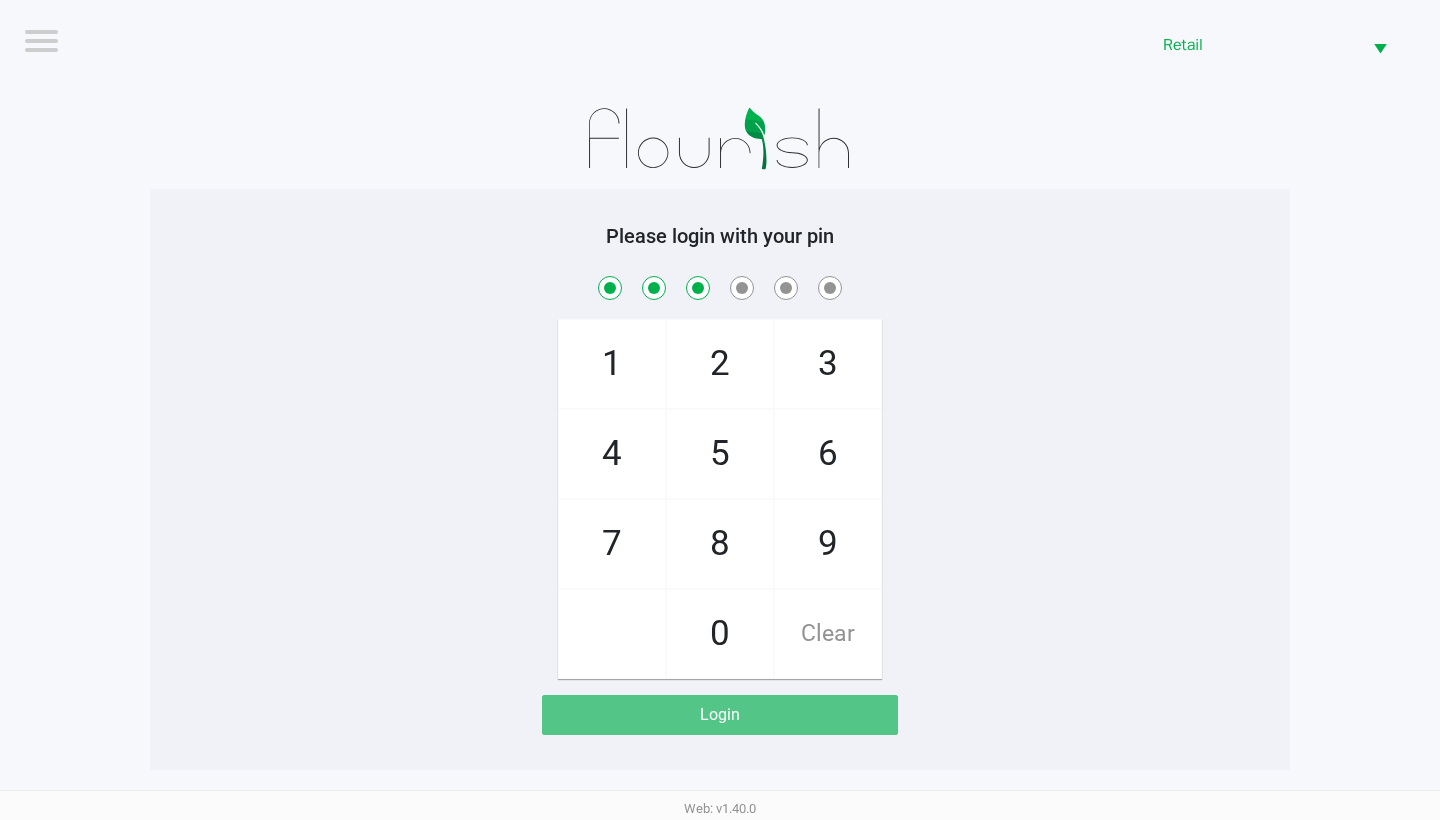 checkbox on "true" 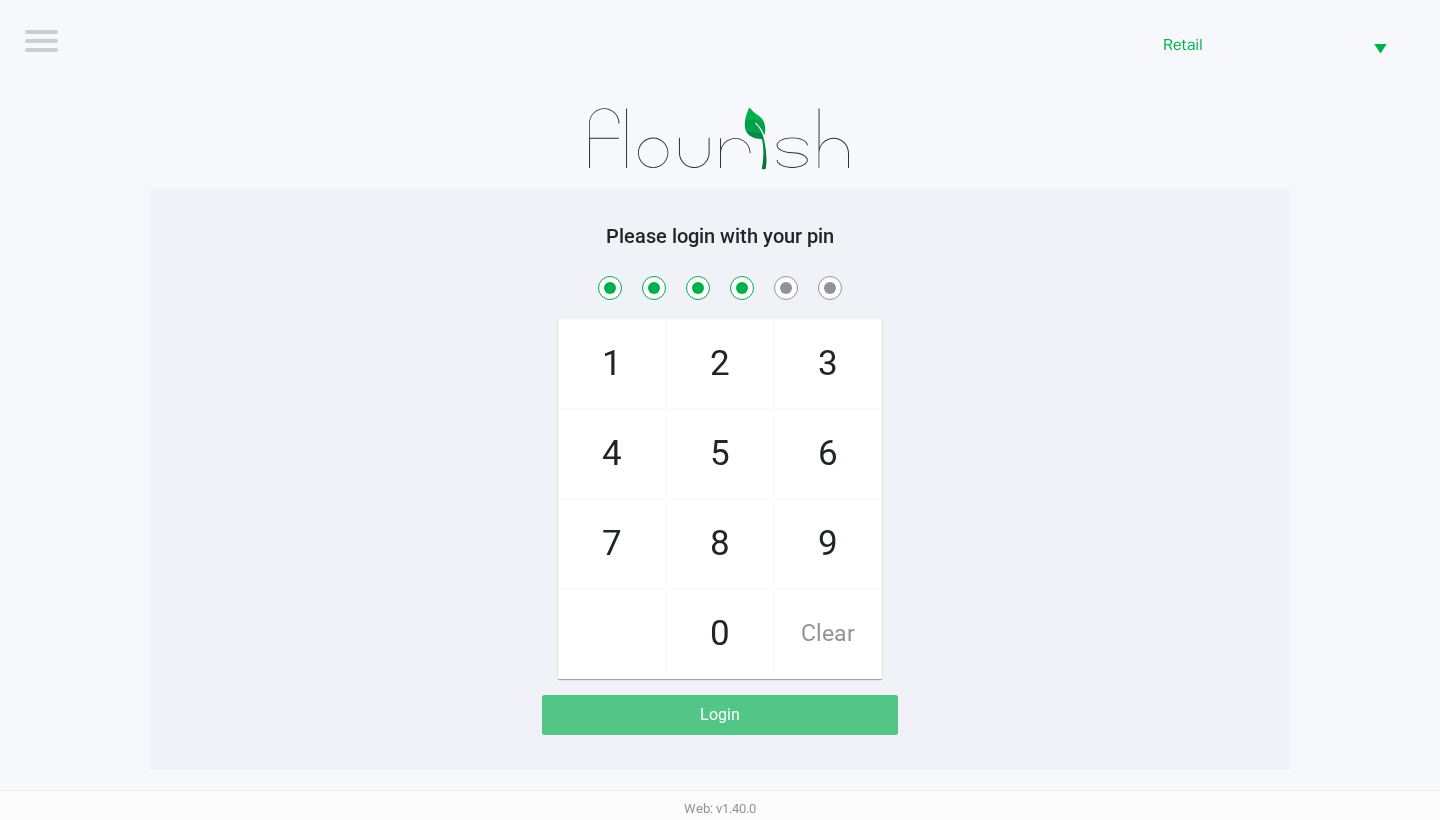 checkbox on "true" 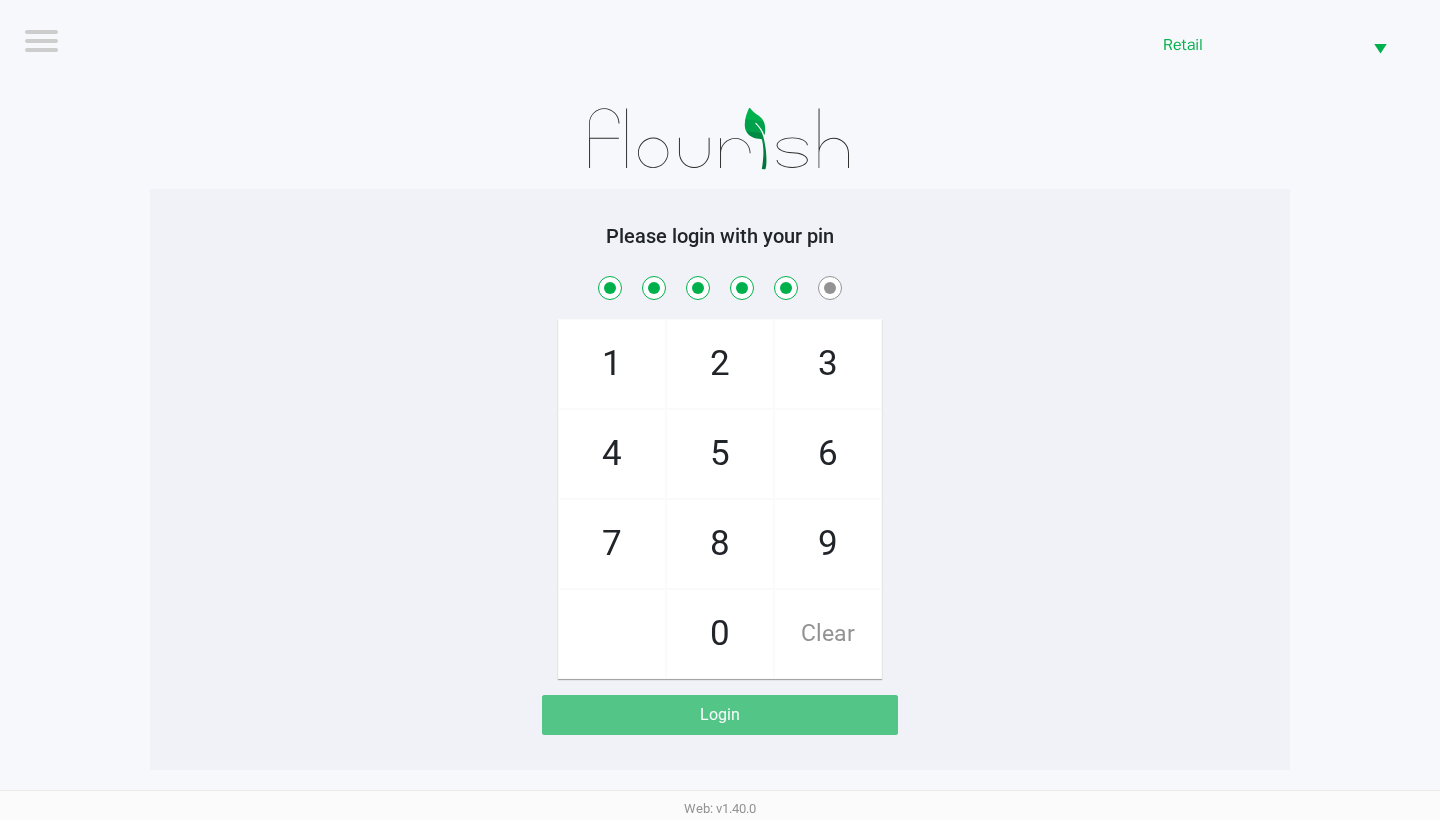 checkbox on "true" 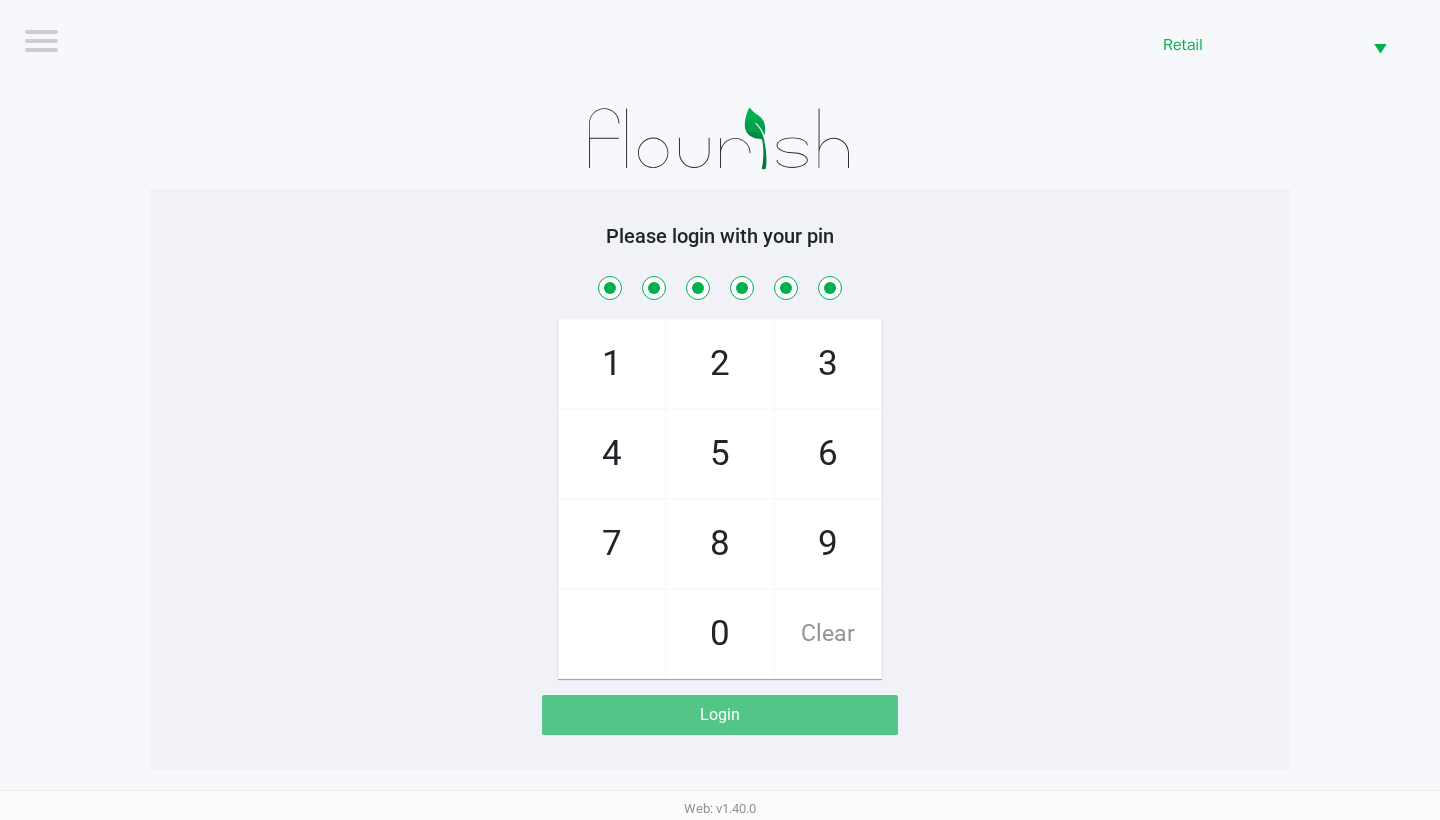 checkbox on "true" 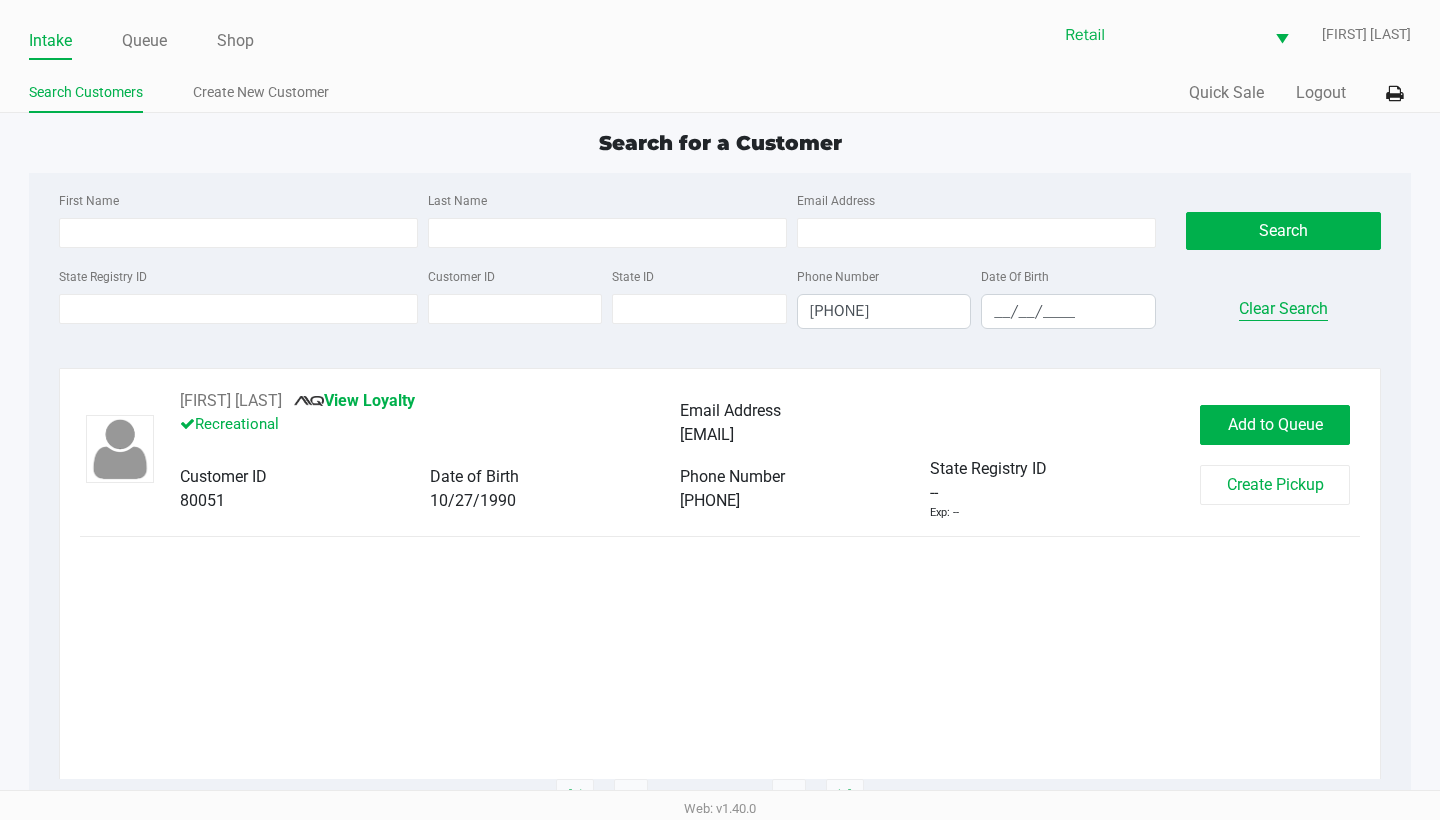 click on "Clear Search" 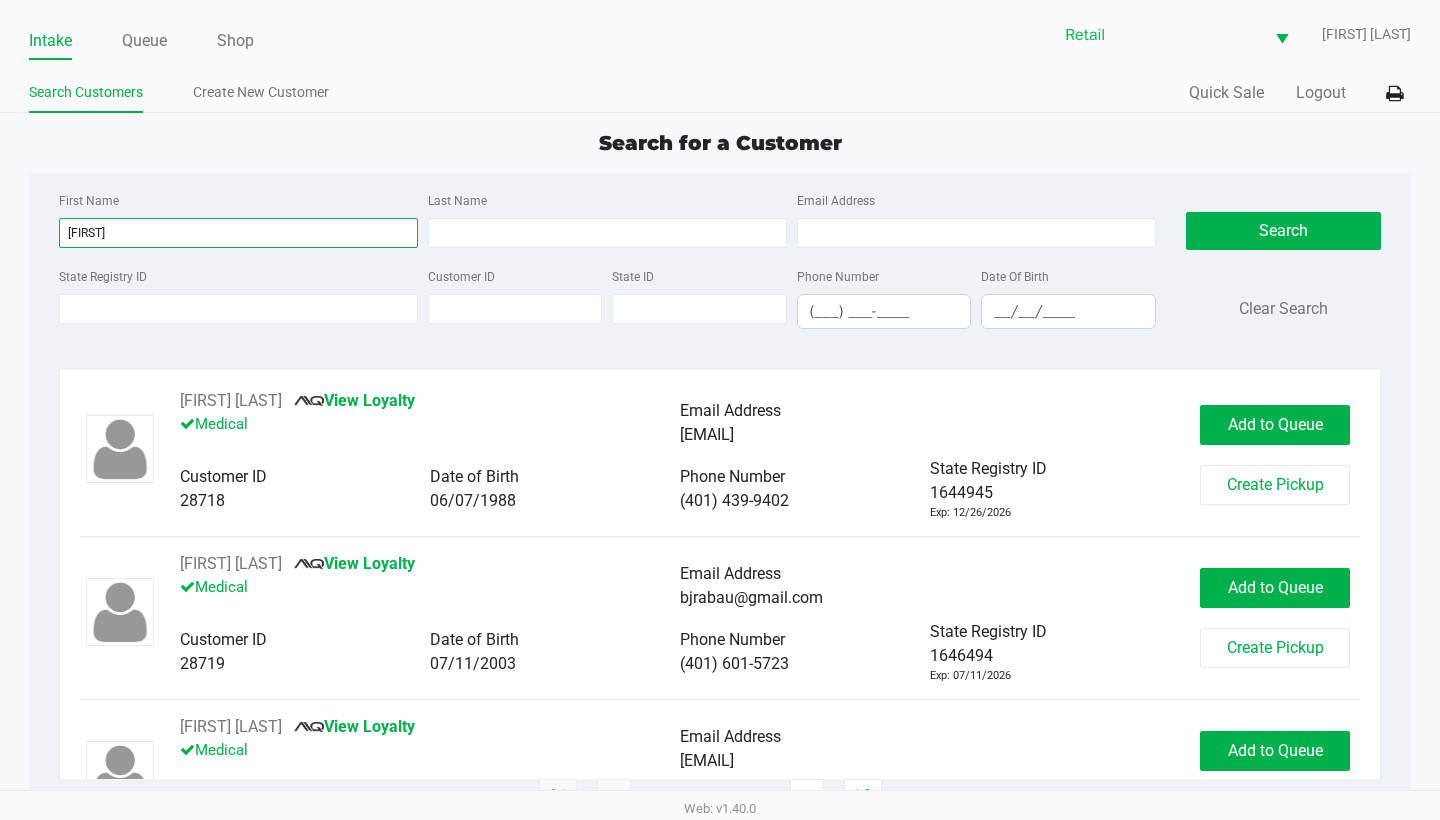 type on "kevin" 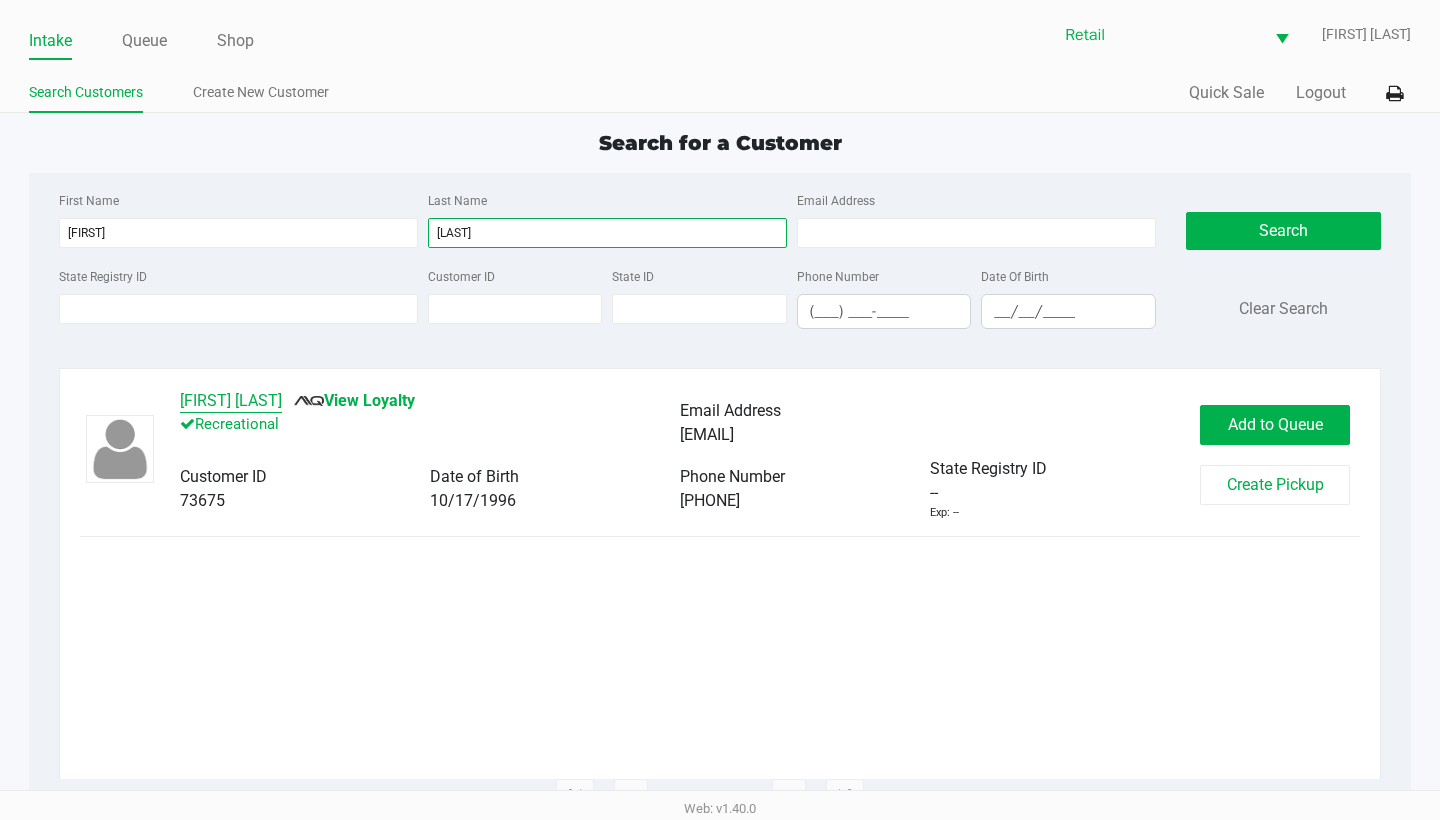 type on "yang" 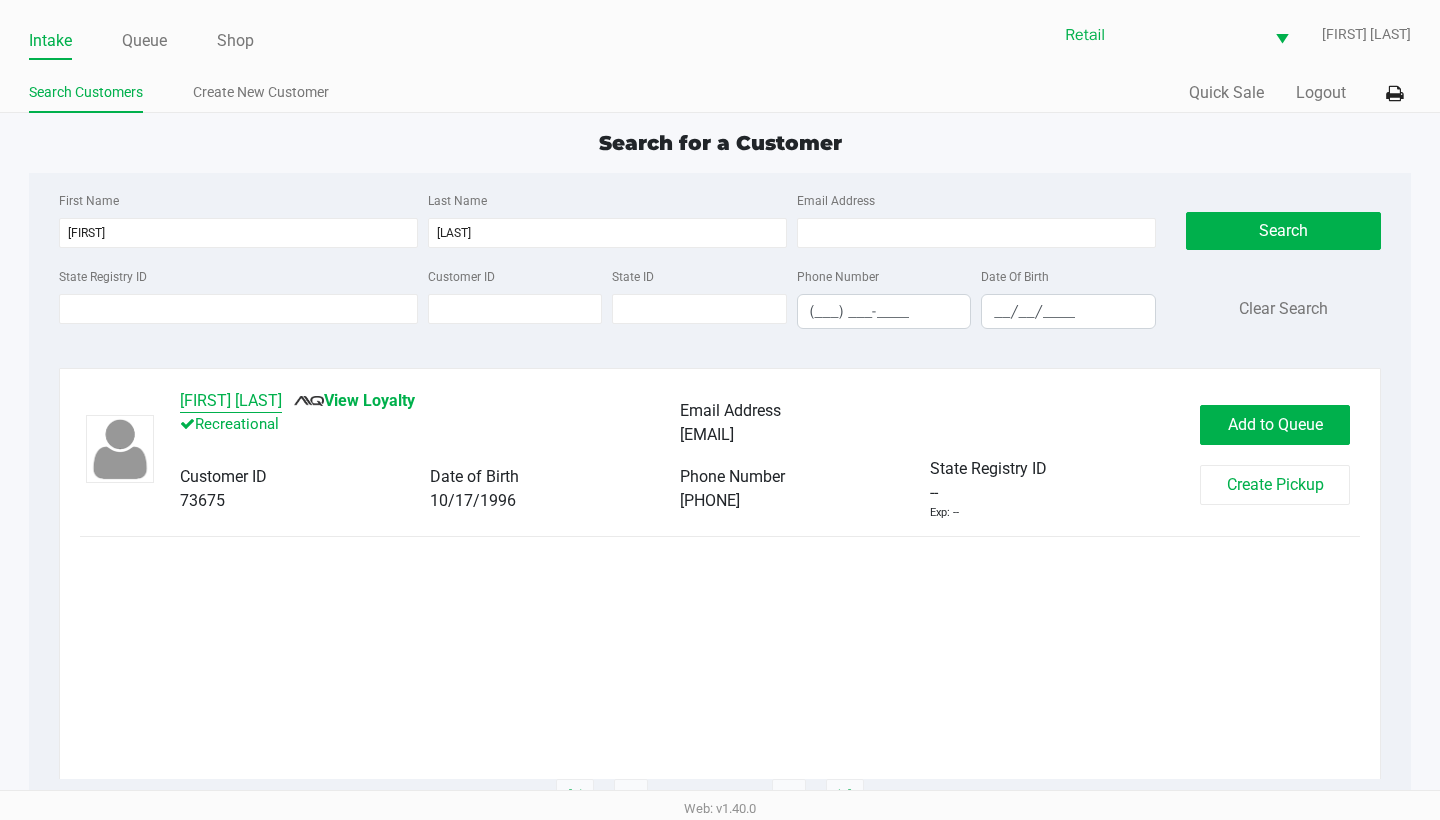 click on "Kevin Yang" 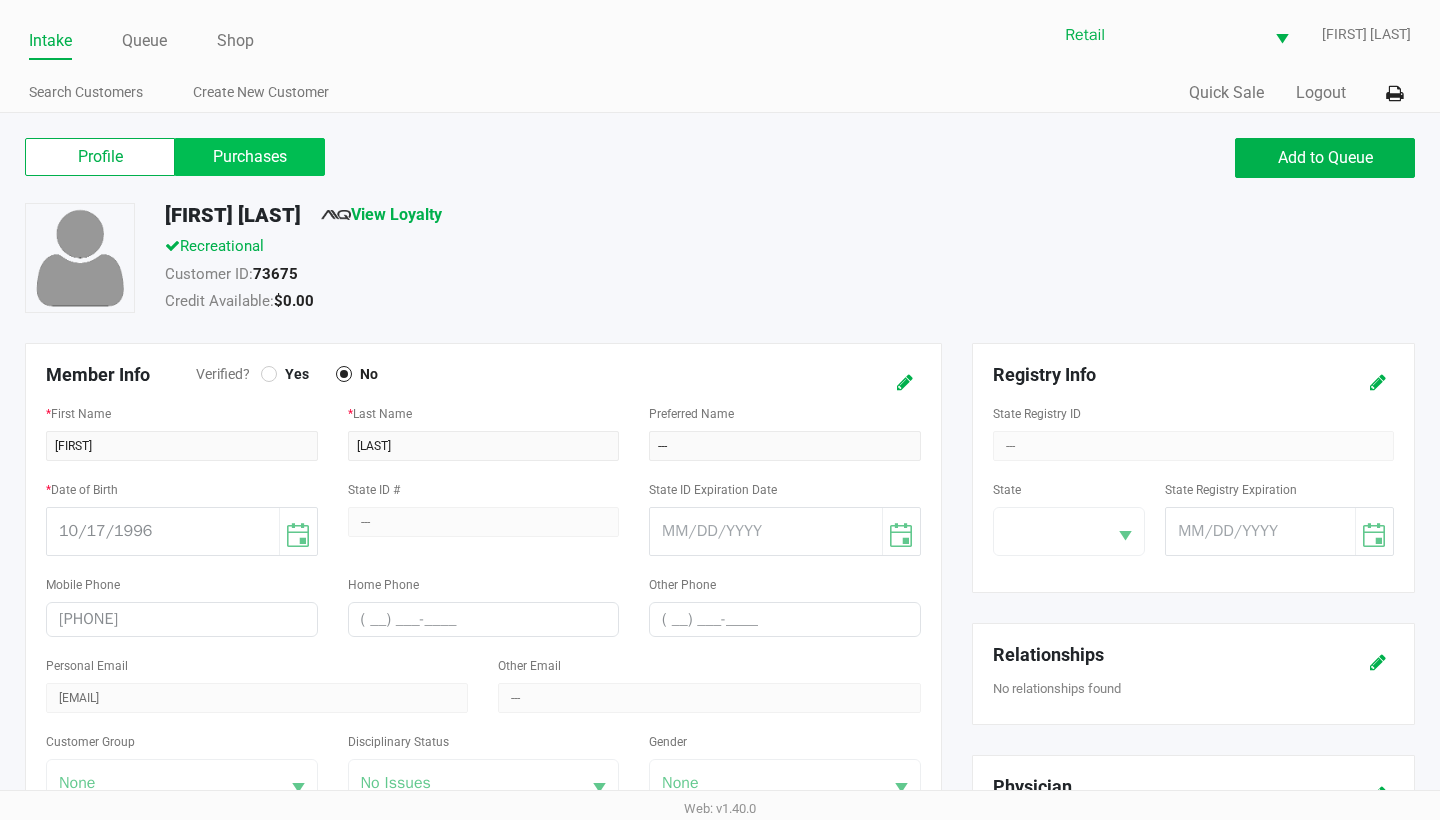 click on "Purchases" 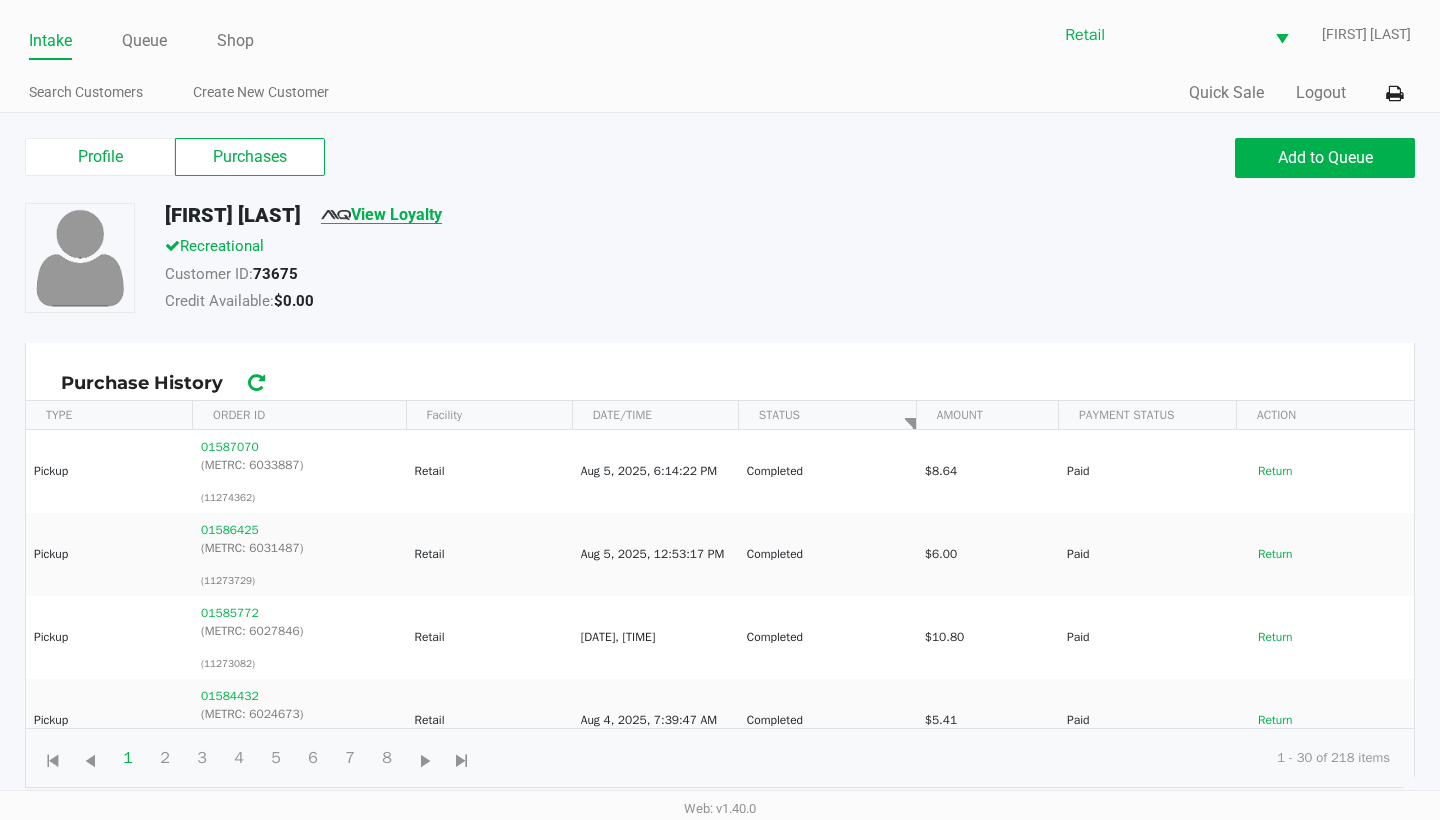 click on "View Loyalty" 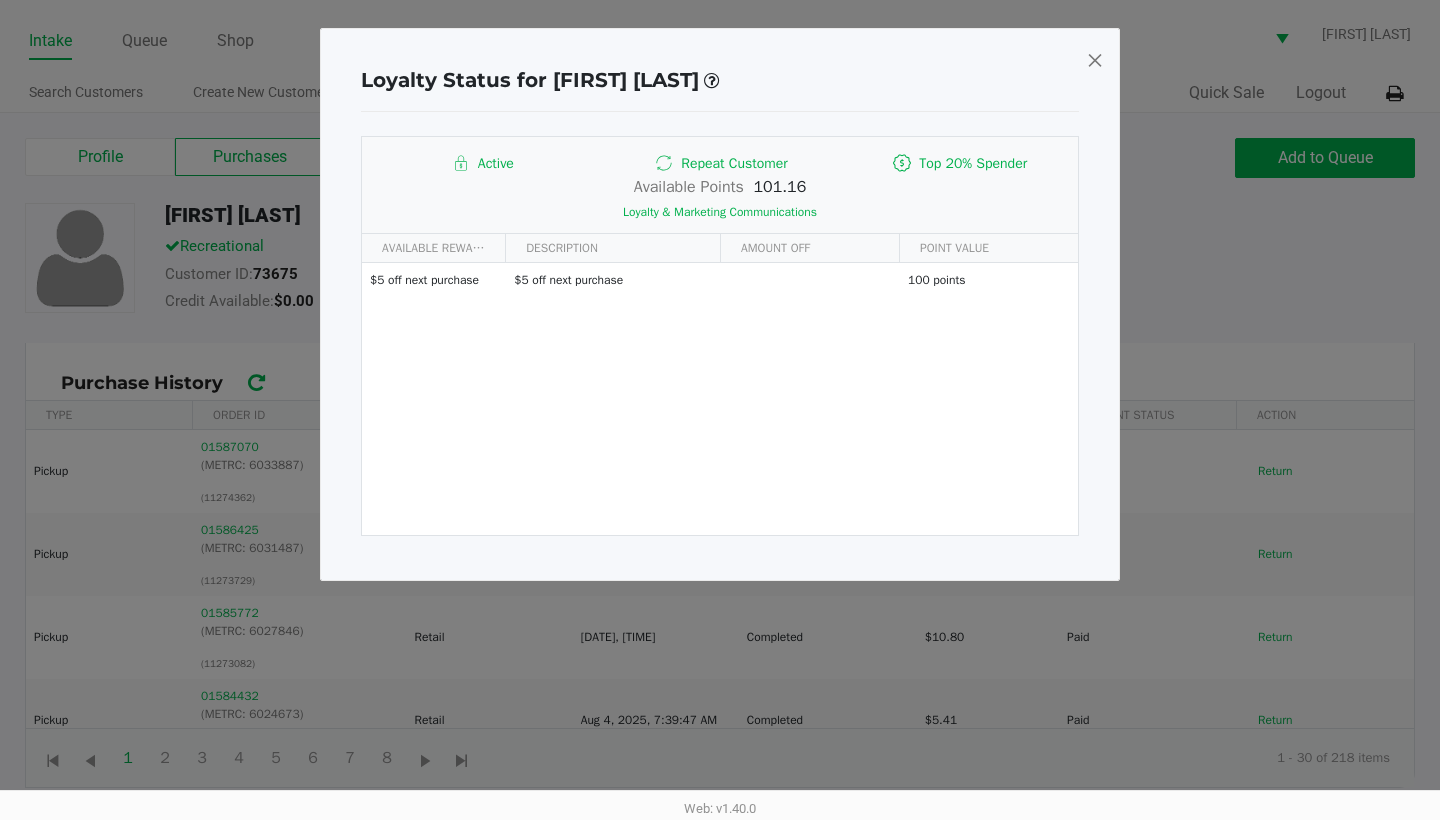 click 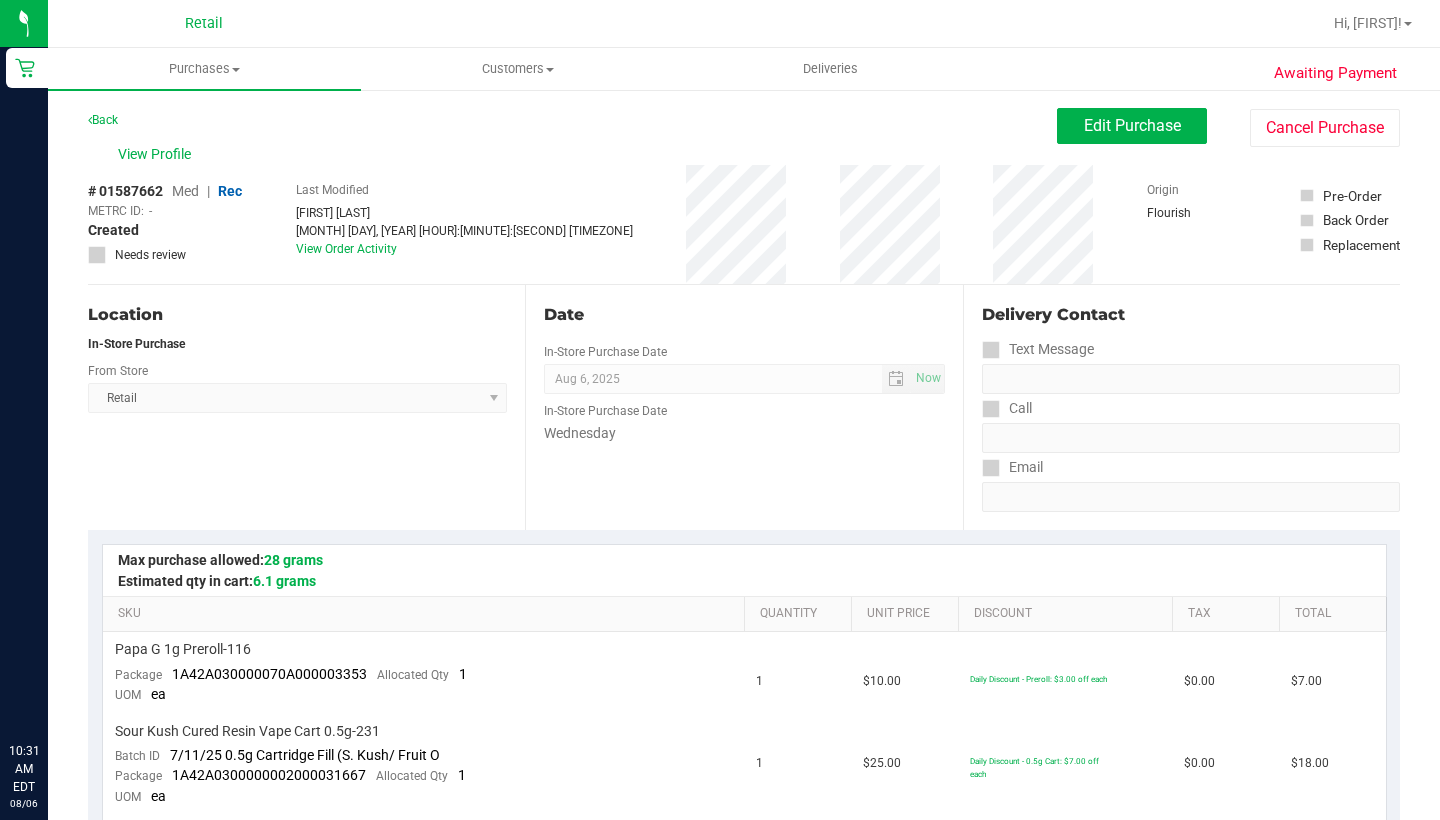 scroll, scrollTop: 0, scrollLeft: 0, axis: both 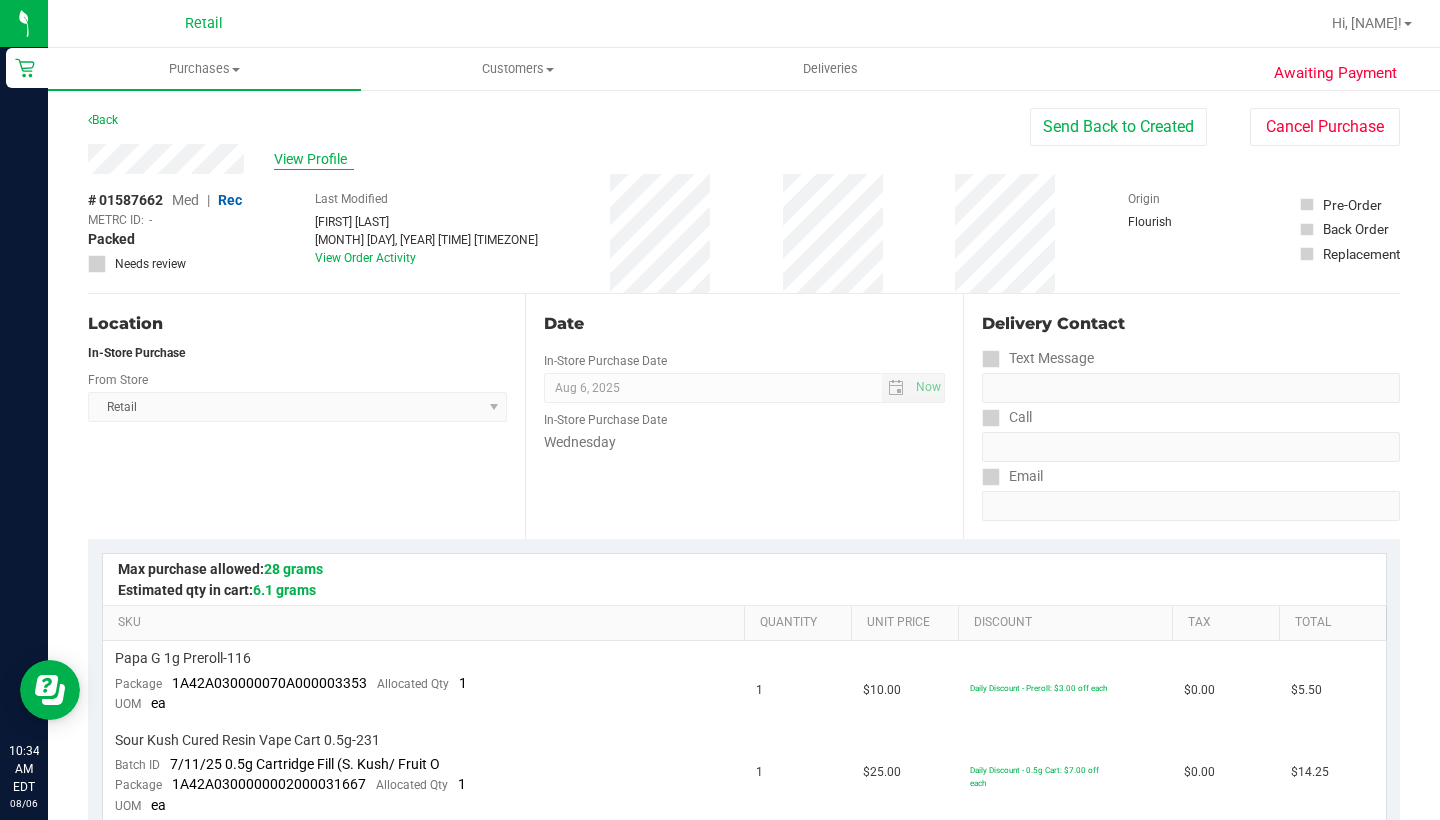 click on "View Profile" at bounding box center [314, 159] 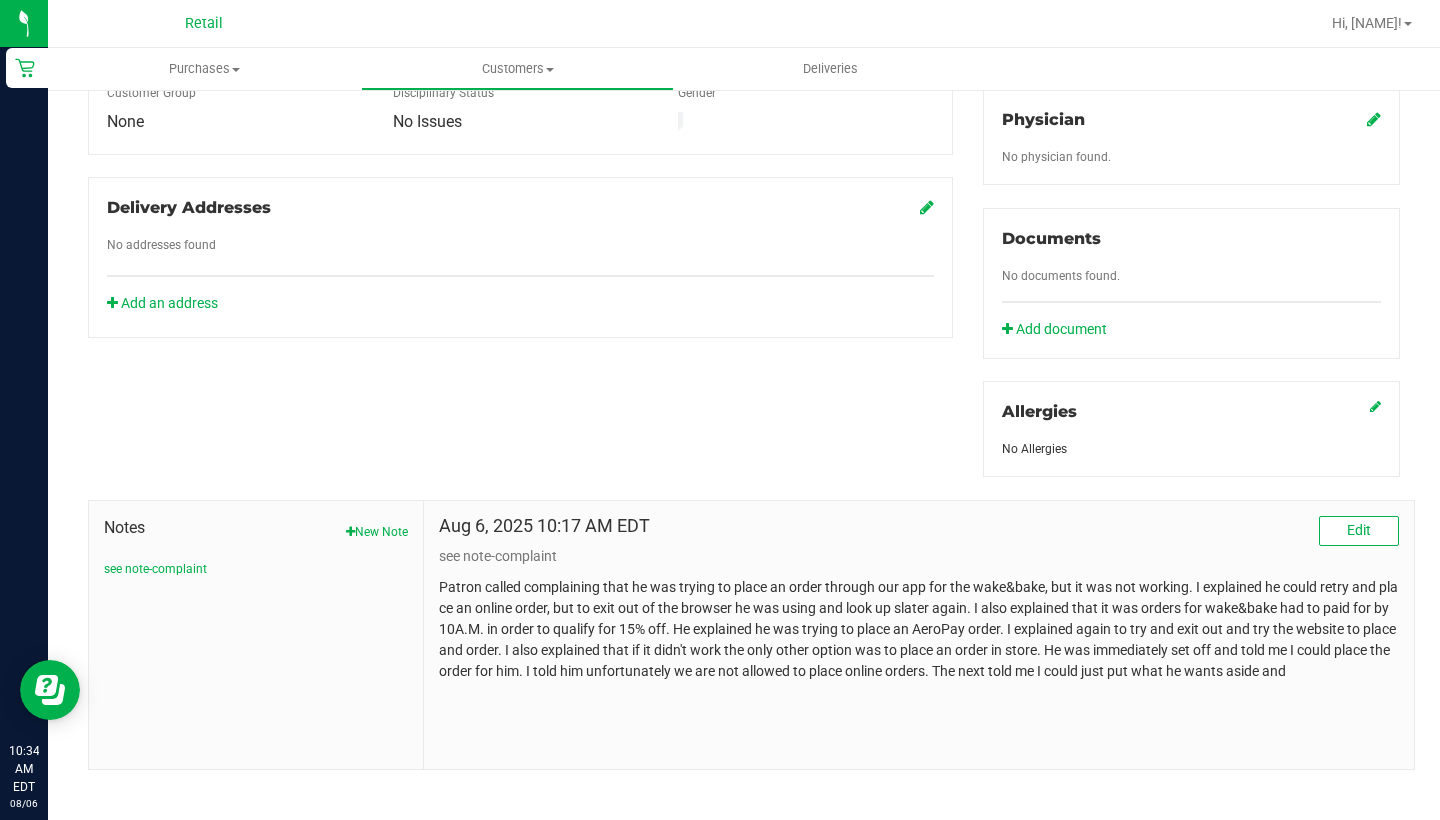 scroll, scrollTop: 603, scrollLeft: 0, axis: vertical 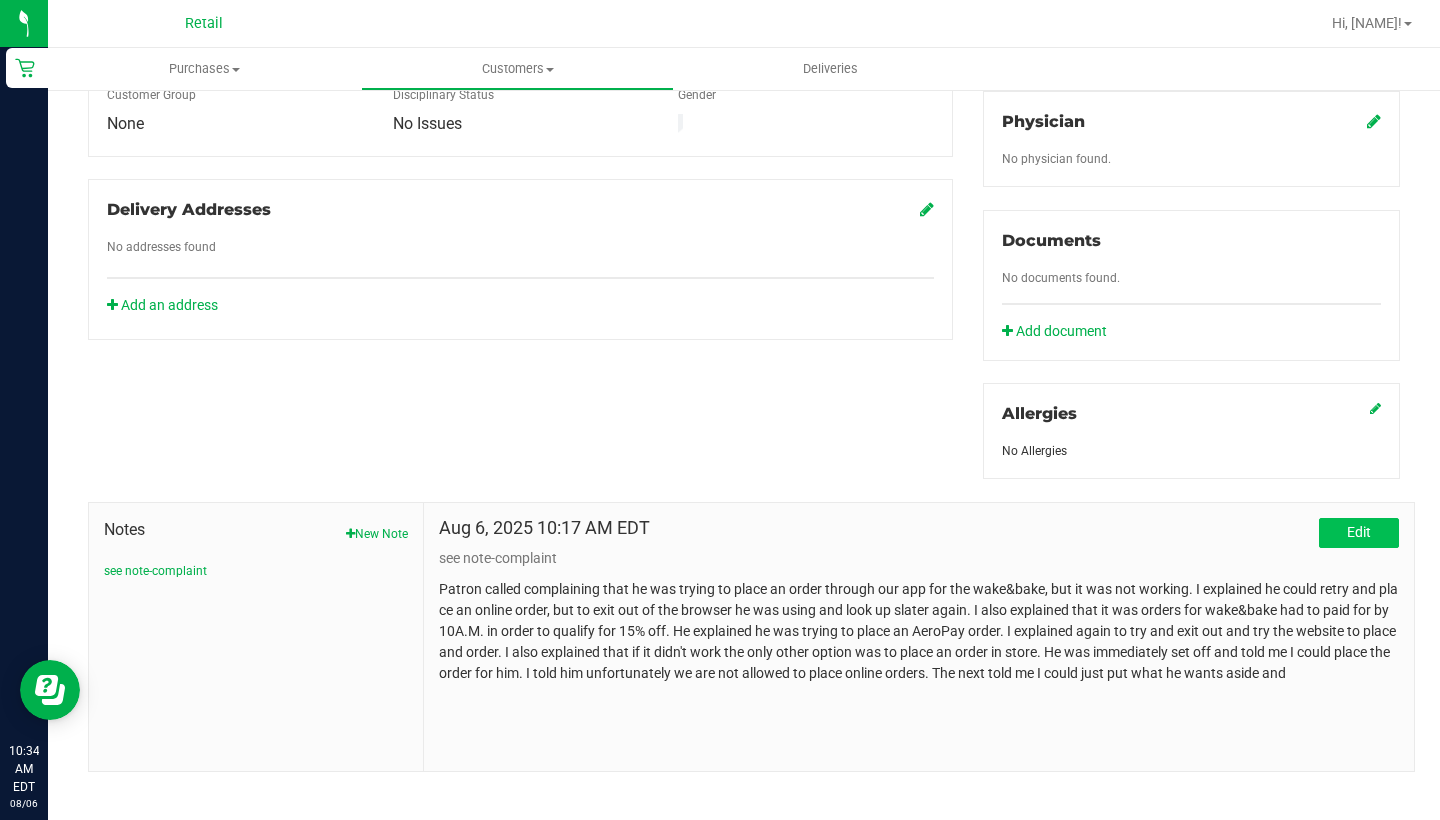 click on "Edit" at bounding box center [1359, 532] 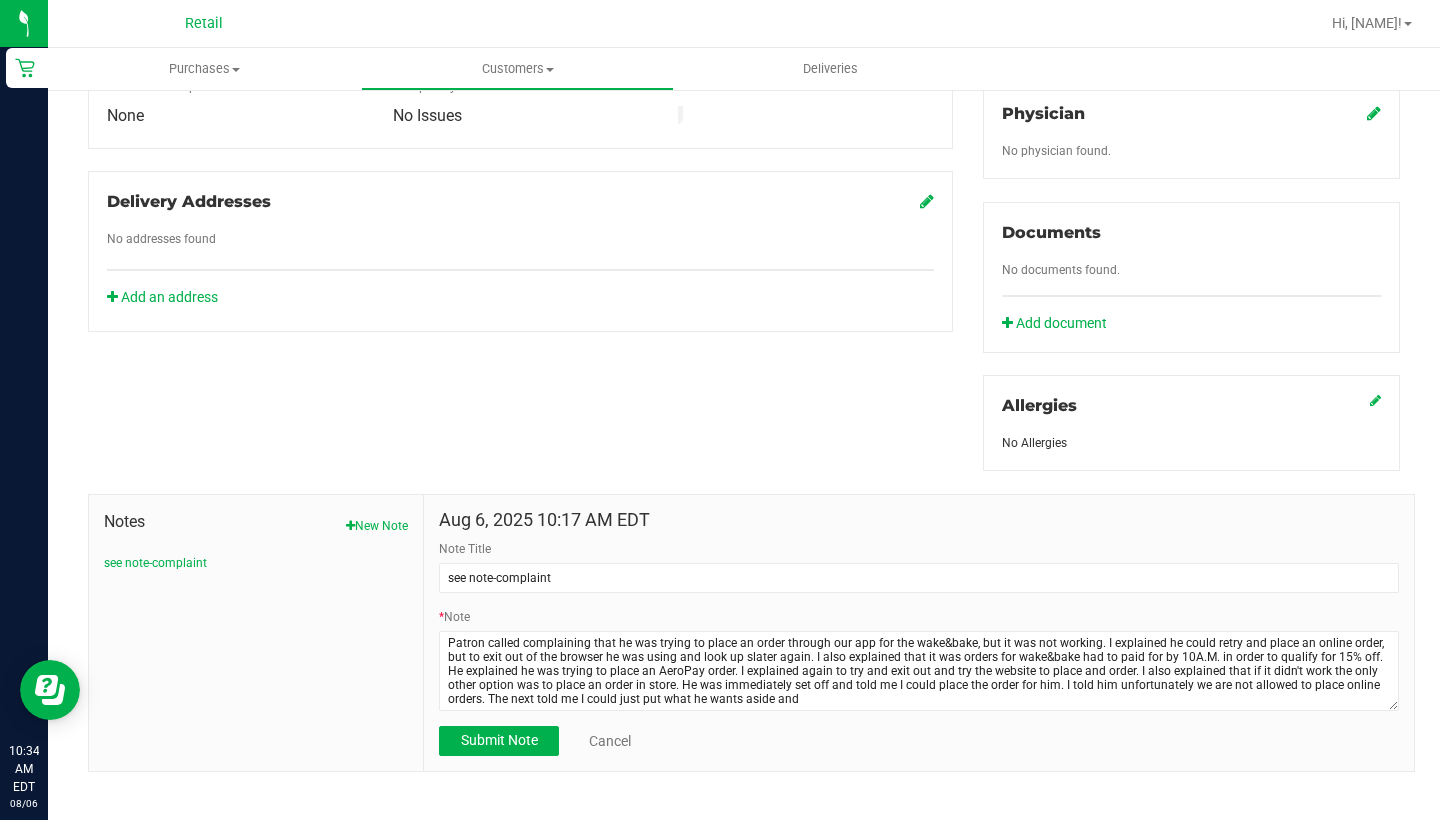 scroll, scrollTop: 610, scrollLeft: 0, axis: vertical 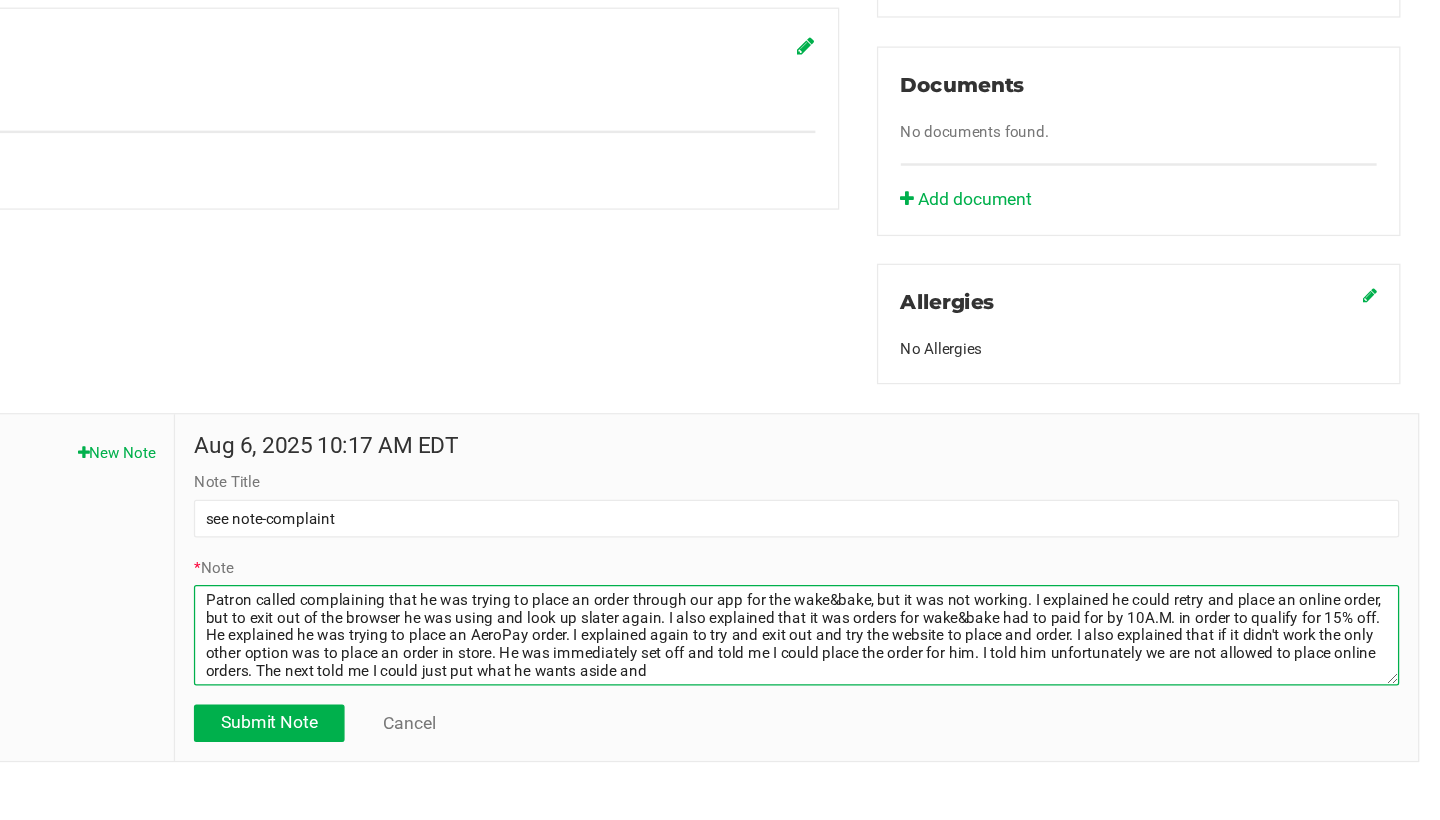 click on "*
Note" at bounding box center [919, 672] 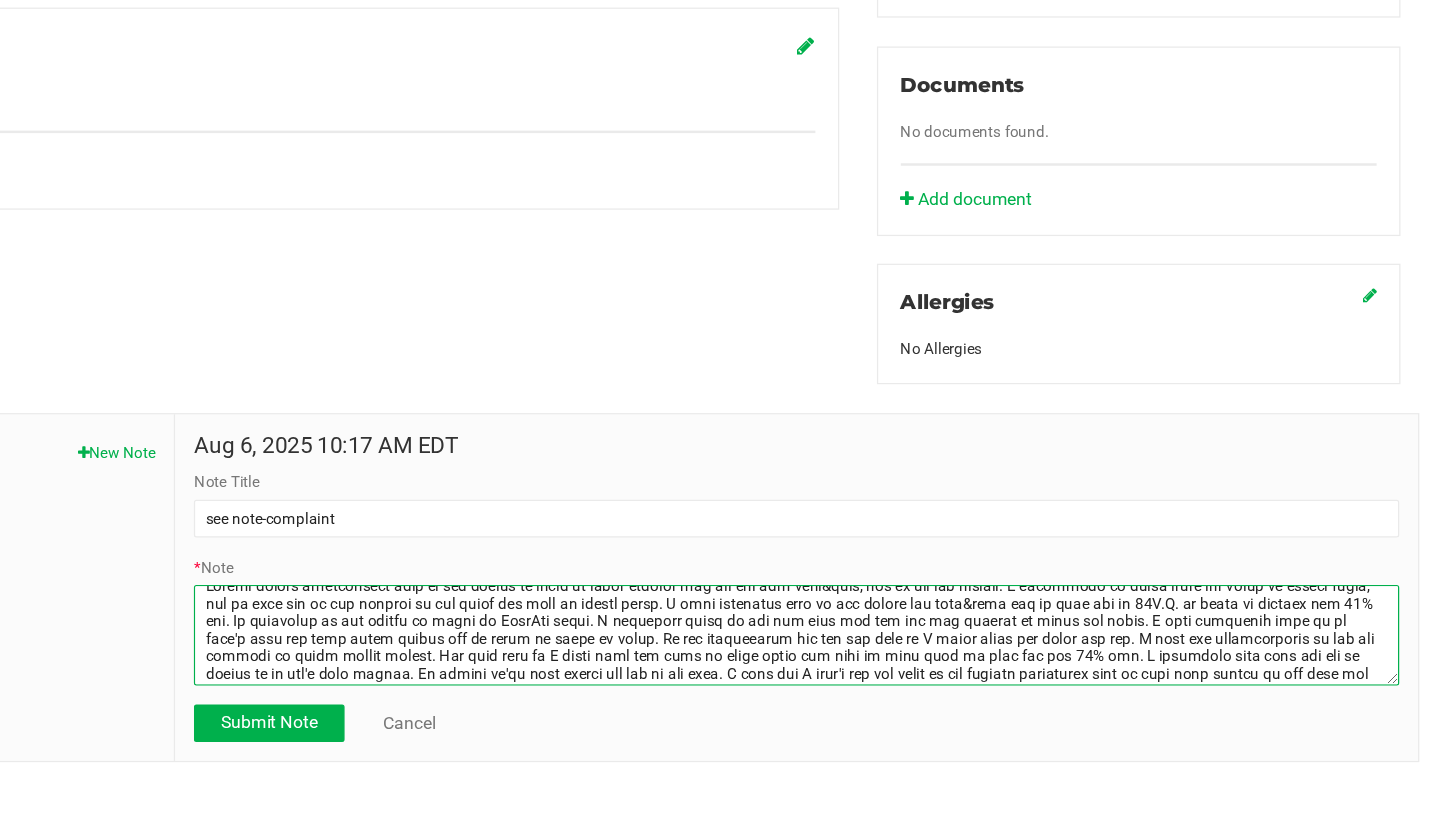 scroll, scrollTop: 25, scrollLeft: 0, axis: vertical 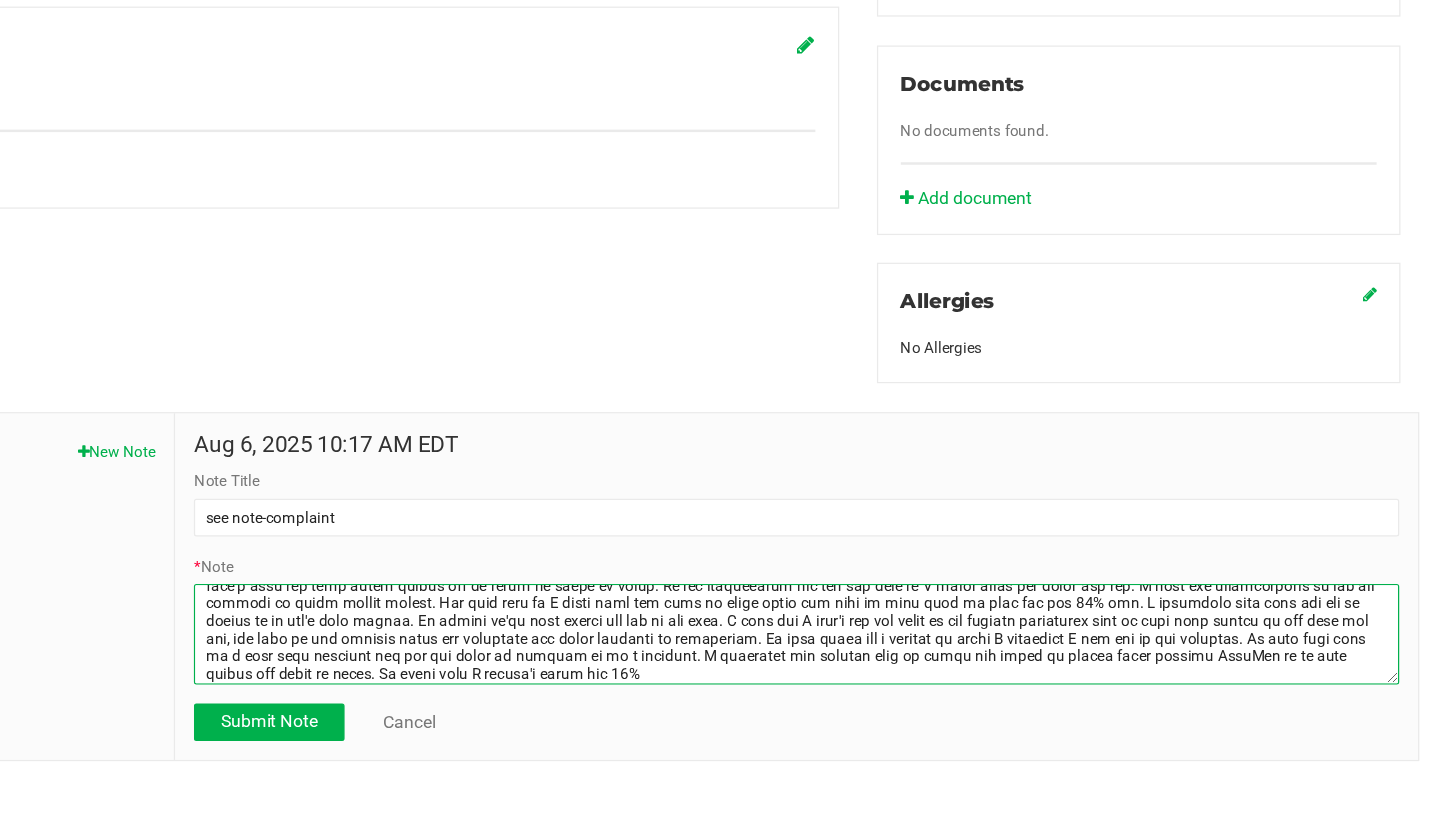click on "*
Note" at bounding box center (919, 672) 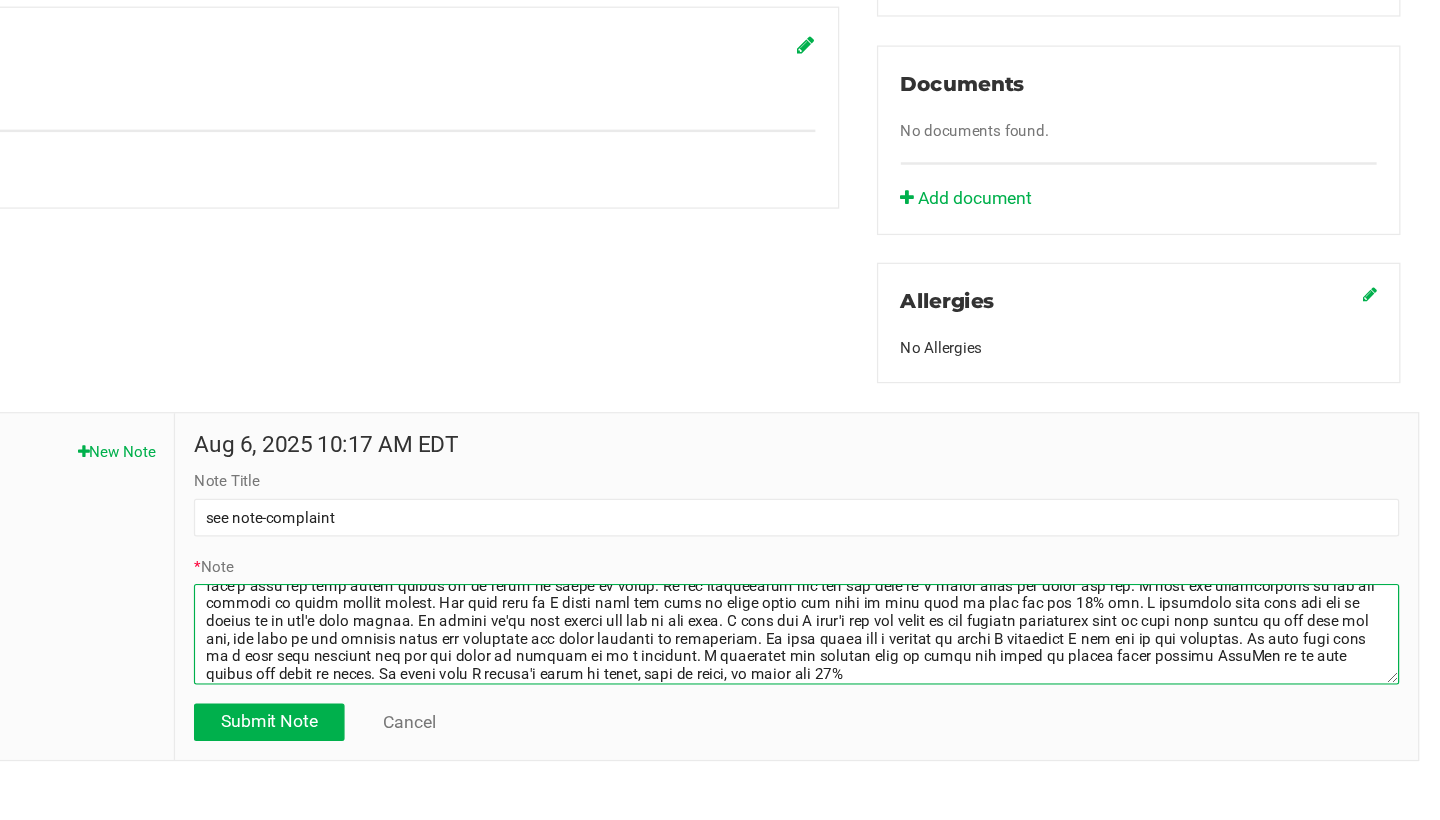click on "*
Note" at bounding box center (919, 672) 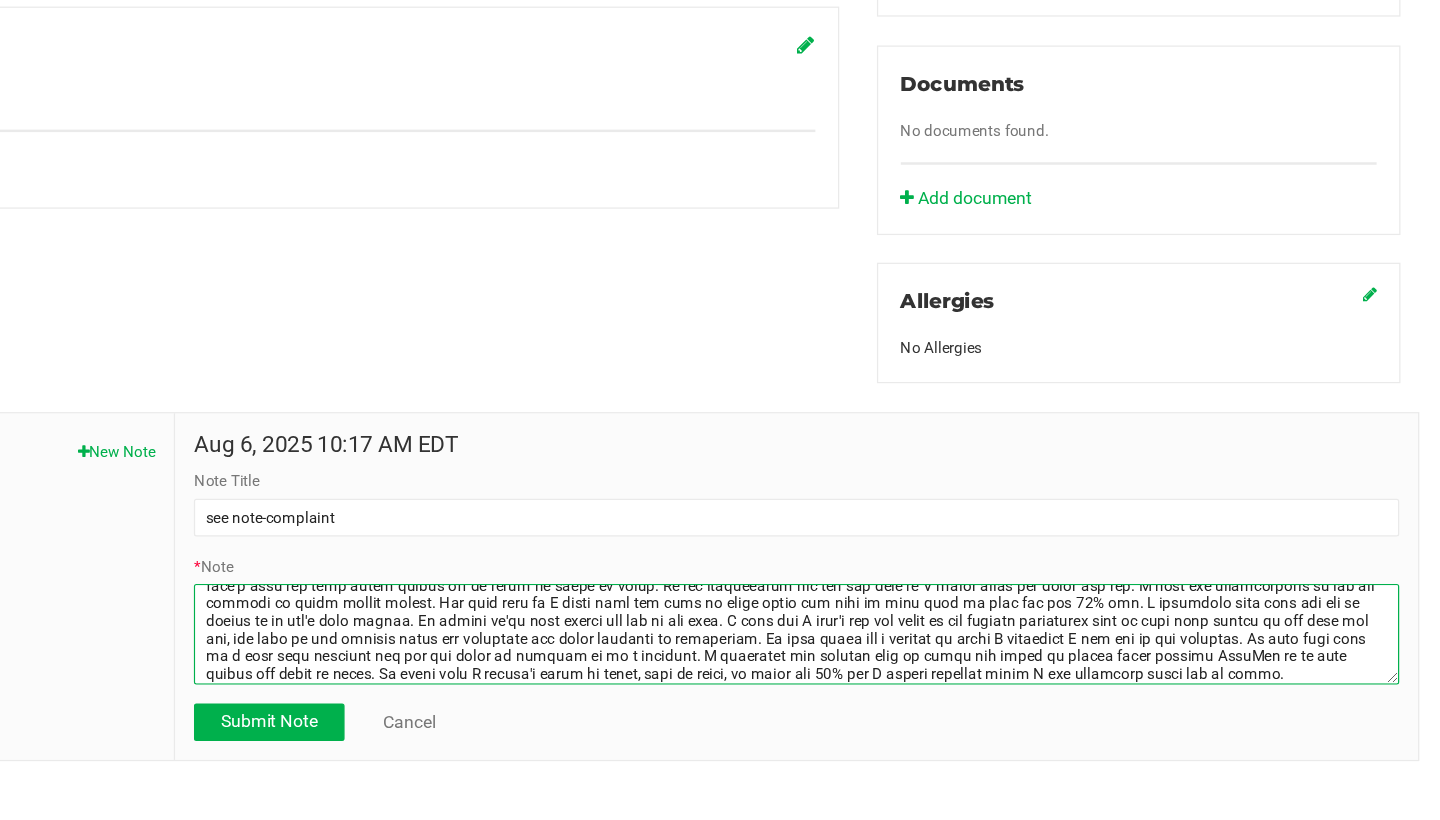 scroll, scrollTop: 0, scrollLeft: 0, axis: both 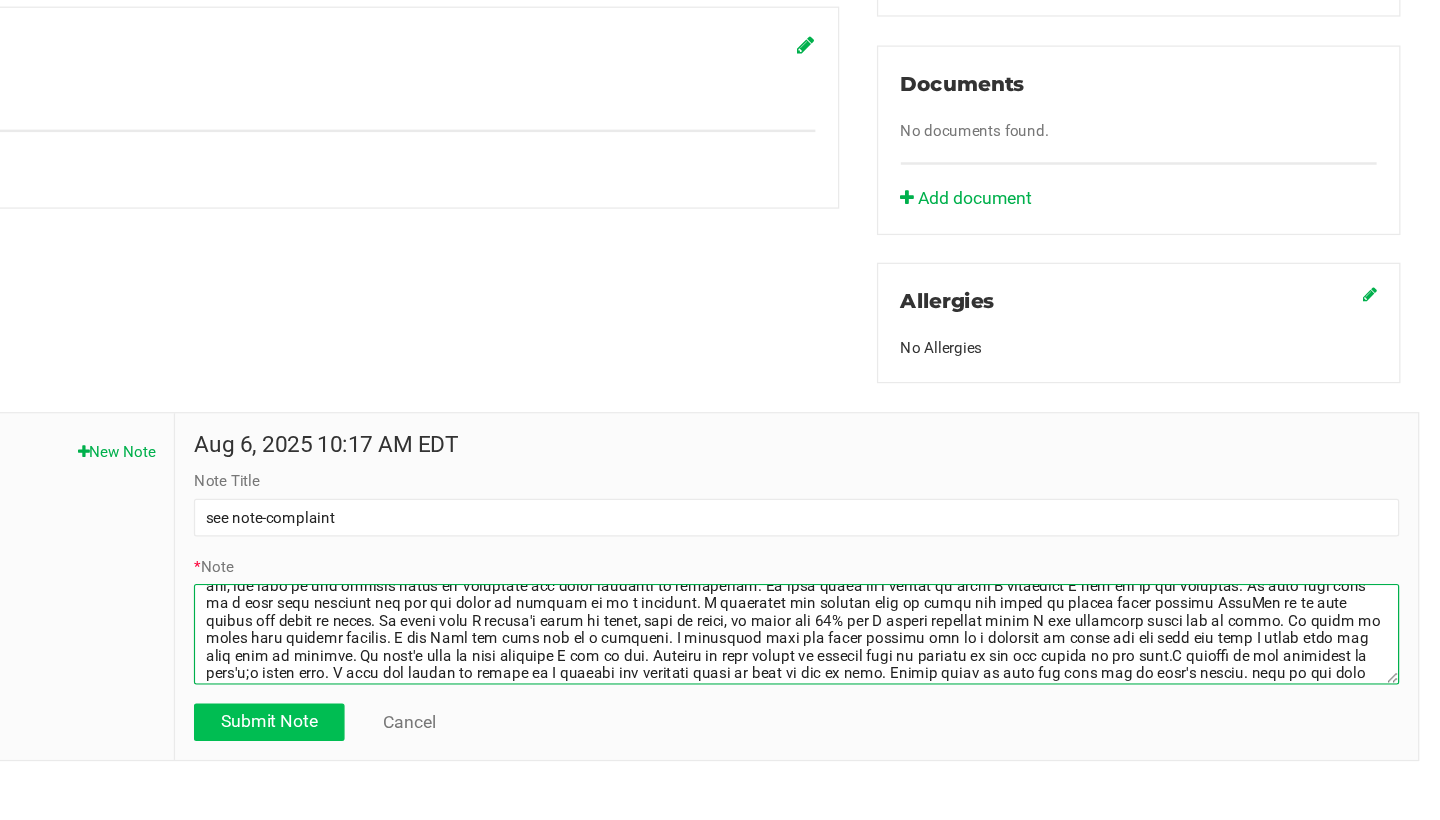 type on "Patron called complaining that he was trying to place an order through our app for the wake&bake, but it was not working. I explained he could retry and place an online order, but to exit out of the browser he was using and look up slater again. I also explained that it was orders for wake&bake had to paid for by 10A.M. in order to qualify for 15% off. He explained he was trying to place an AeroPay order. I explained again to try and exit out and try the website to place and order. I also explained that if it didn't work the only other option was to place an order in store. He was immediately set off and told me I could place the order for him. I told him unfortunately we are not allowed to place online orders. The next told me I could just put what he wants aside and when he gets here to give him the 15% off. I explained that also was not an option as we don't hold orders. He claims we've held orders fro him in the past. I told him I didn't see any notes in his profile indicating that we have held orders ..." 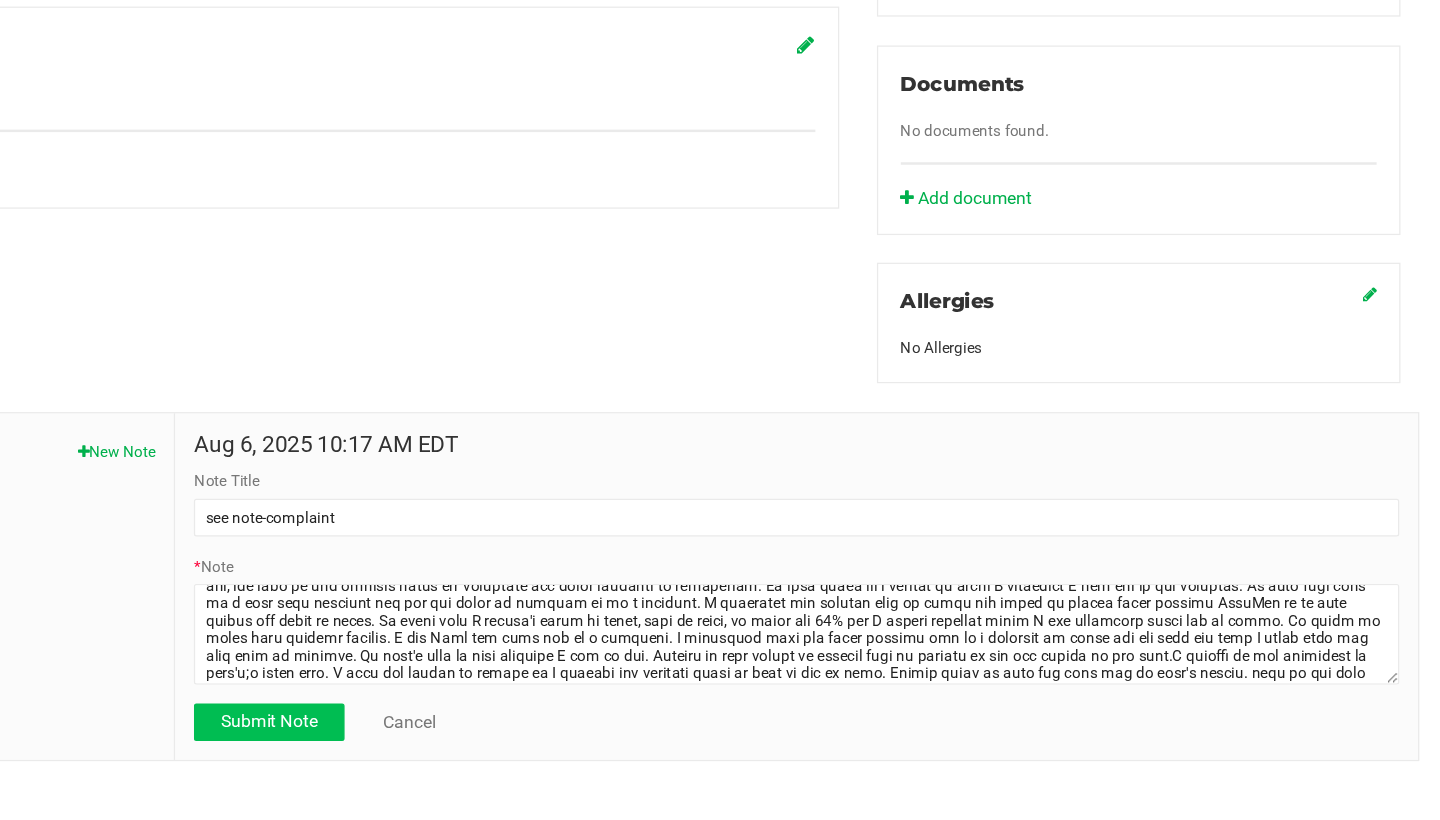 click on "Submit Note" at bounding box center (499, 741) 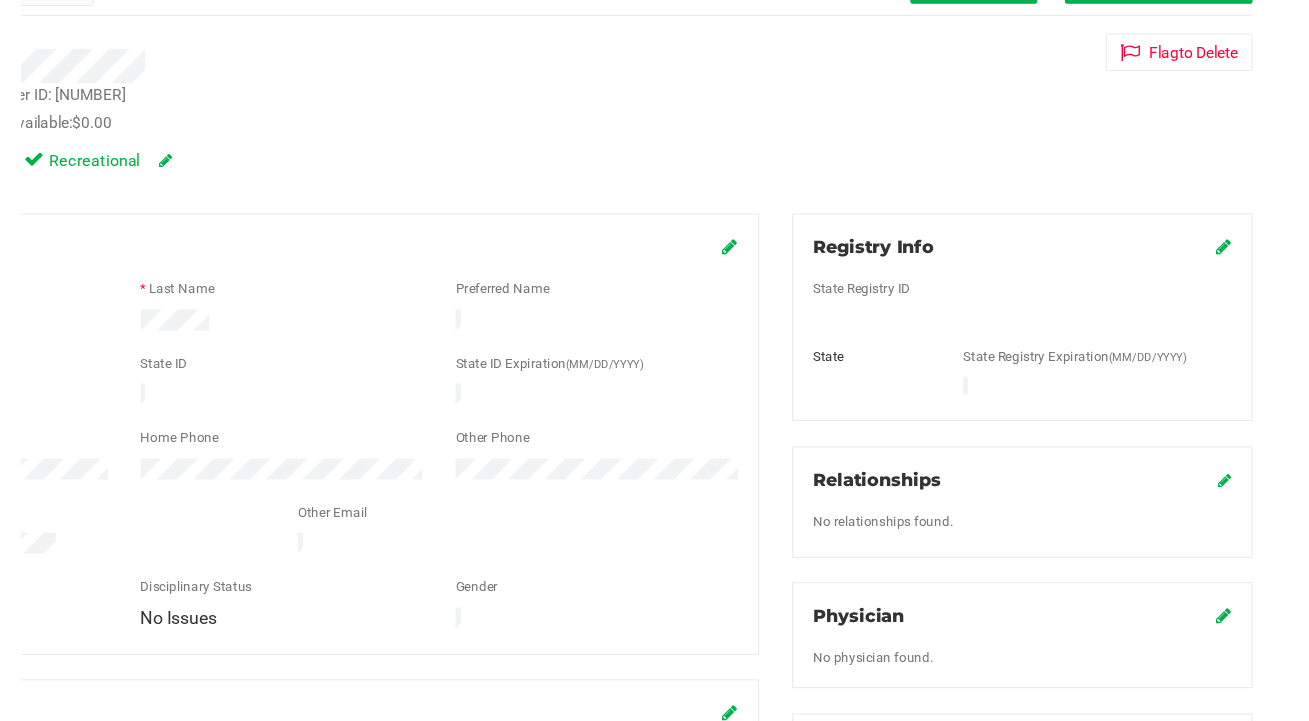 scroll, scrollTop: 0, scrollLeft: 0, axis: both 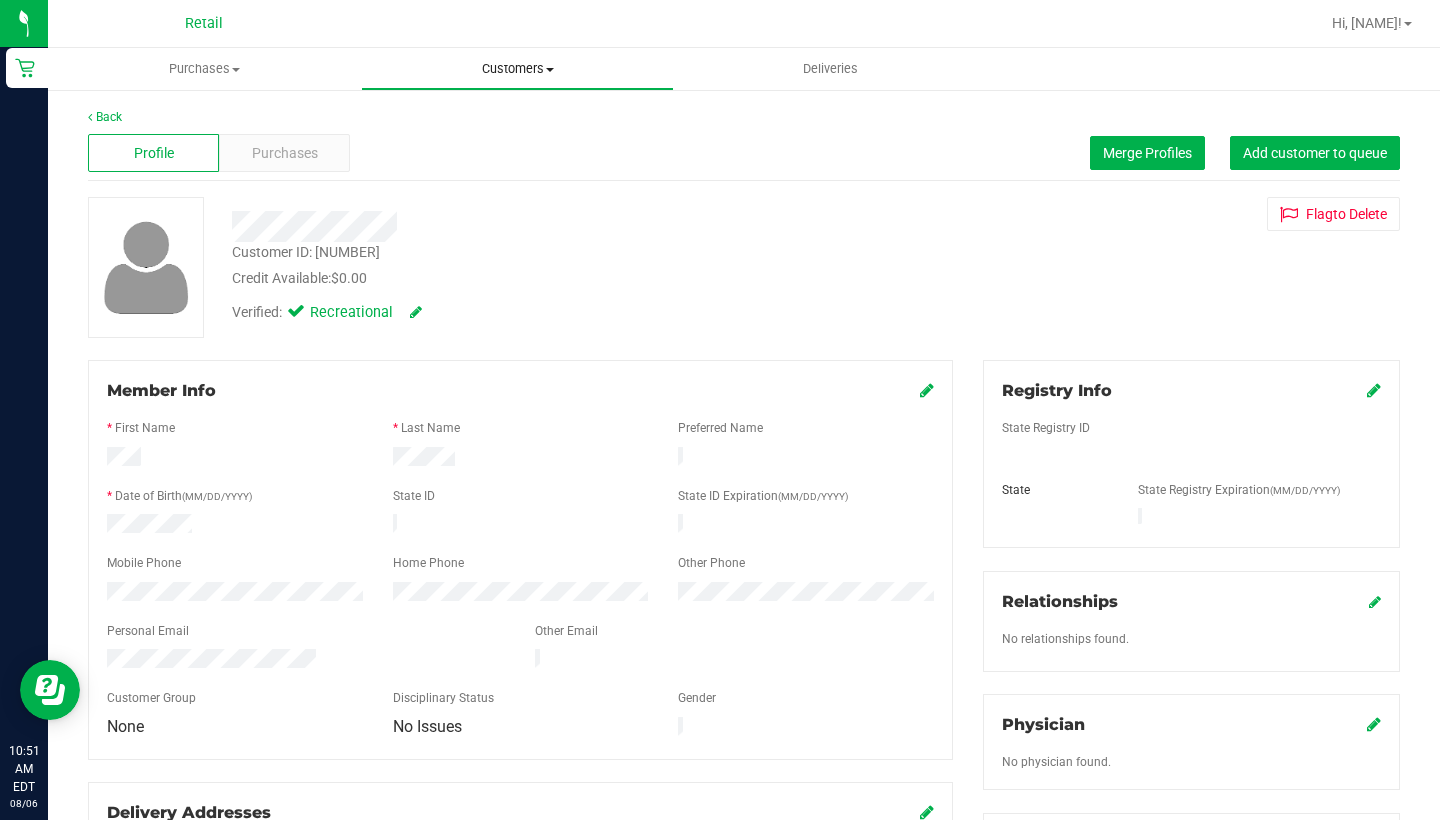 drag, startPoint x: 560, startPoint y: 67, endPoint x: 542, endPoint y: 70, distance: 18.248287 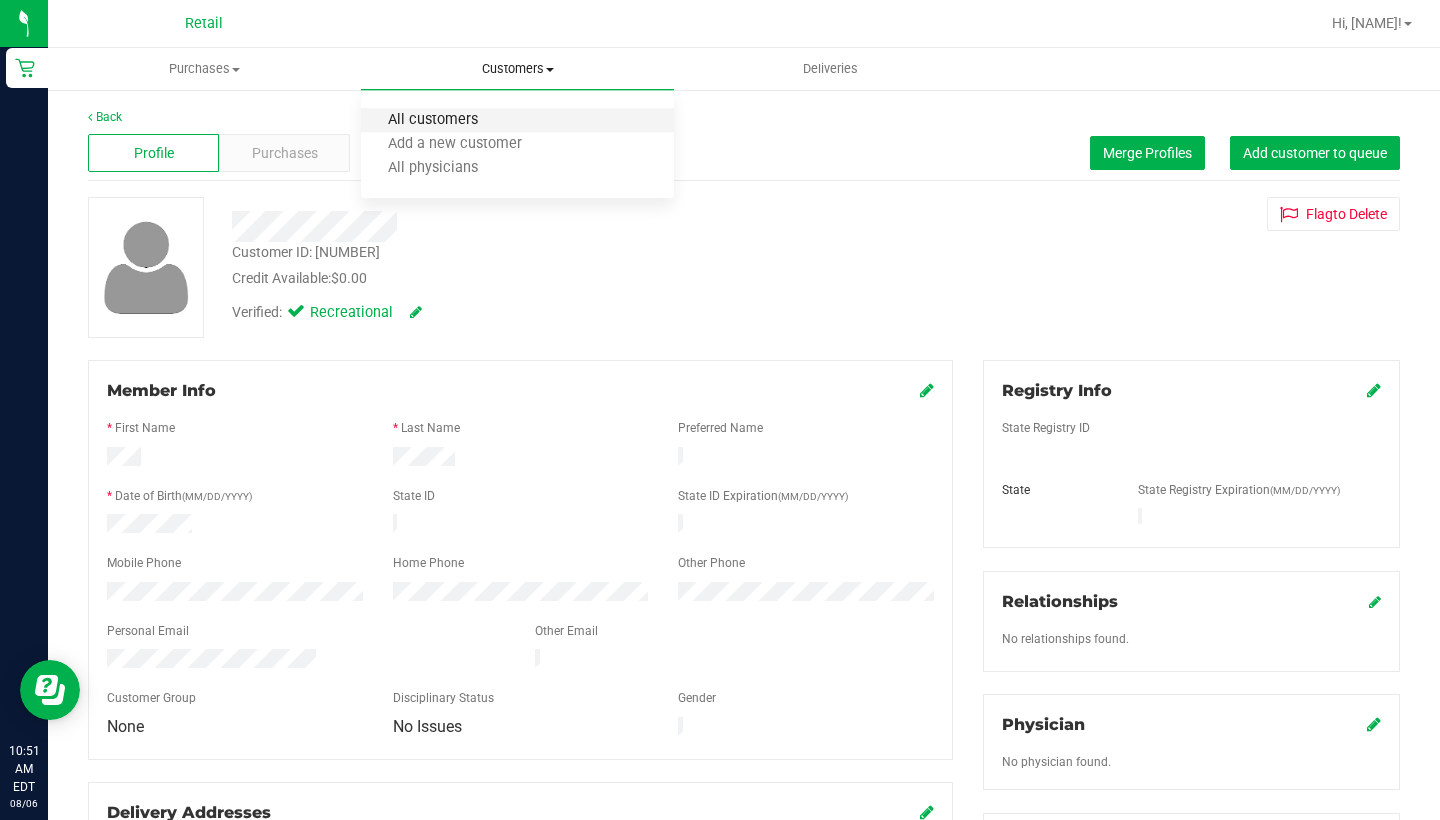 click on "All customers" at bounding box center (433, 120) 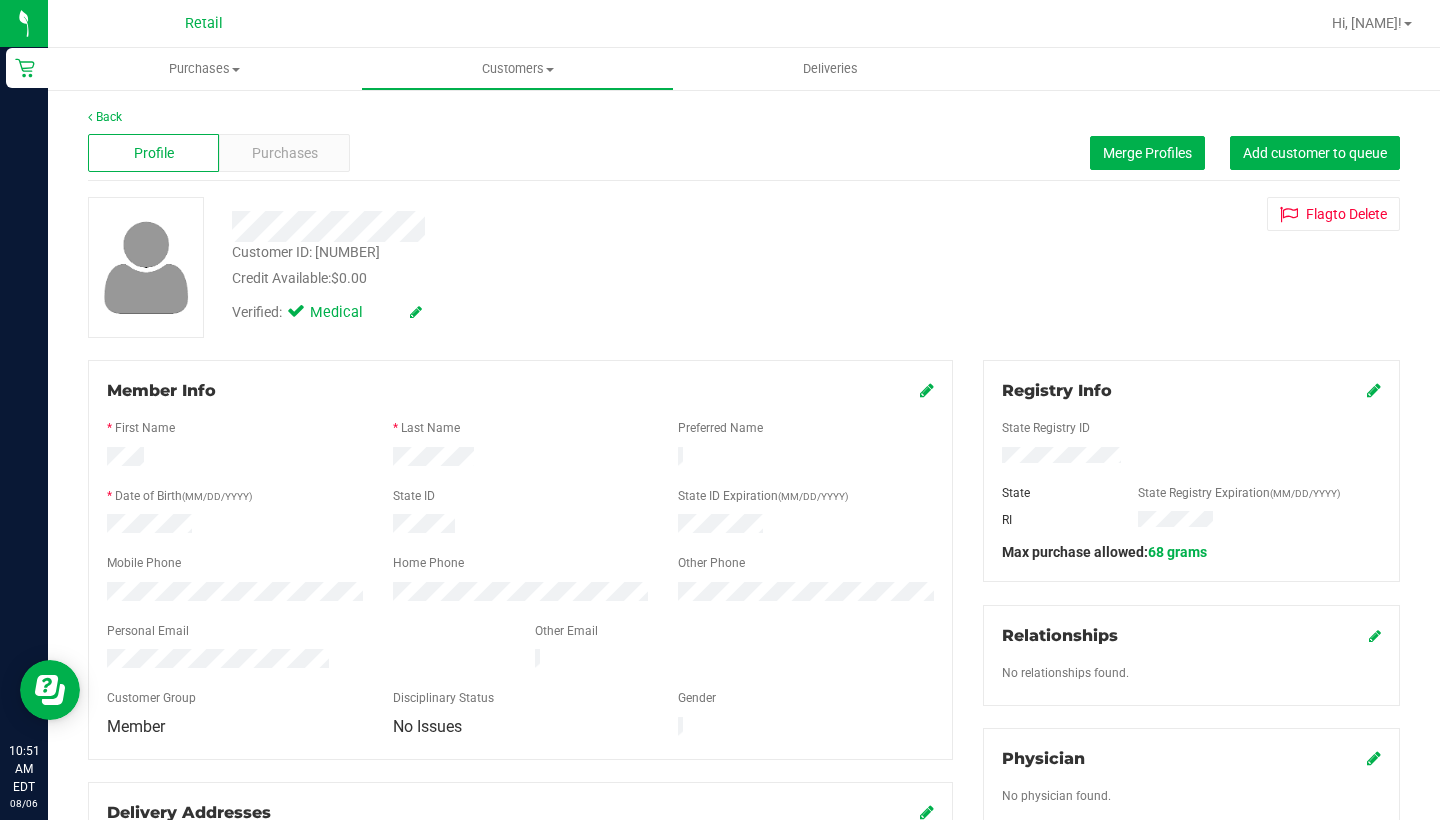 click at bounding box center [927, 390] 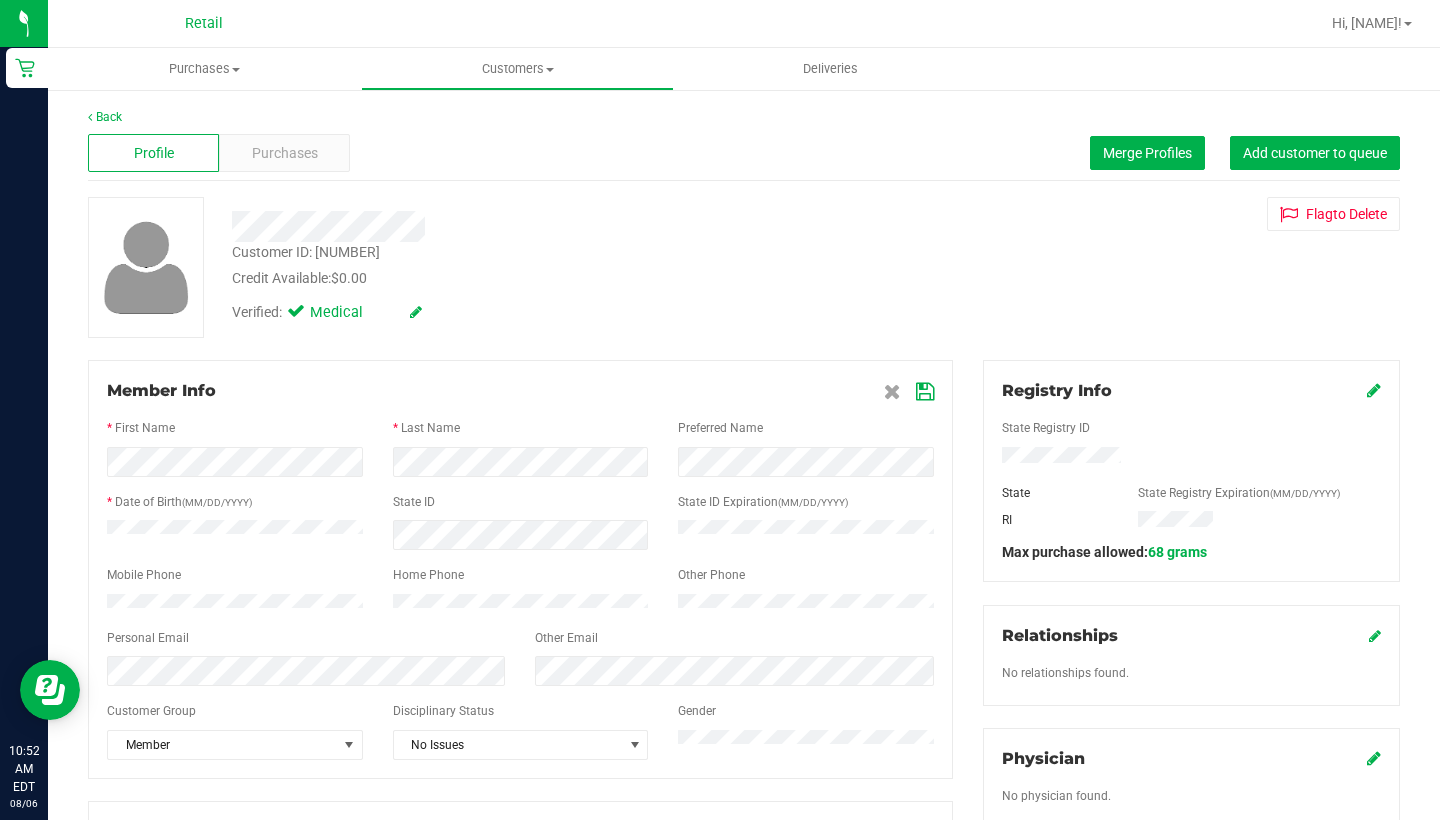 click at bounding box center (925, 392) 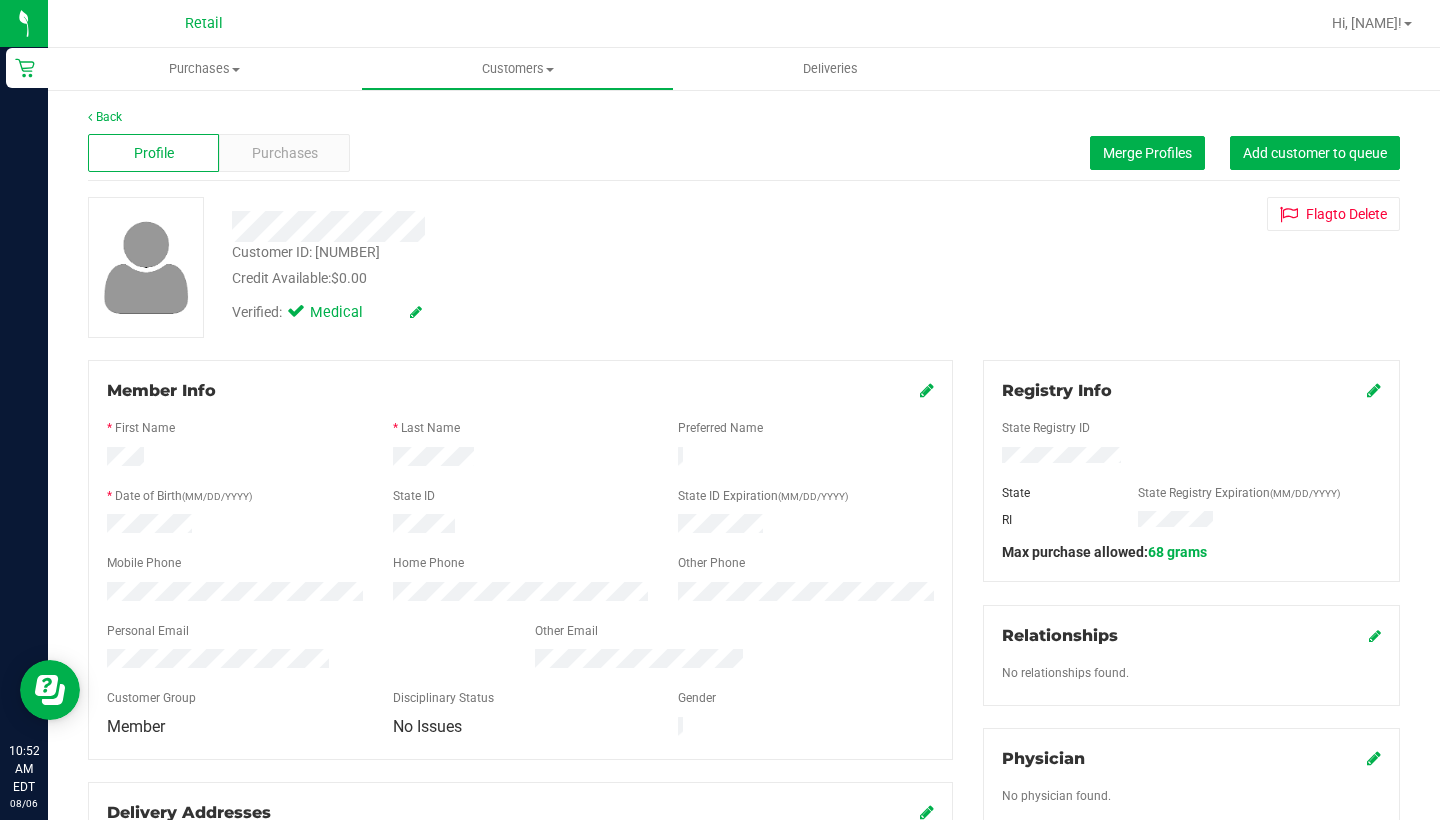 click on "Personal Email" at bounding box center [306, 633] 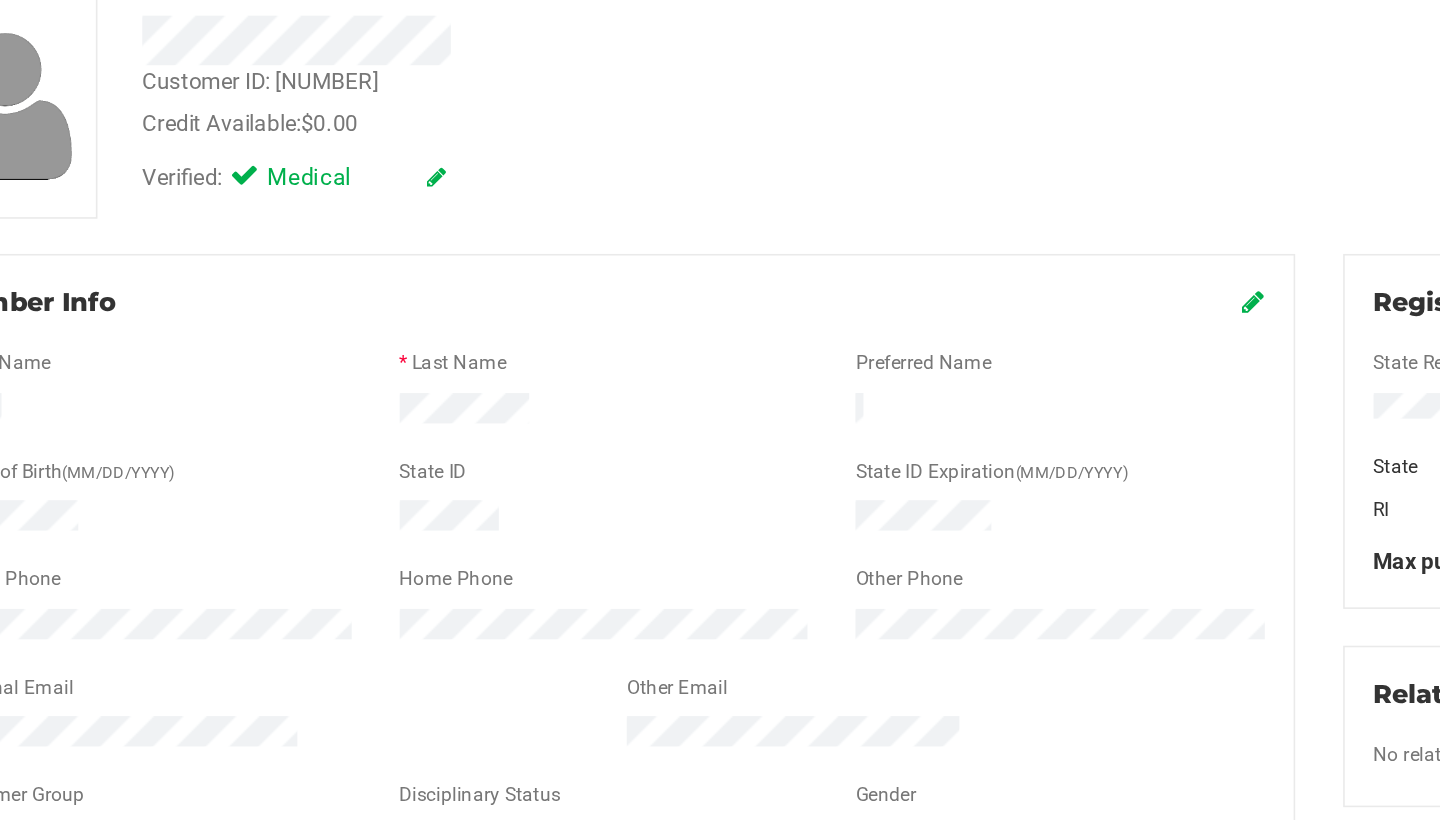 click at bounding box center [927, 390] 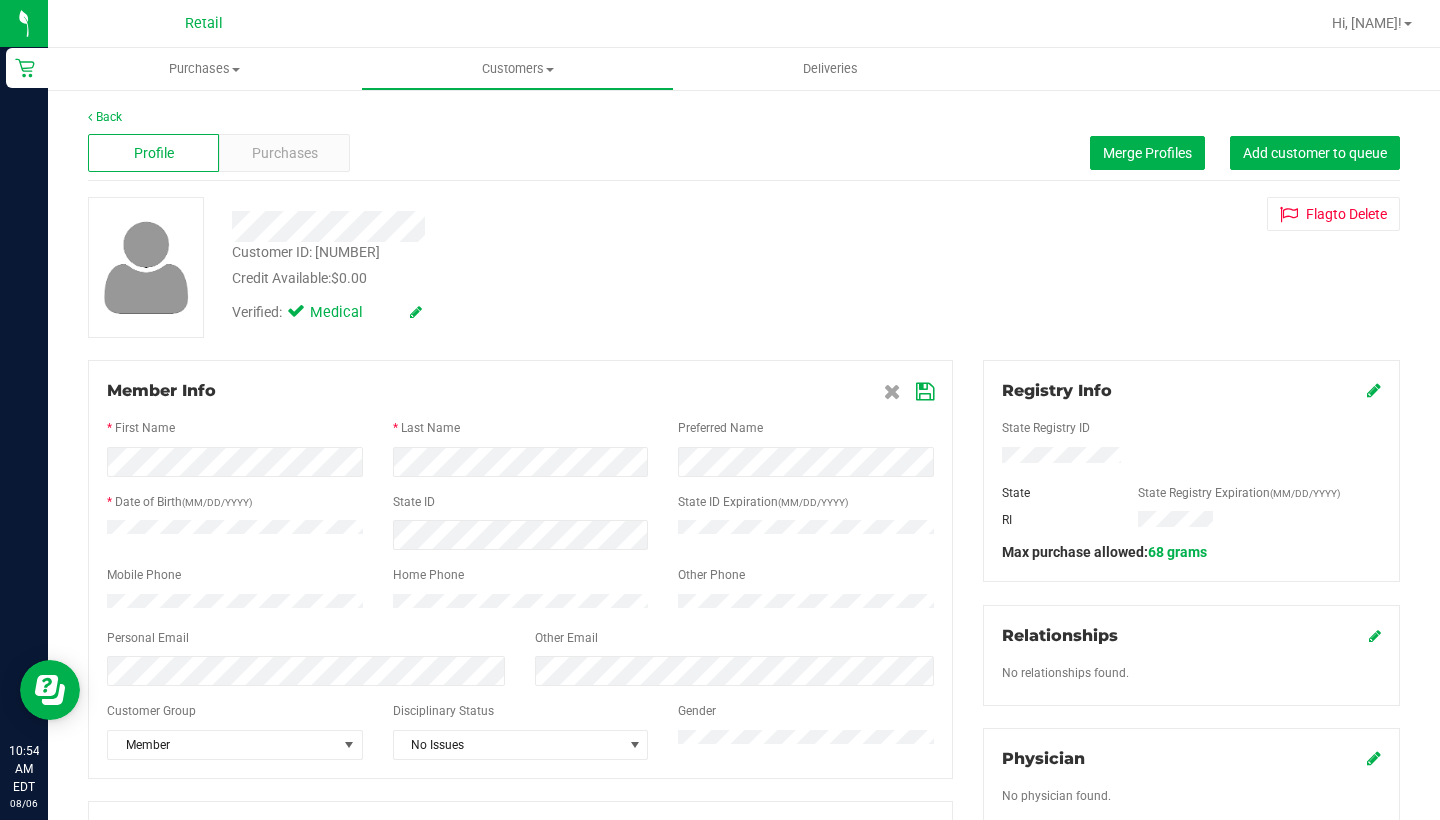 click at bounding box center [925, 392] 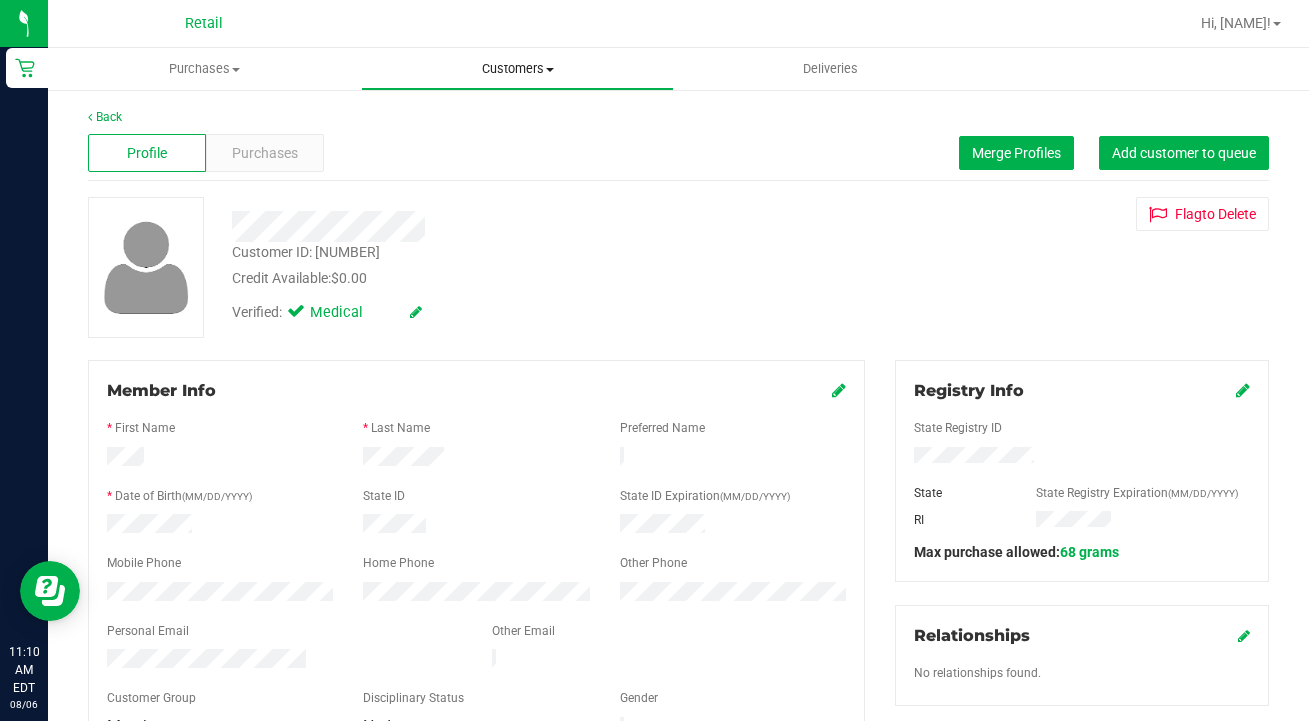 click on "Customers" at bounding box center (517, 69) 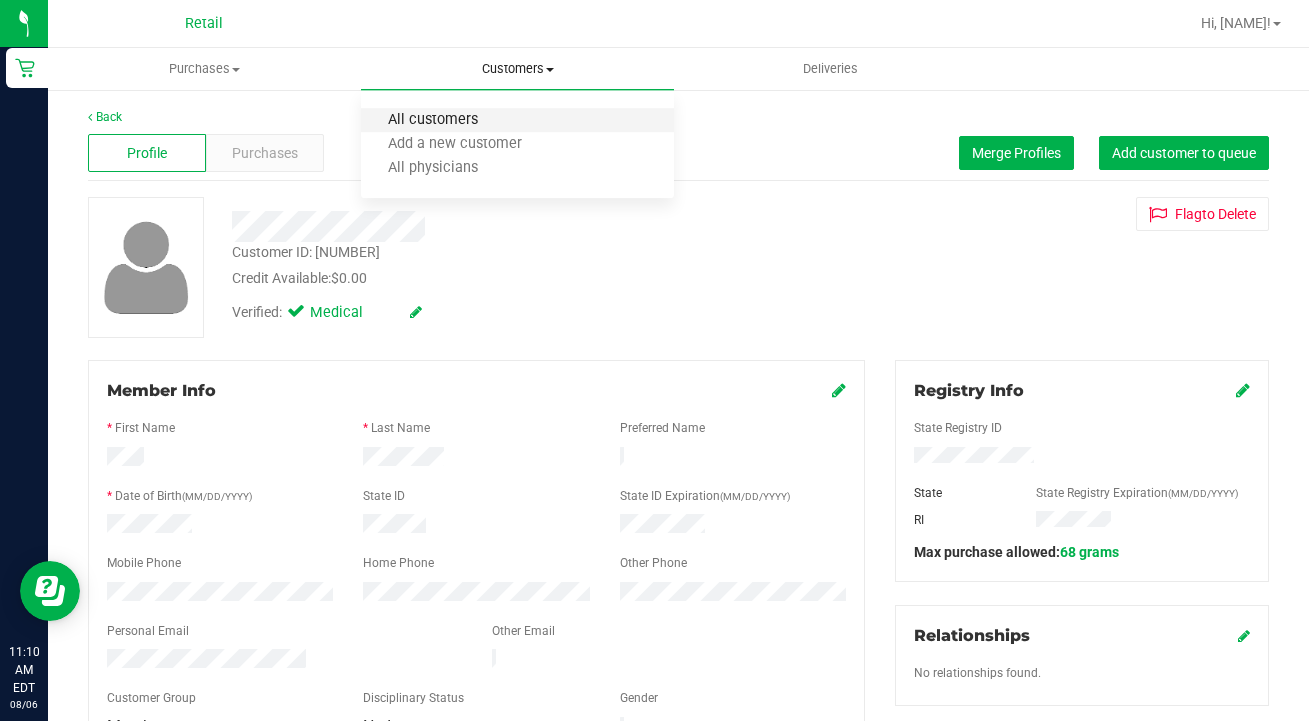 click on "All customers" at bounding box center (433, 120) 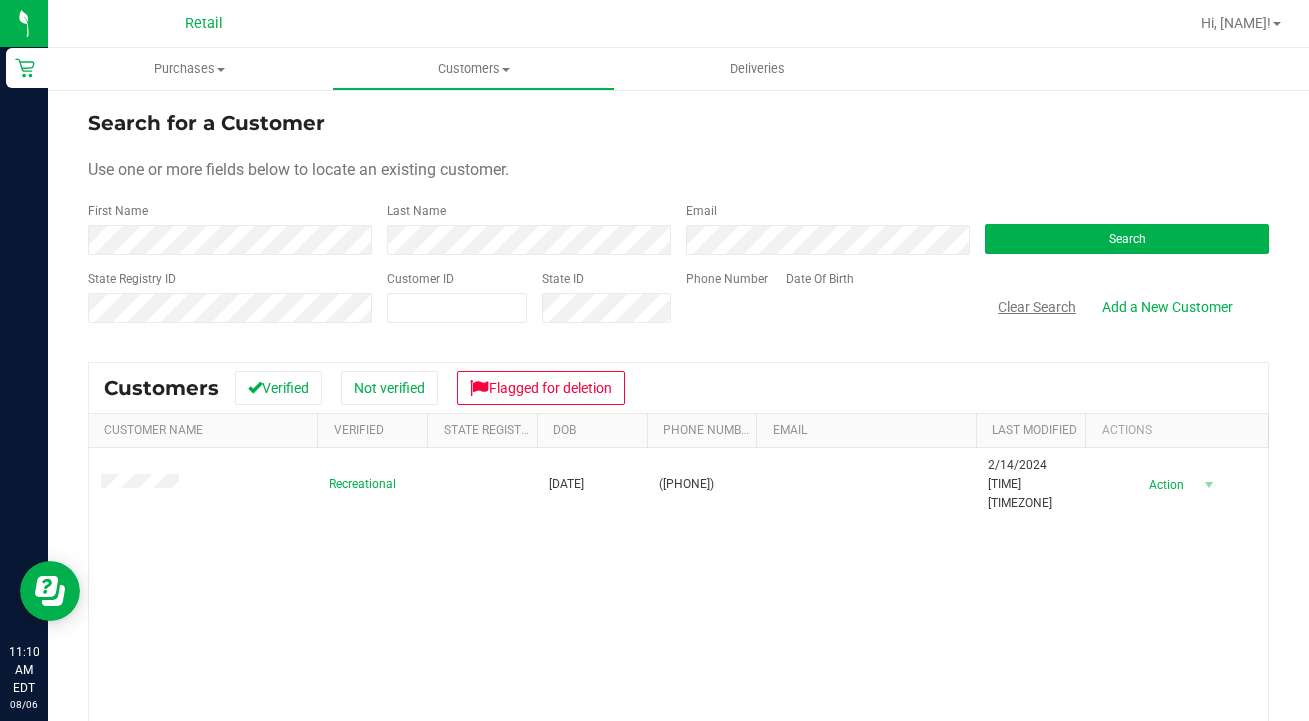 click on "Clear Search" at bounding box center [1037, 307] 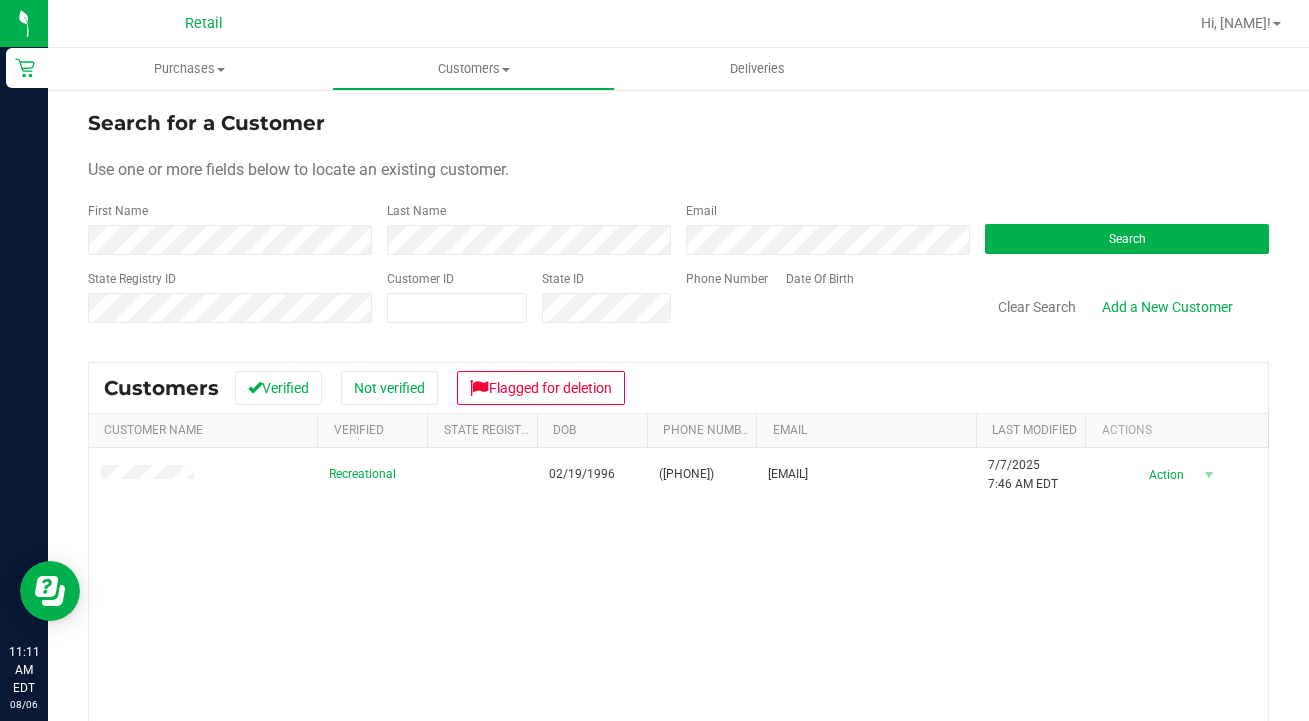 click on "Recreational [DATE] ([PHONE]) [EMAIL] [DATE] [TIME] [TIMEZONE]
Delete Profile
Action Action Add to queue Create new purchase View profile View purchases" at bounding box center (678, 675) 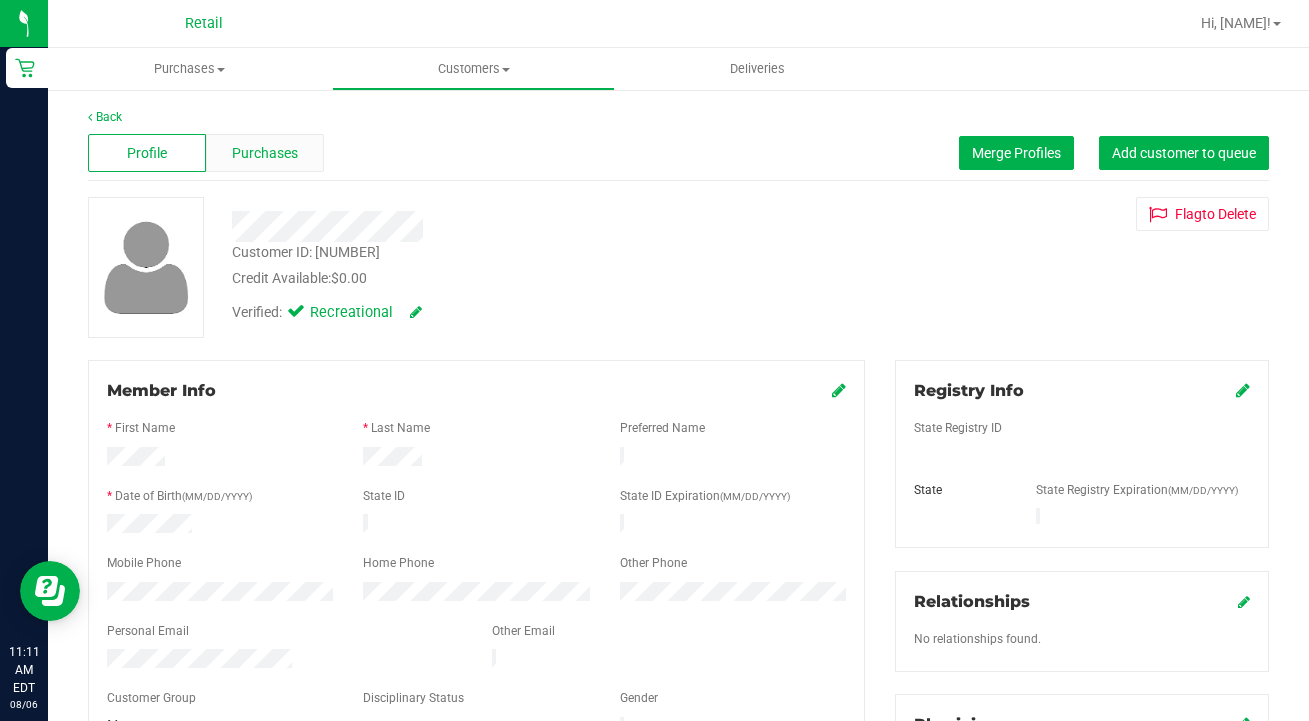 click on "Purchases" at bounding box center [265, 153] 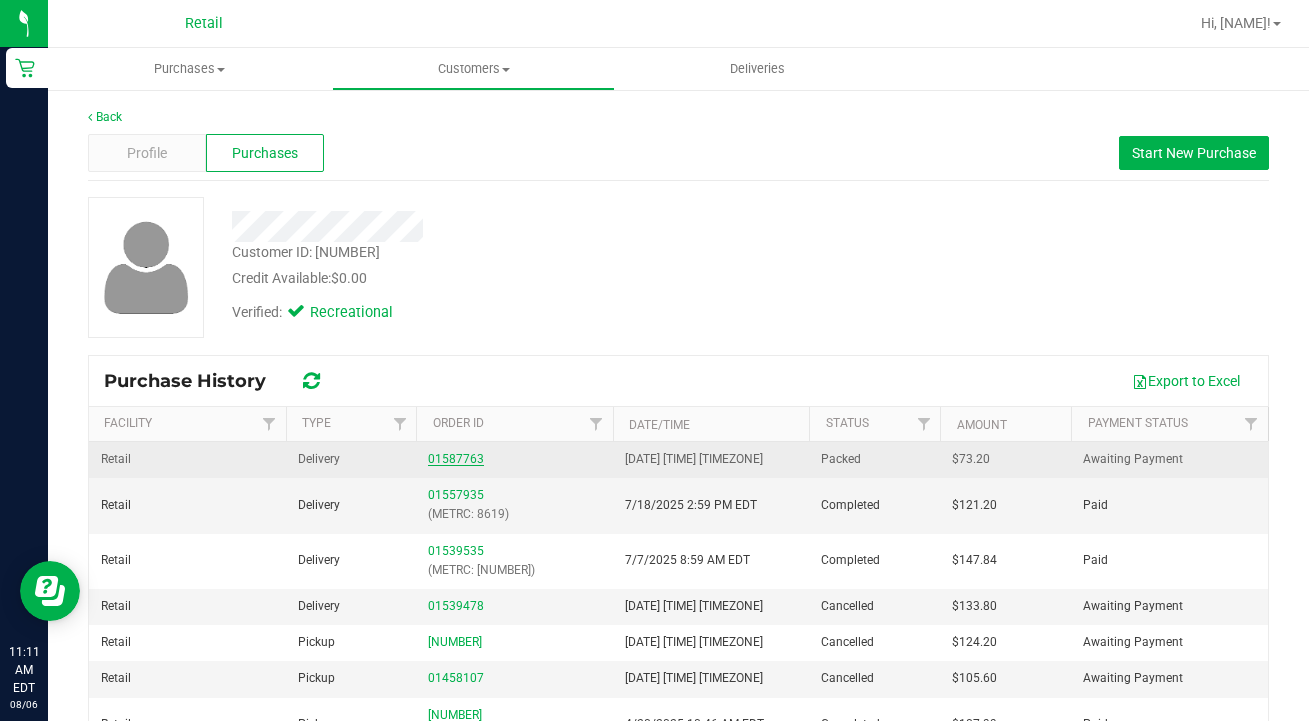 click on "01587763" at bounding box center [456, 459] 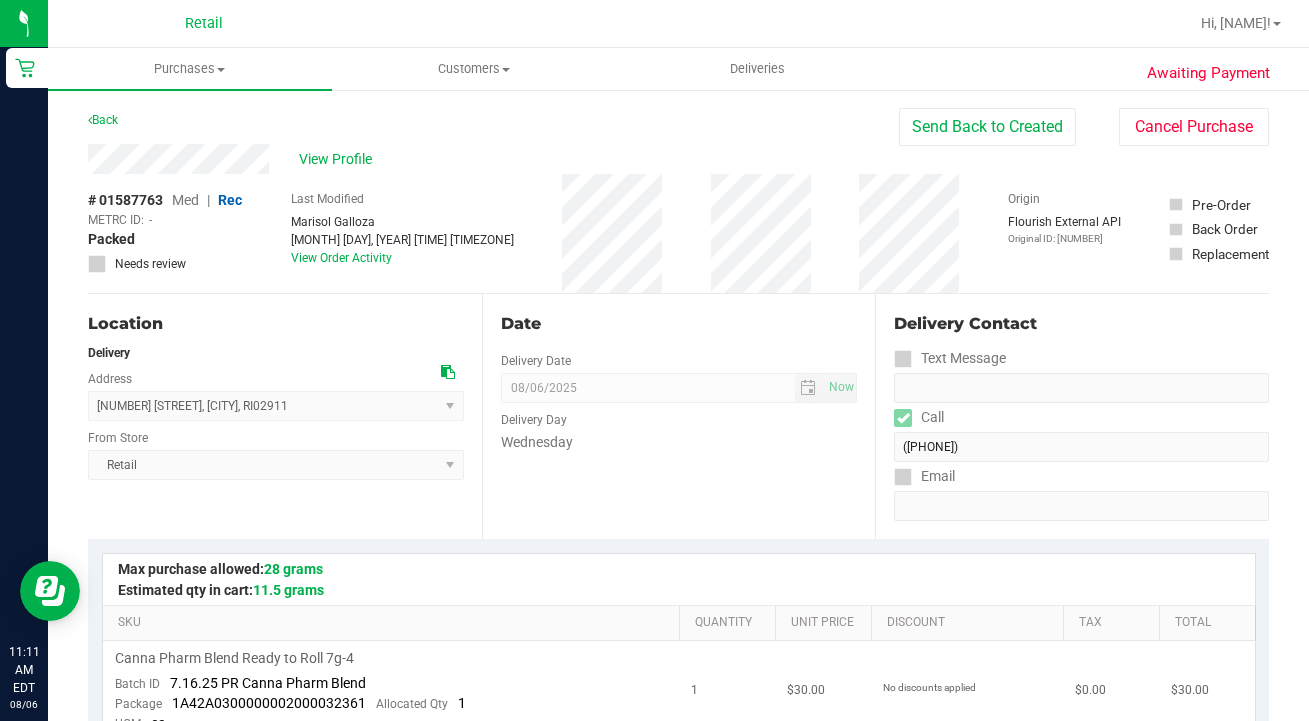 scroll, scrollTop: 0, scrollLeft: 0, axis: both 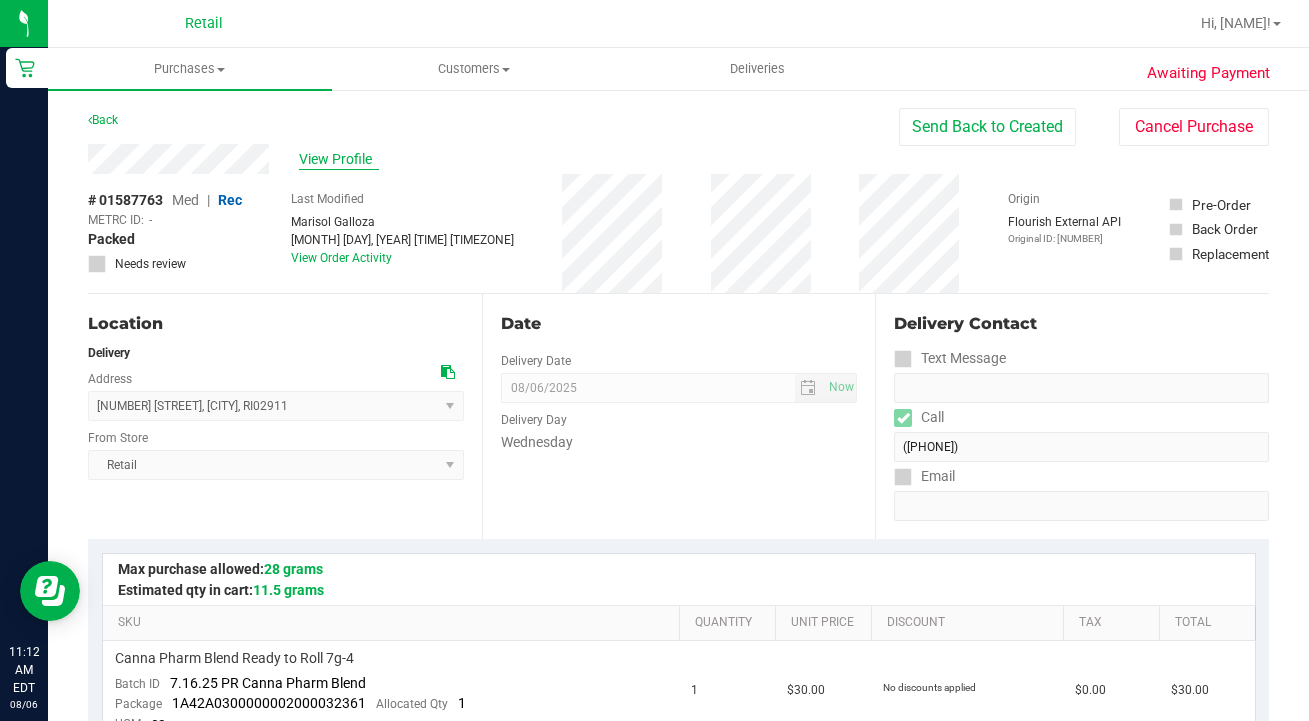 click on "View Profile" at bounding box center [339, 159] 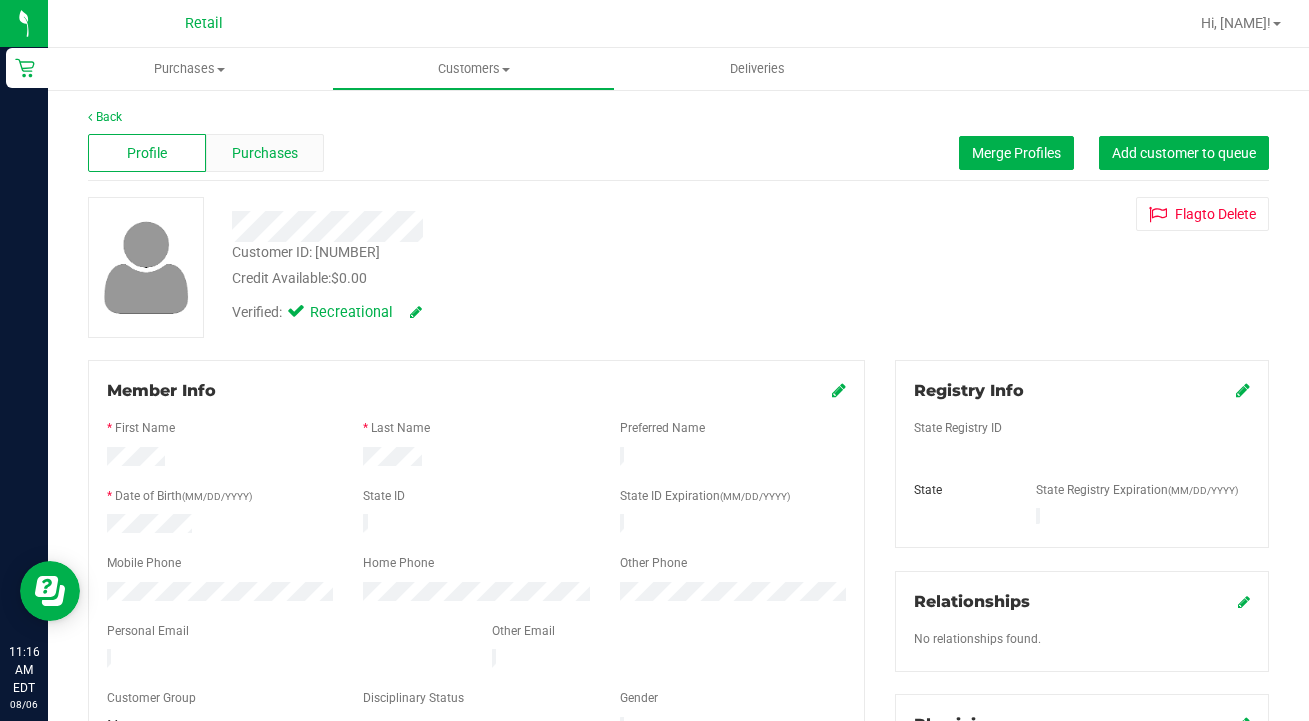 click on "Purchases" at bounding box center (265, 153) 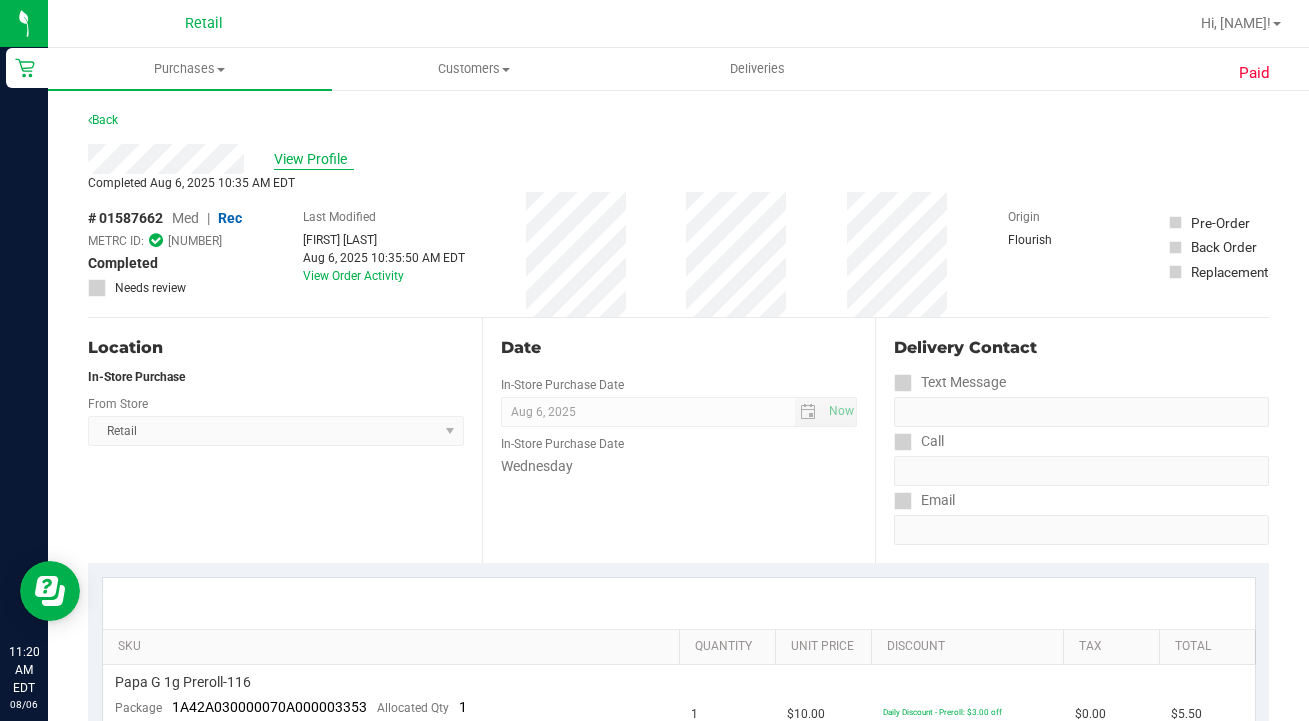click on "View Profile" at bounding box center [314, 159] 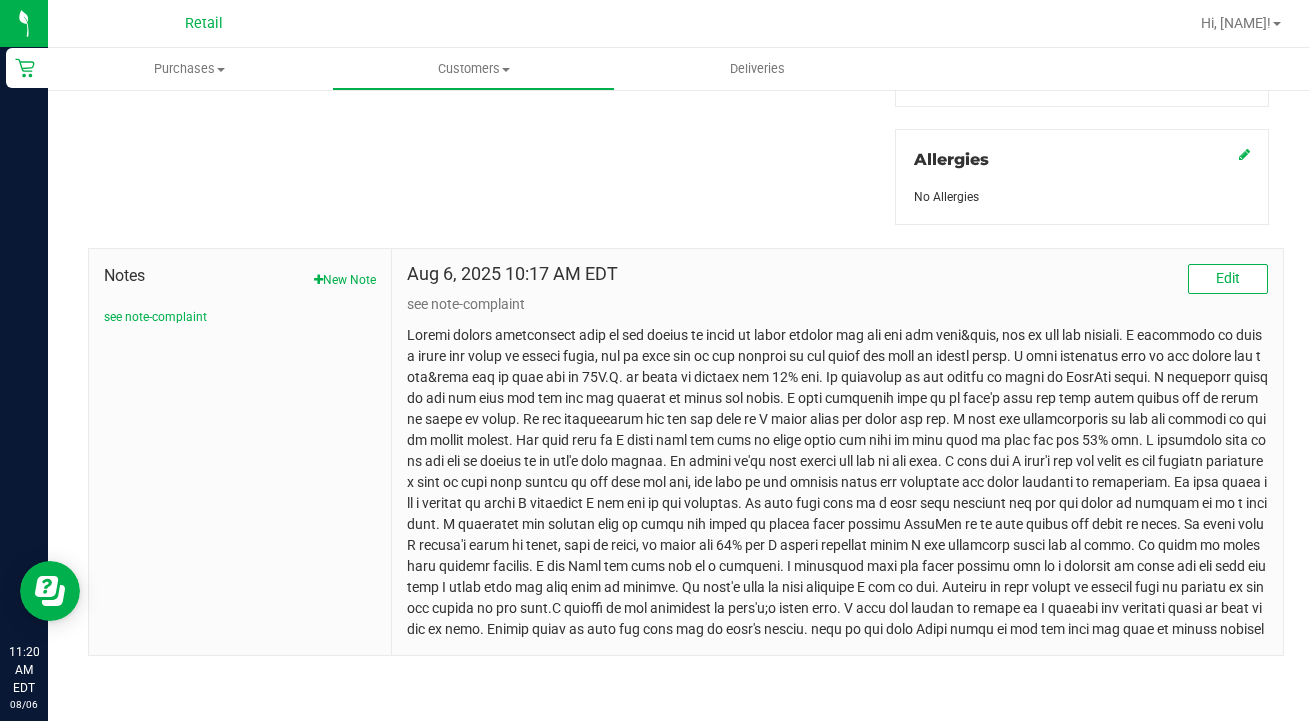 scroll, scrollTop: 861, scrollLeft: 0, axis: vertical 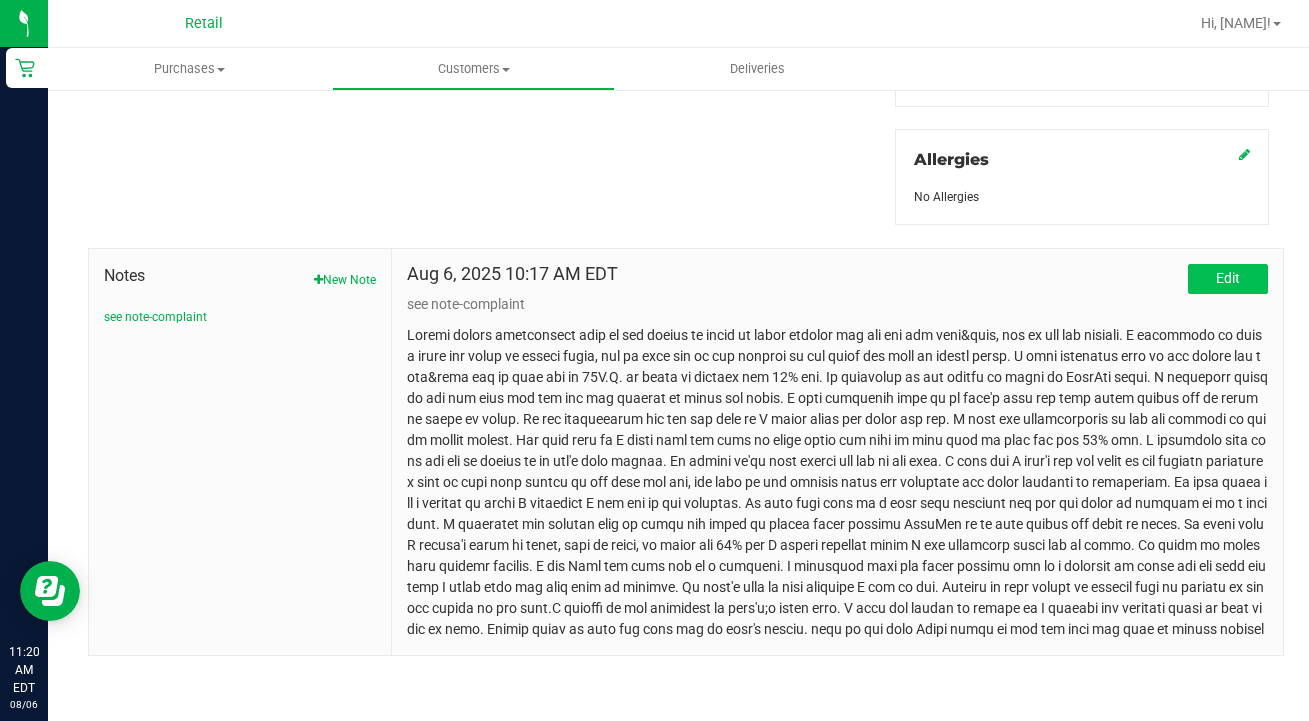 click on "Edit" at bounding box center [1228, 279] 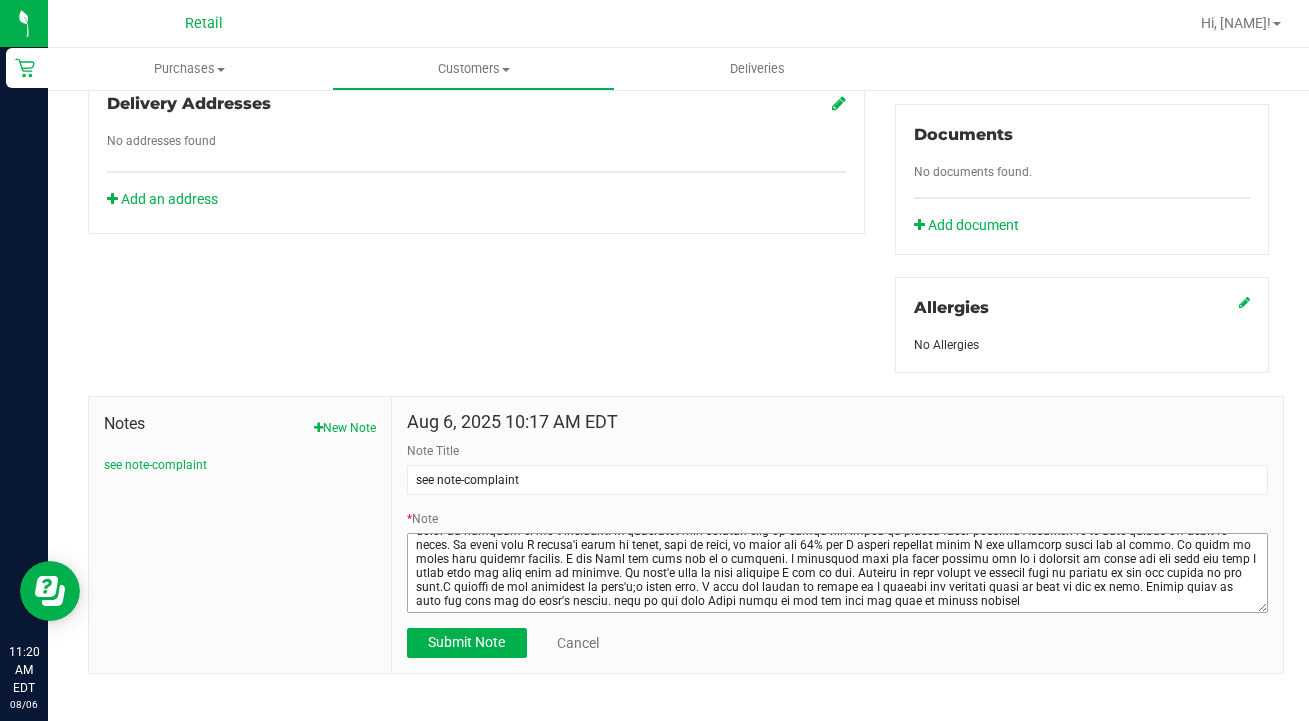 scroll, scrollTop: 126, scrollLeft: 0, axis: vertical 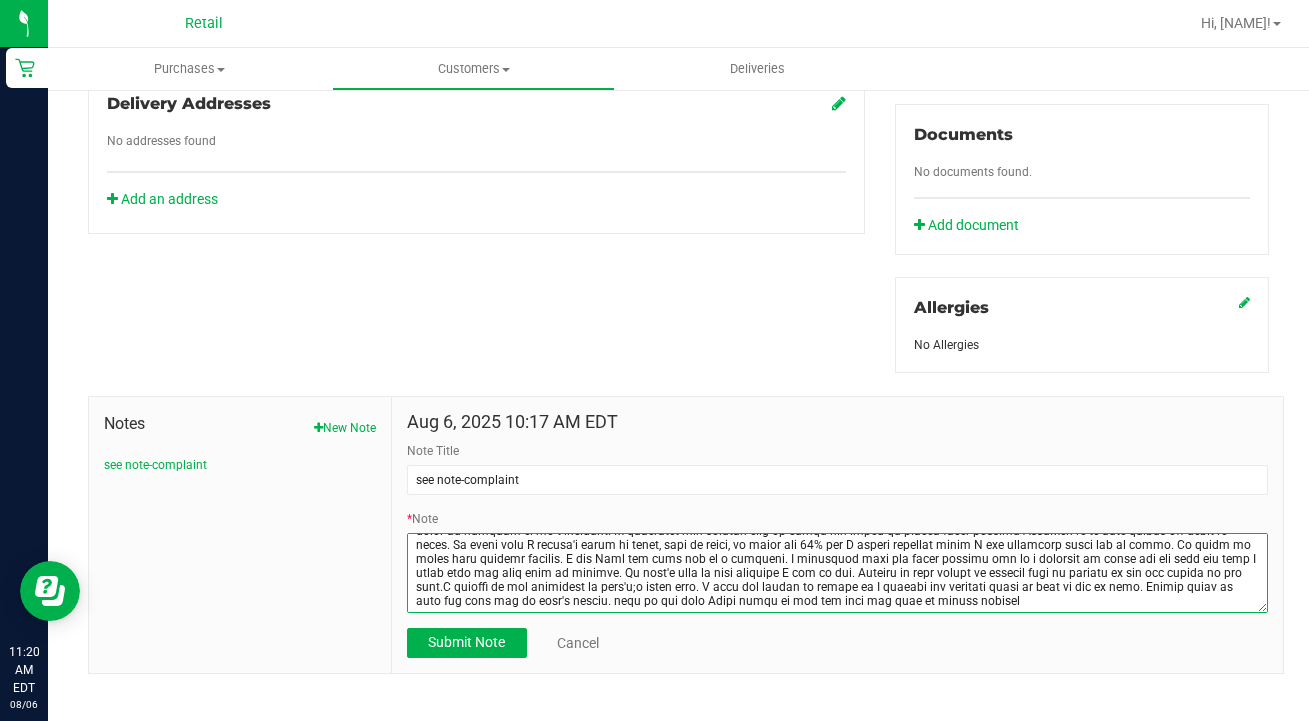 click on "*
Note" at bounding box center [837, 573] 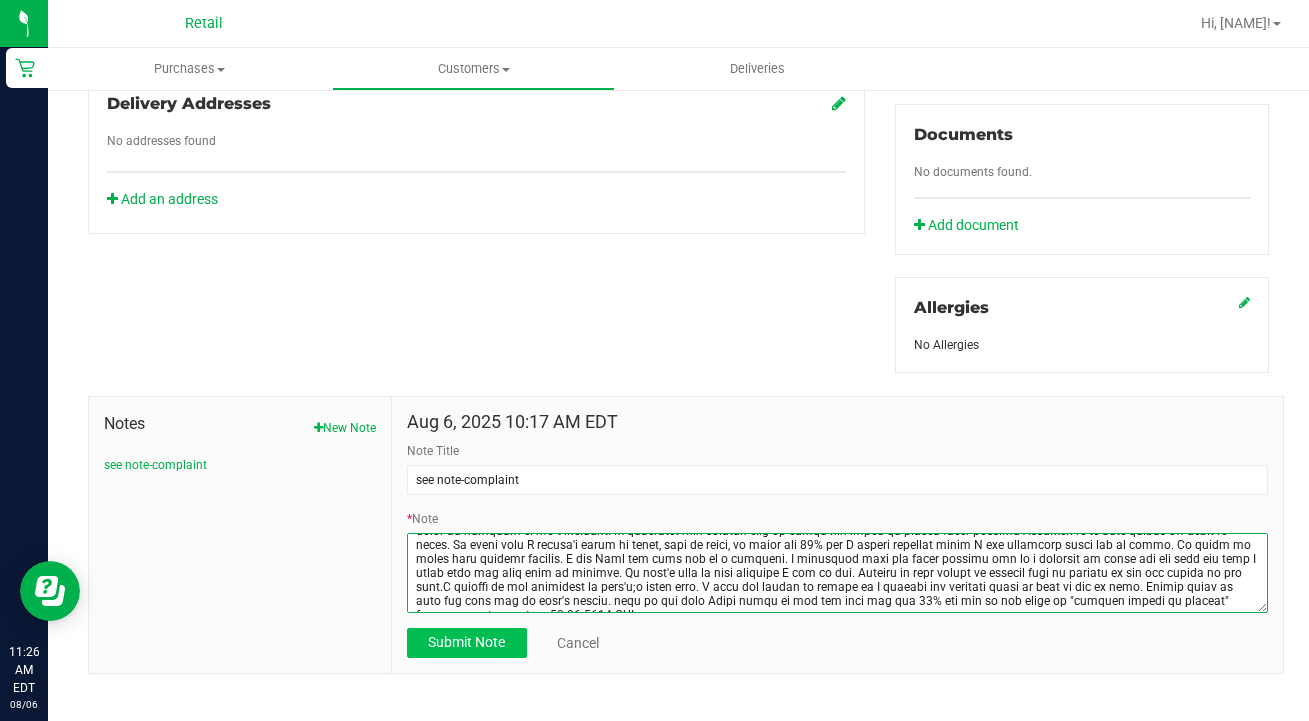type on "Patron called complaining that he was trying to place an order through our app for the wake&bake, but it was not working. I explained he could retry and place an online order, but to exit out of the browser he was using and look up slater again. I also explained that it was orders for wake&bake had to paid for by 10A.M. in order to qualify for 15% off. He explained he was trying to place an AeroPay order. I explained again to try and exit out and try the website to place and order. I also explained that if it didn't work the only other option was to place an order in store. He was immediately set off and told me I could place the order for him. I told him unfortunately we are not allowed to place online orders. The next told me I could just put what he wants aside and when he gets here to give him the 15% off. I explained that also was not an option as we don't hold orders. He claims we've held orders fro him in the past. I told him I didn't see any notes in his profile indicating that we have held orders ..." 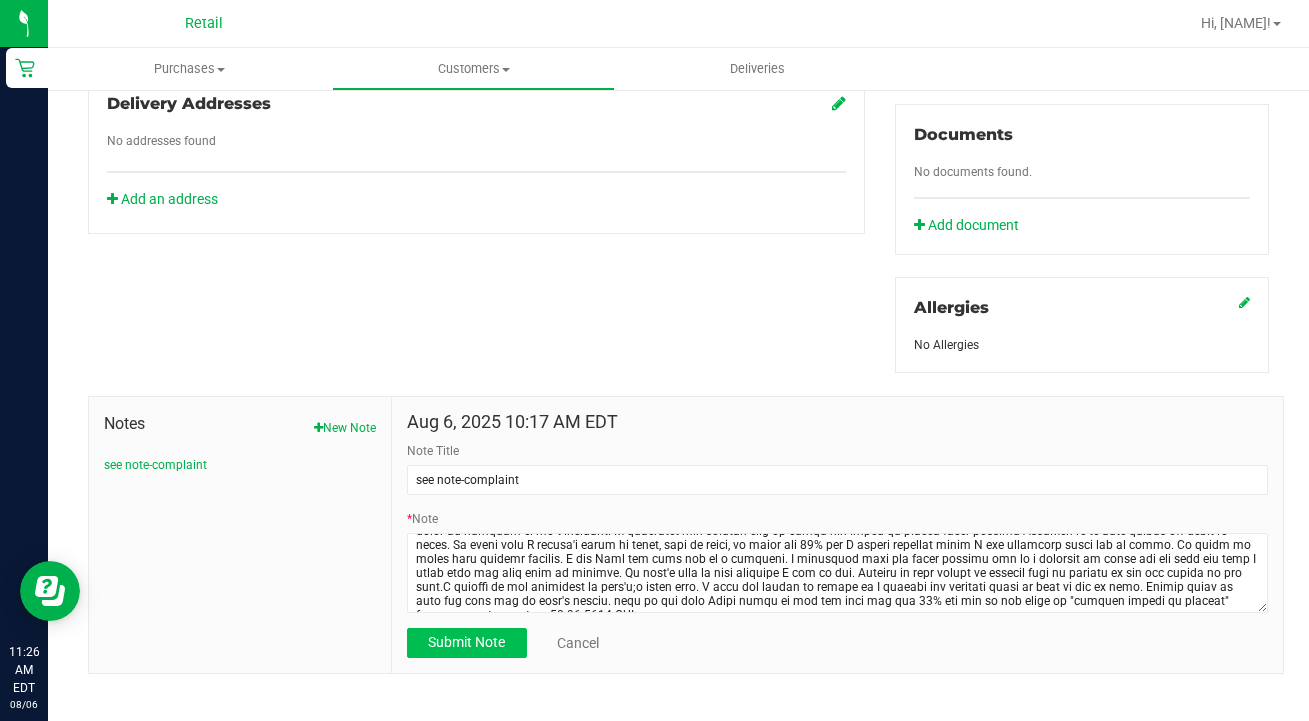 click on "Submit Note" at bounding box center [466, 642] 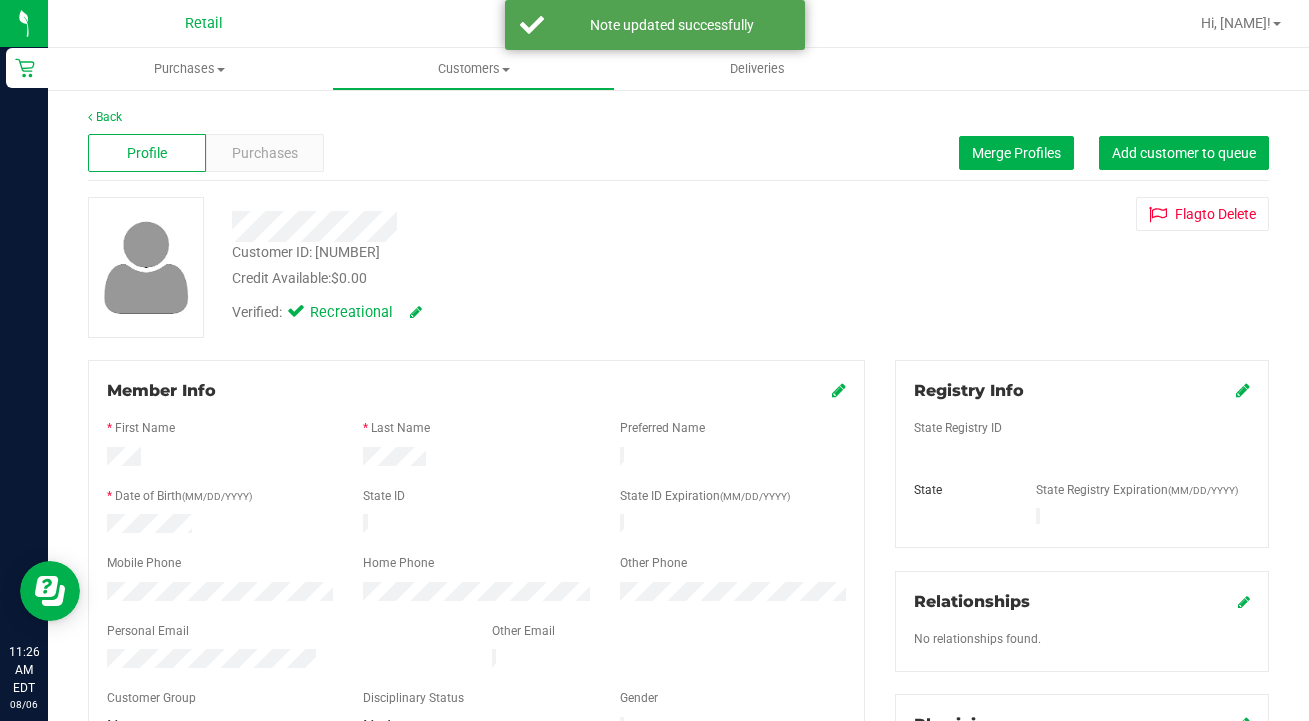 scroll, scrollTop: 0, scrollLeft: 0, axis: both 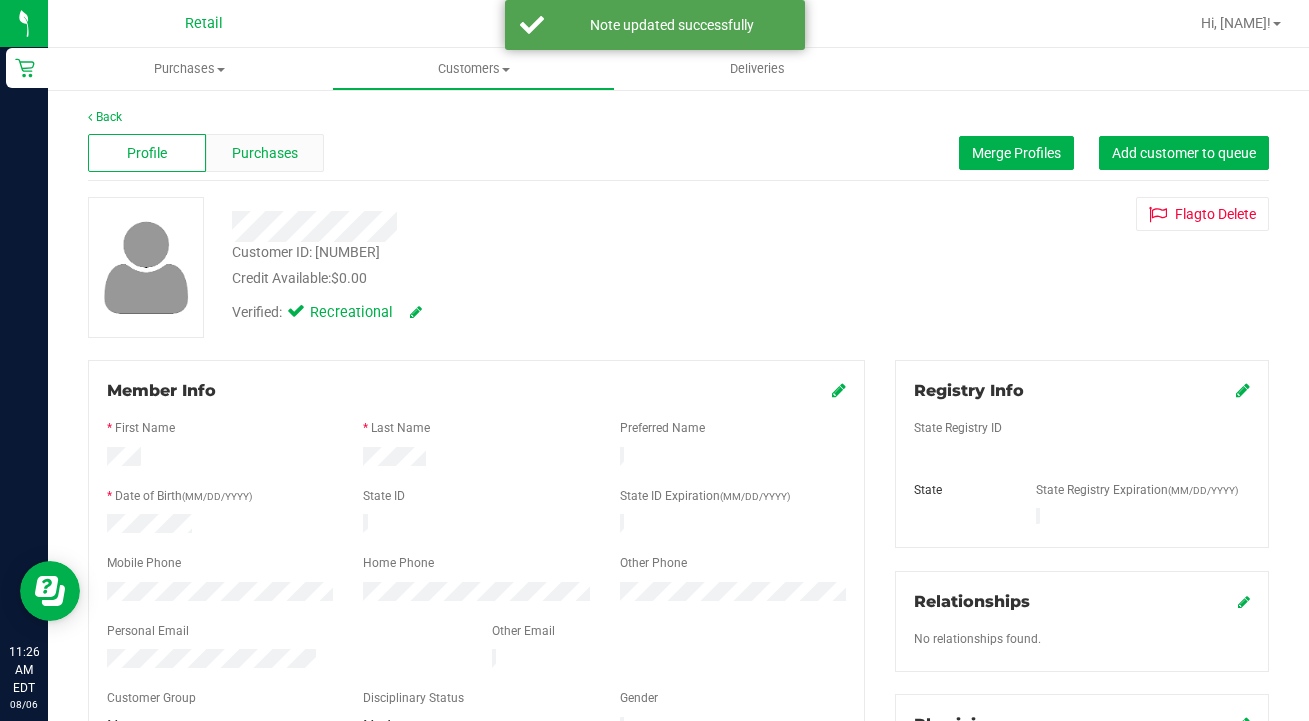 click on "Purchases" at bounding box center [265, 153] 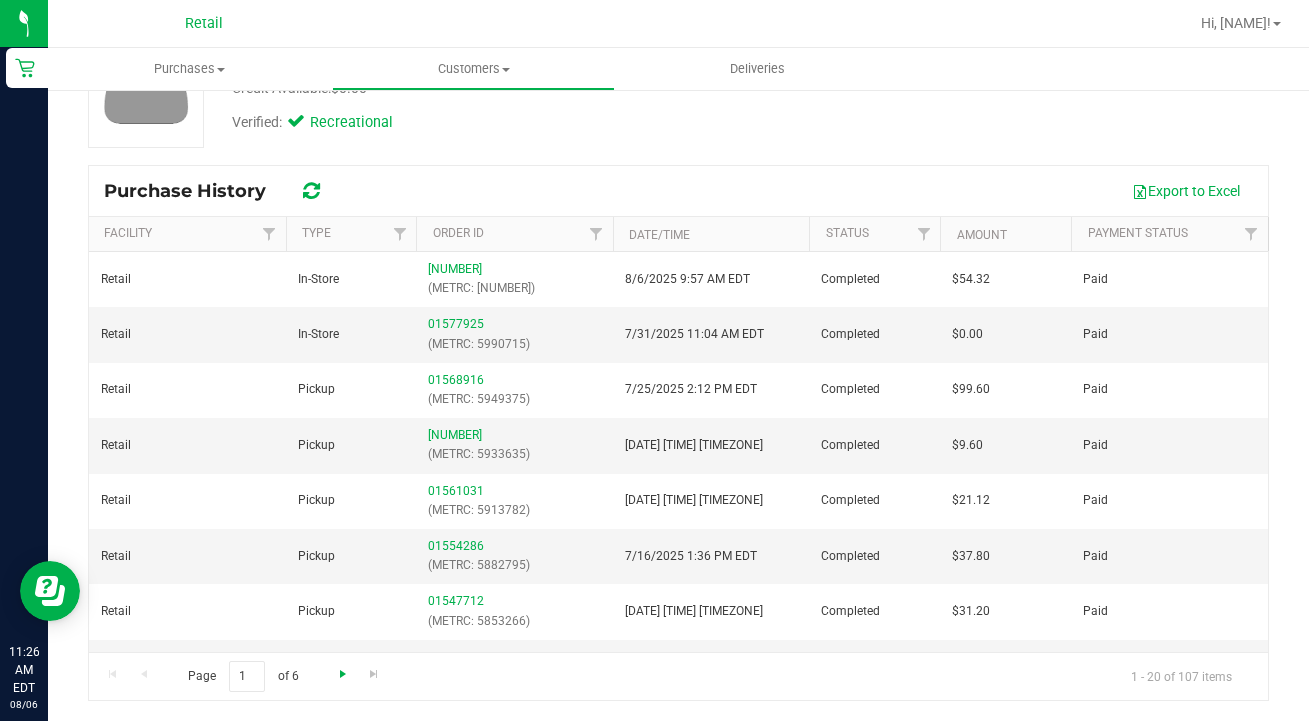 scroll, scrollTop: 190, scrollLeft: 0, axis: vertical 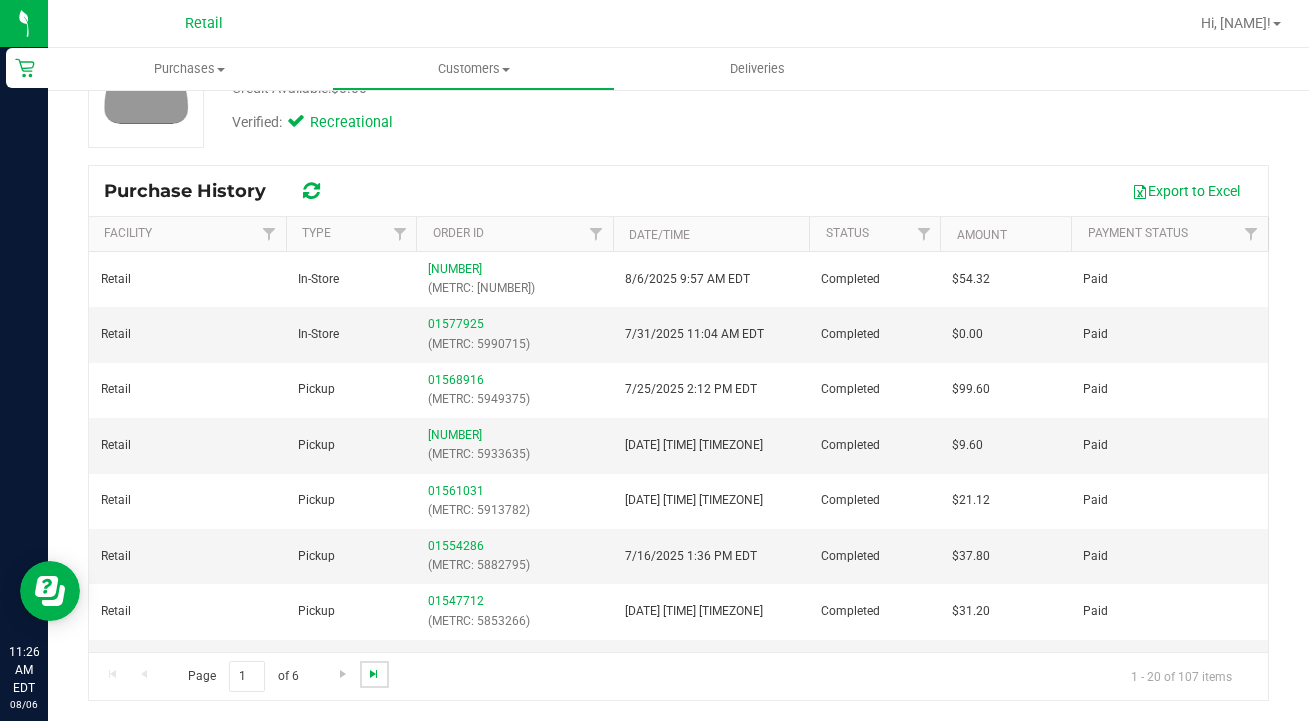 click at bounding box center [374, 674] 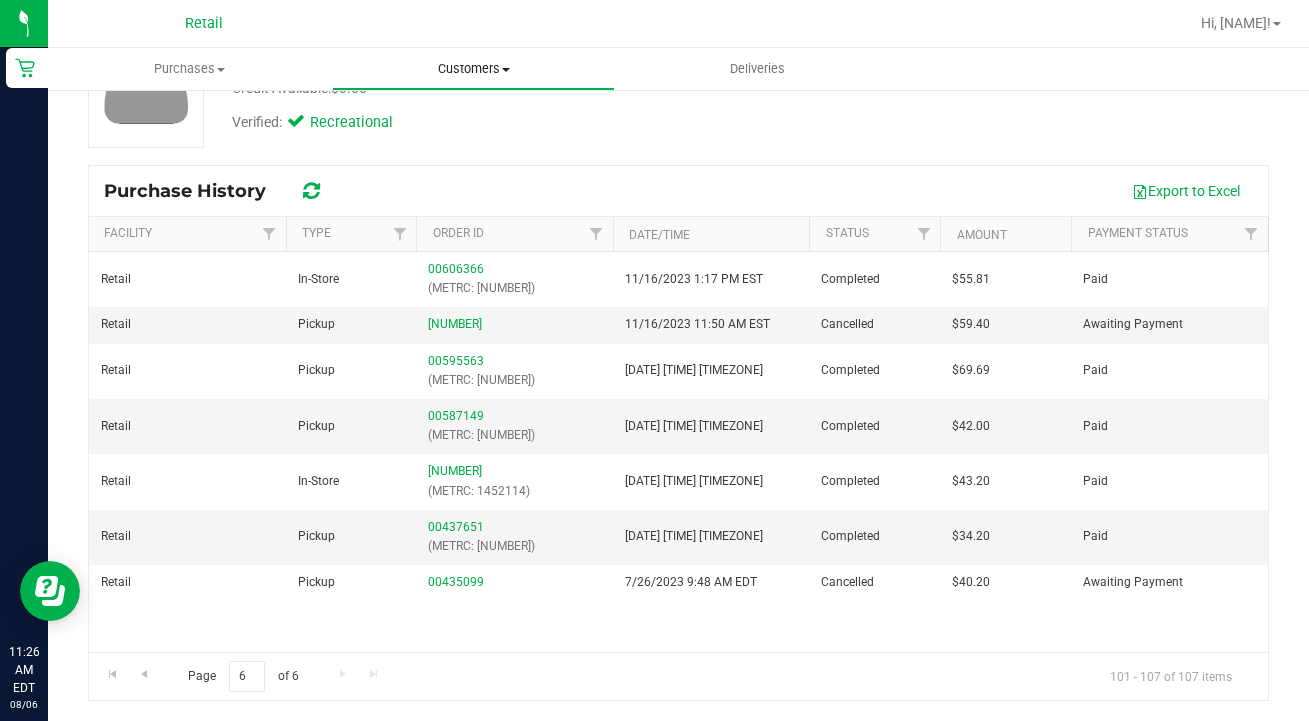 click on "Customers" at bounding box center [474, 69] 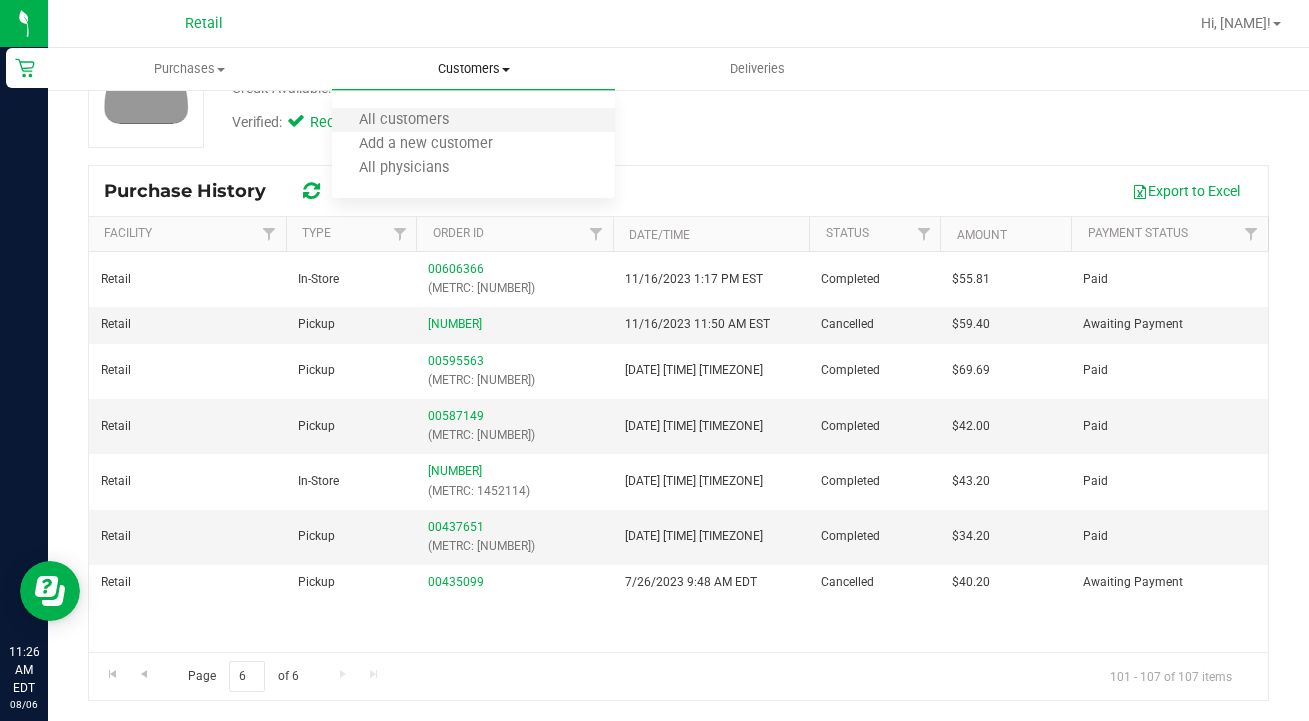 click on "All customers" at bounding box center (474, 121) 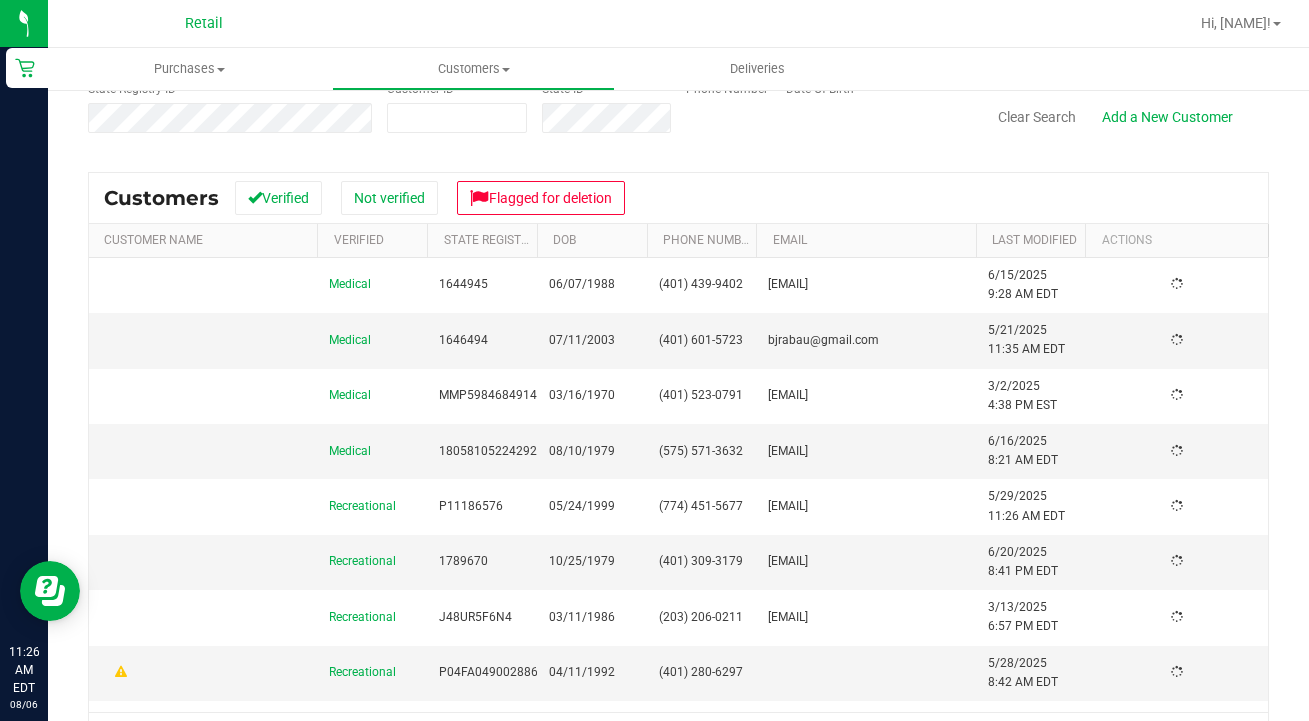 scroll, scrollTop: 0, scrollLeft: 0, axis: both 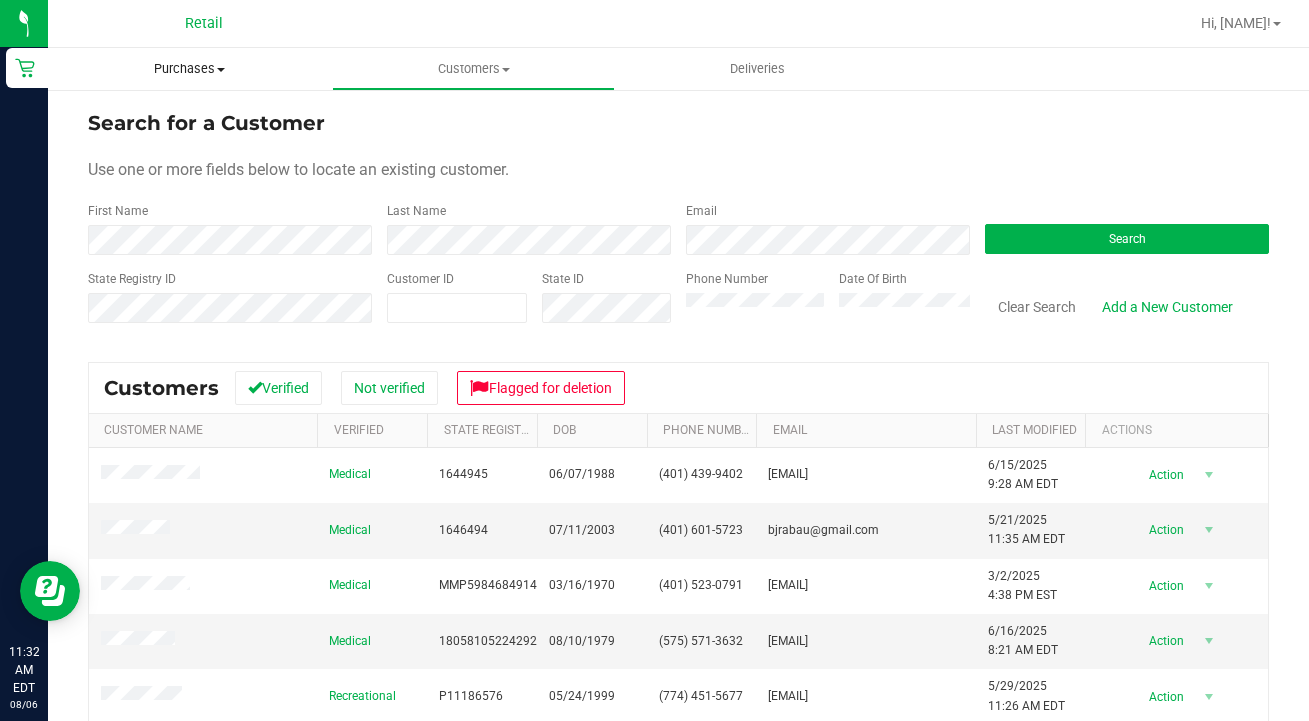 click on "Purchases" at bounding box center [190, 69] 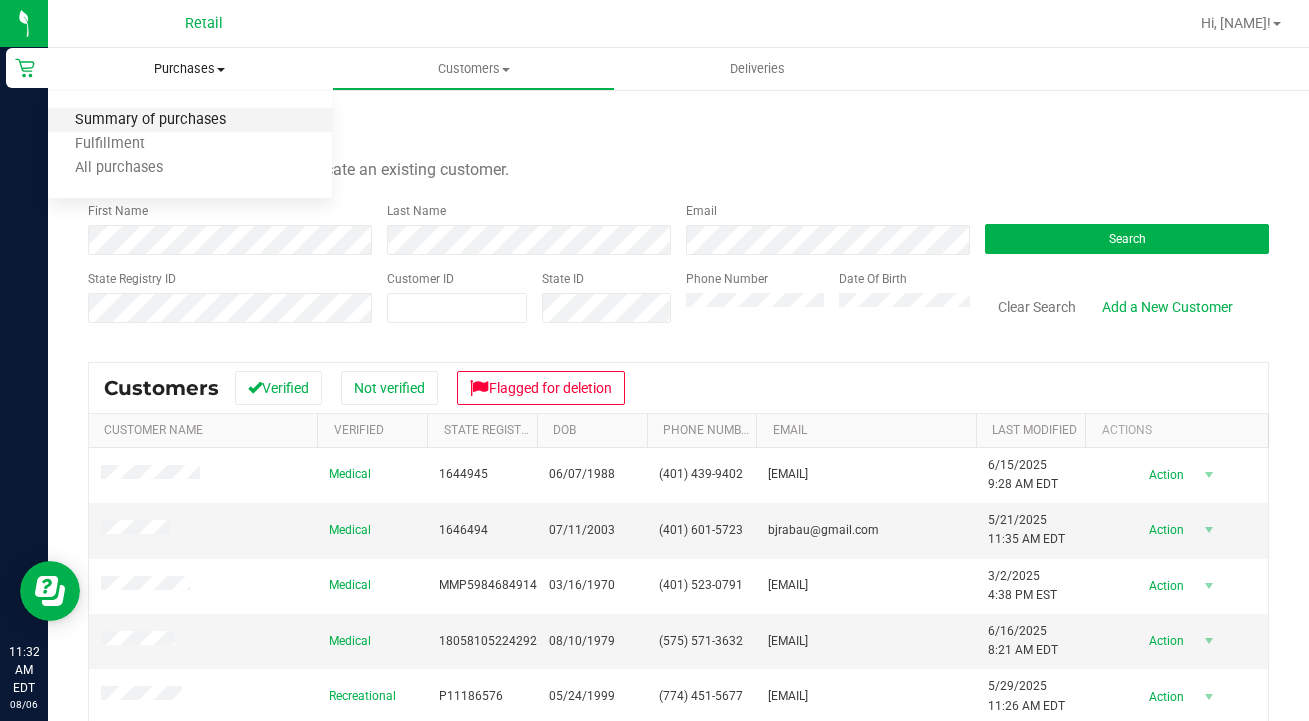 click on "Summary of purchases" at bounding box center (150, 120) 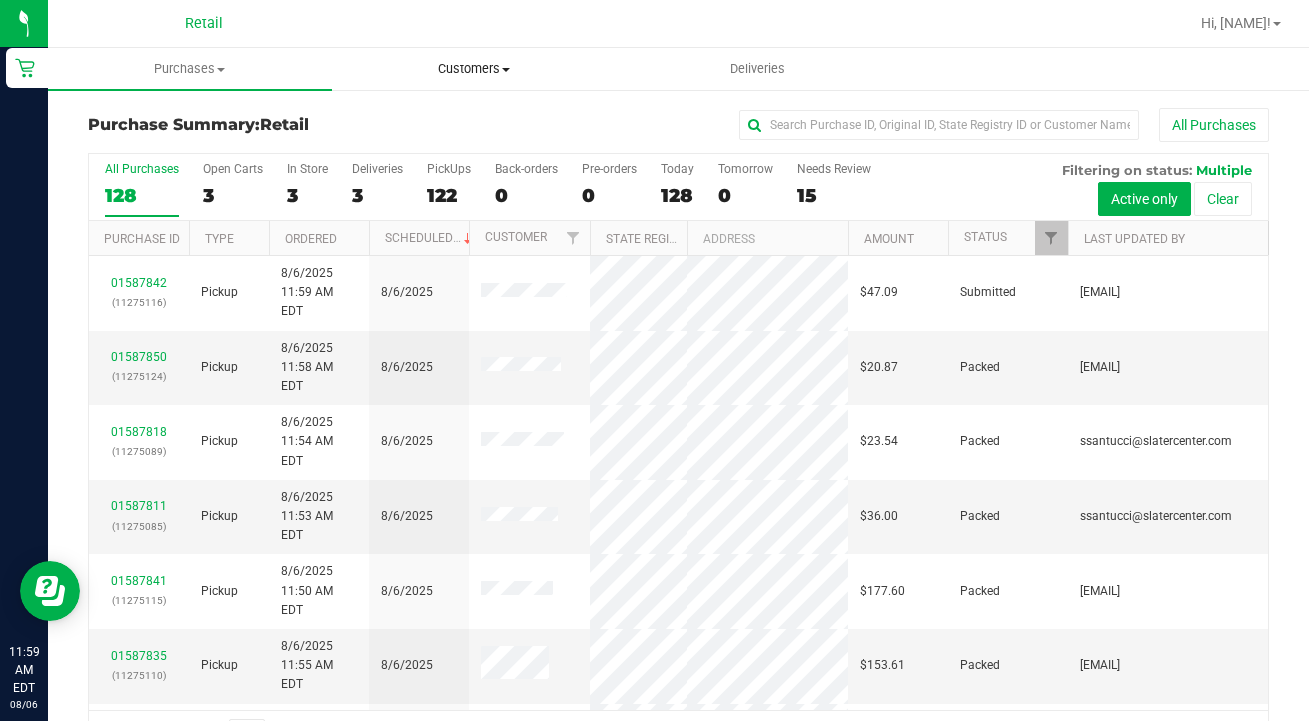 click on "Customers" at bounding box center (474, 69) 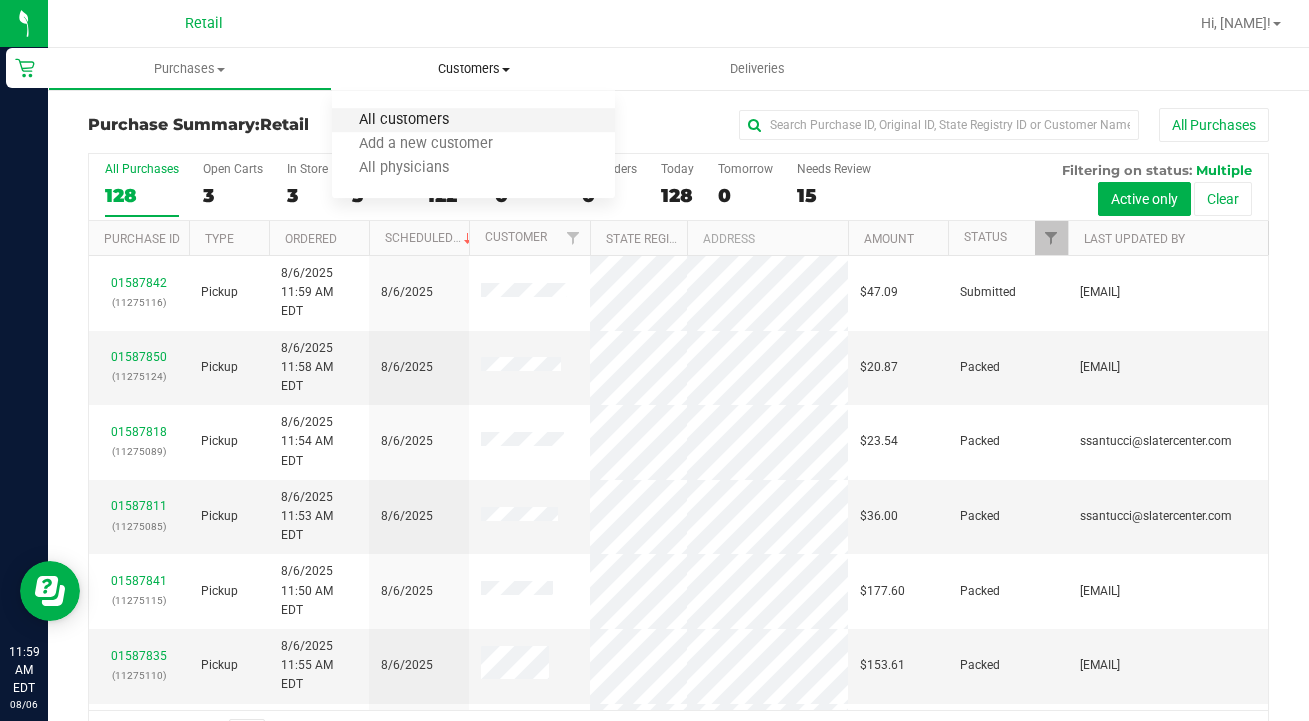 click on "All customers" at bounding box center (404, 120) 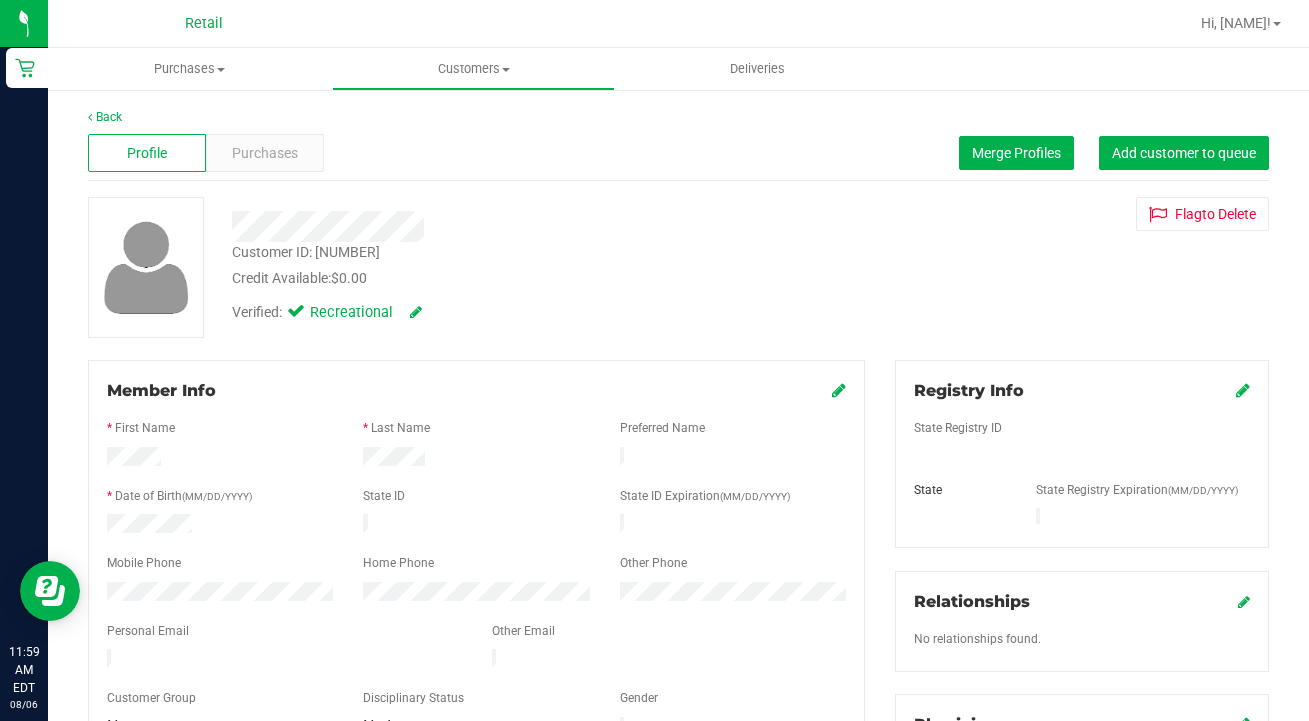click at bounding box center [1243, 390] 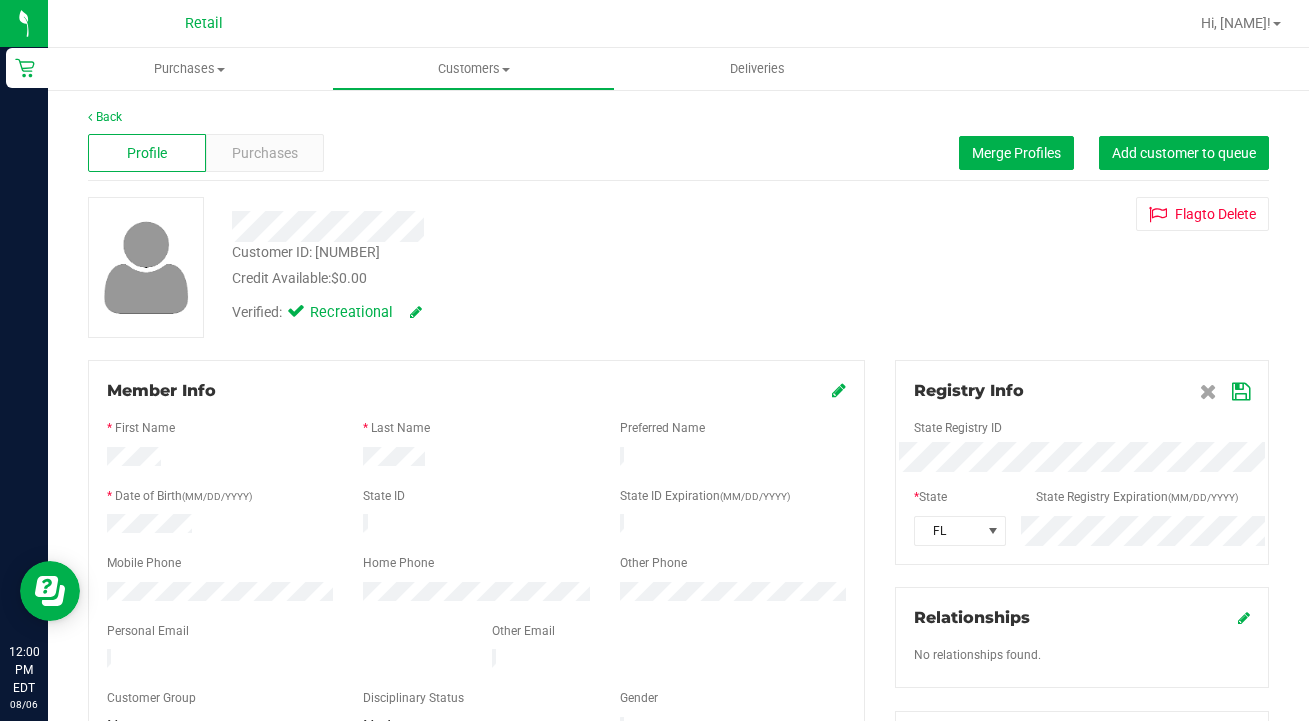 click at bounding box center [1241, 392] 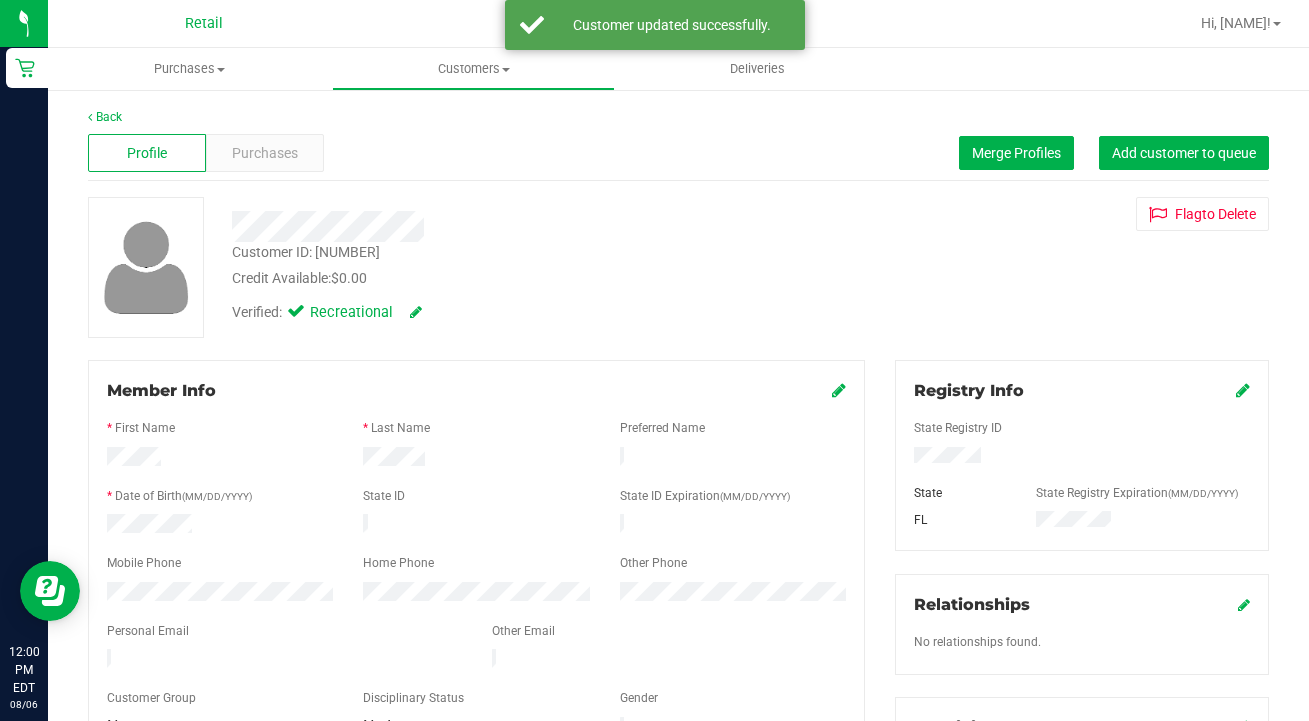click at bounding box center (416, 312) 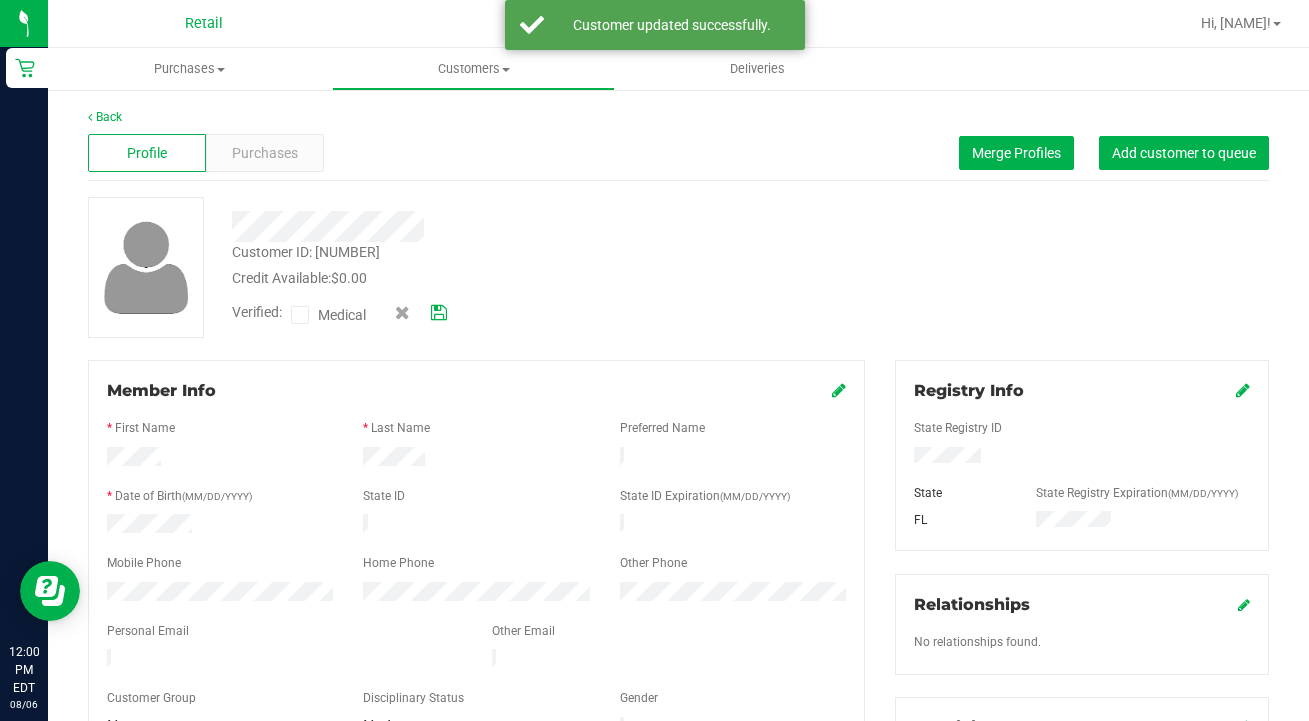 click at bounding box center (300, 315) 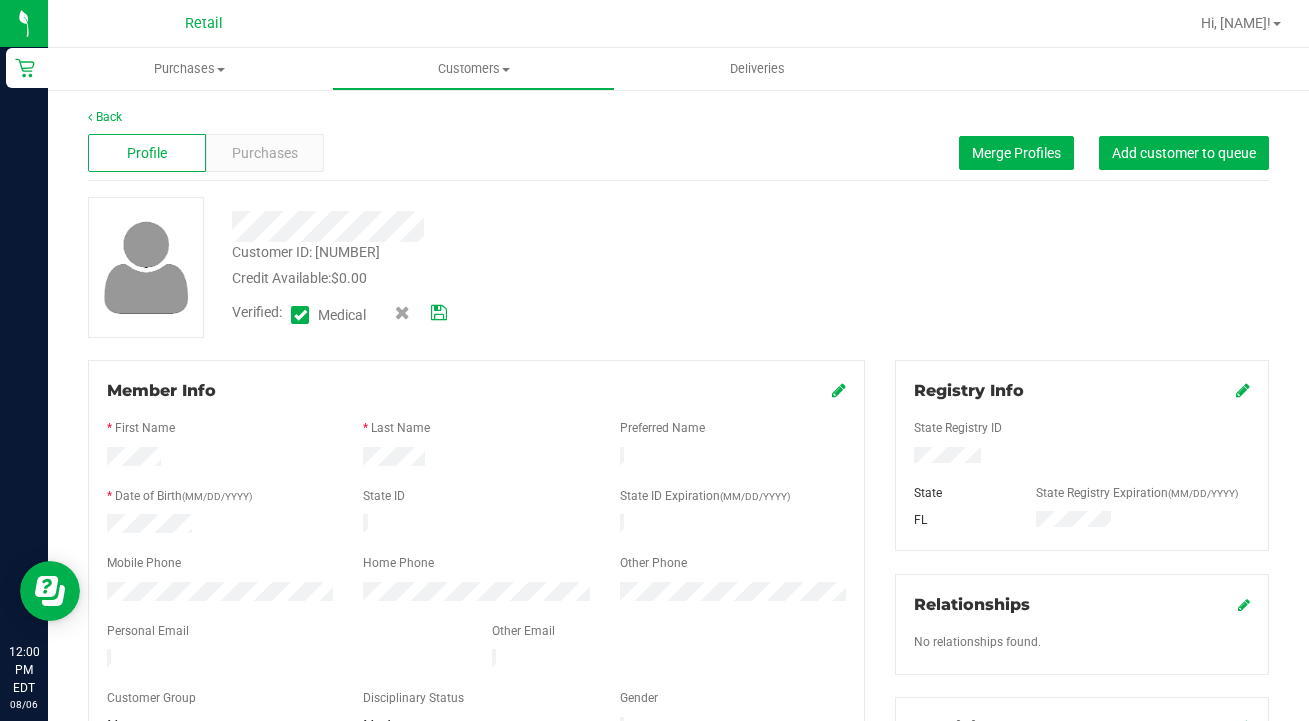 click at bounding box center [439, 313] 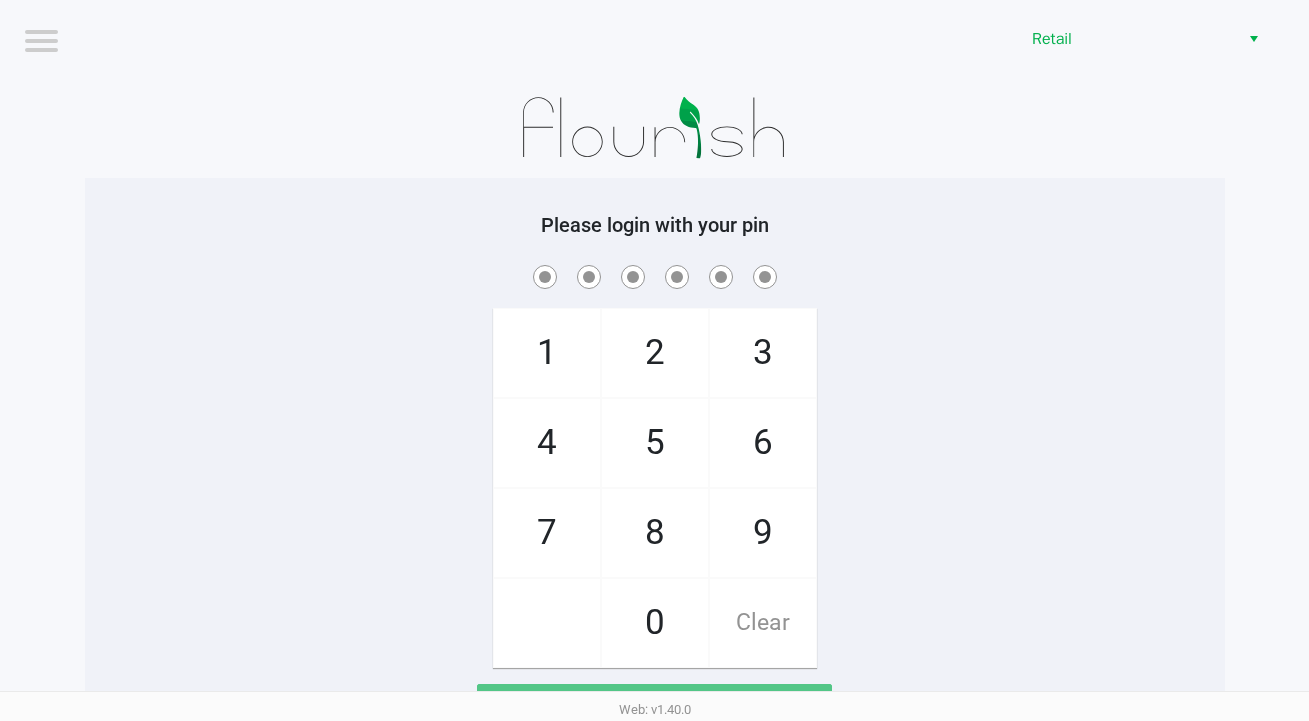 scroll, scrollTop: 0, scrollLeft: 0, axis: both 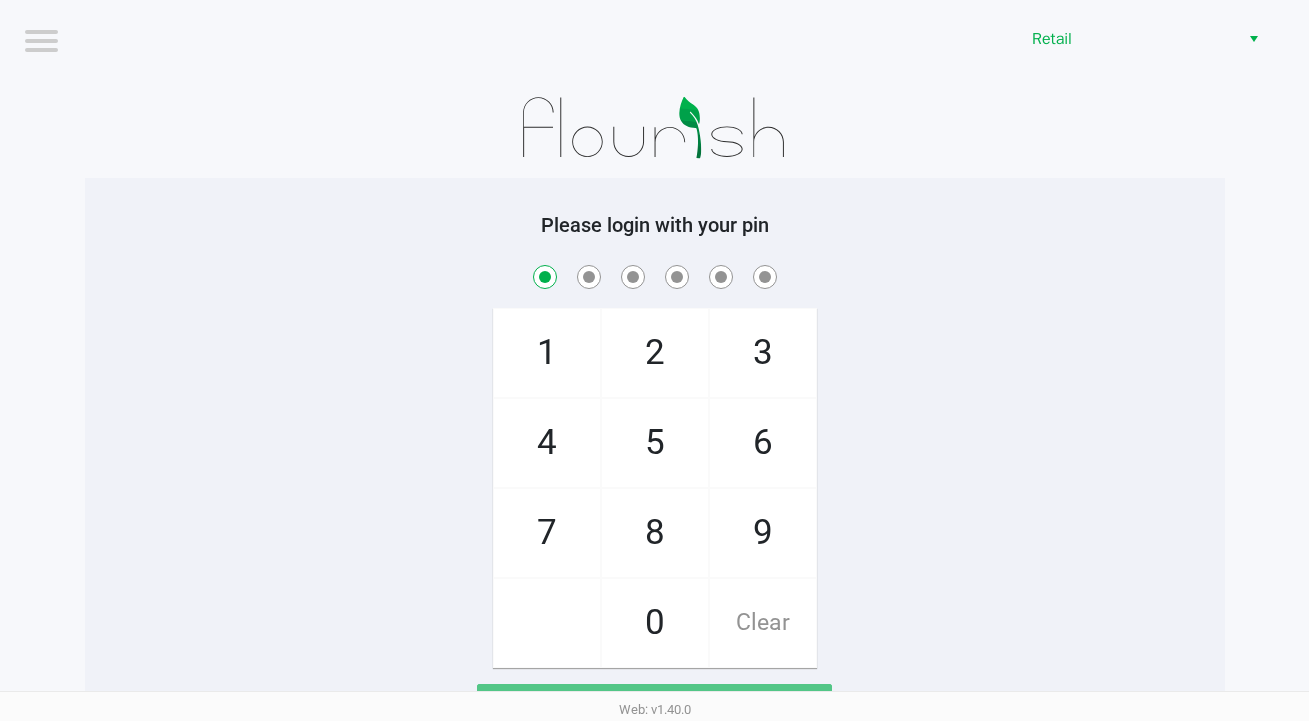 checkbox on "true" 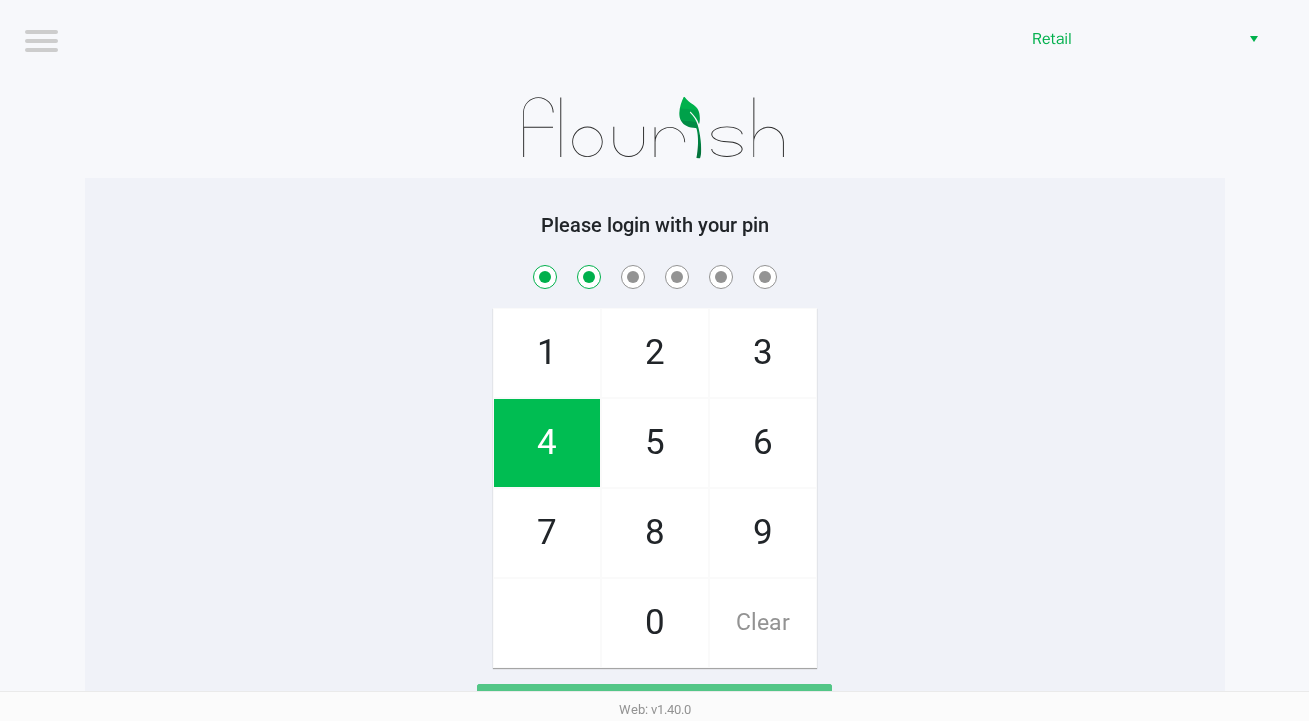 checkbox on "true" 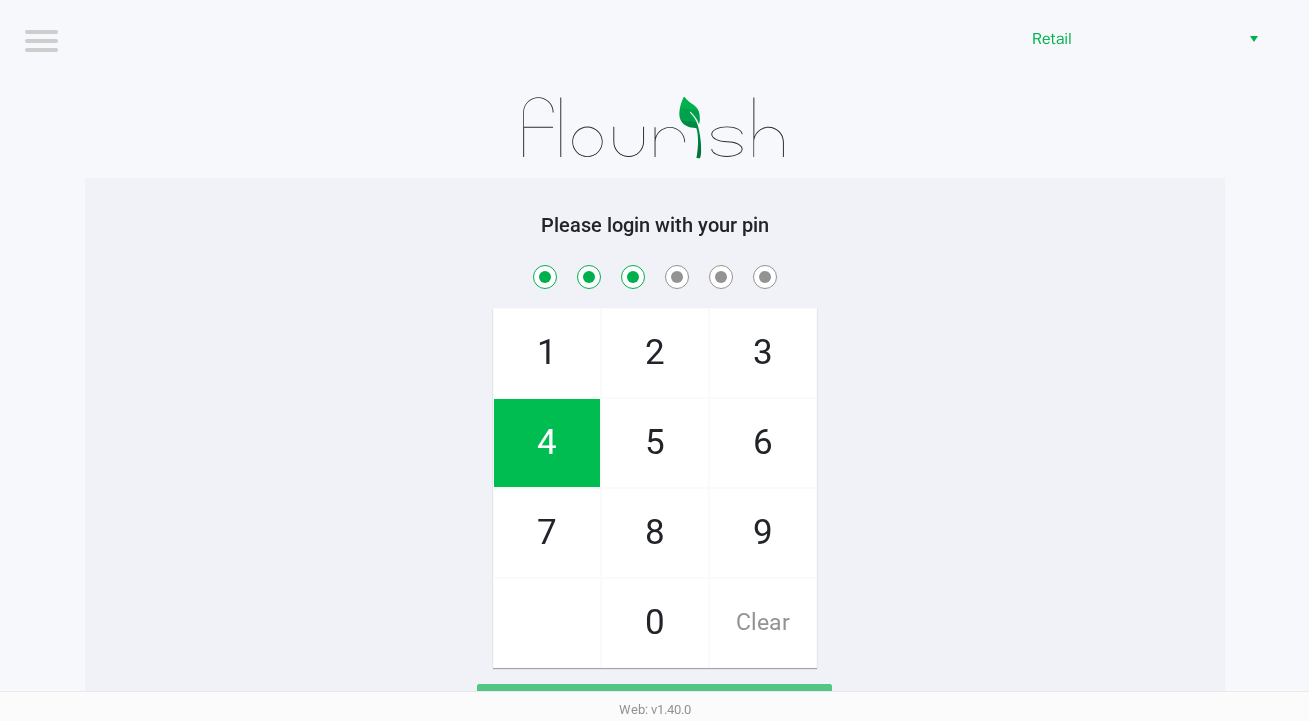 checkbox on "true" 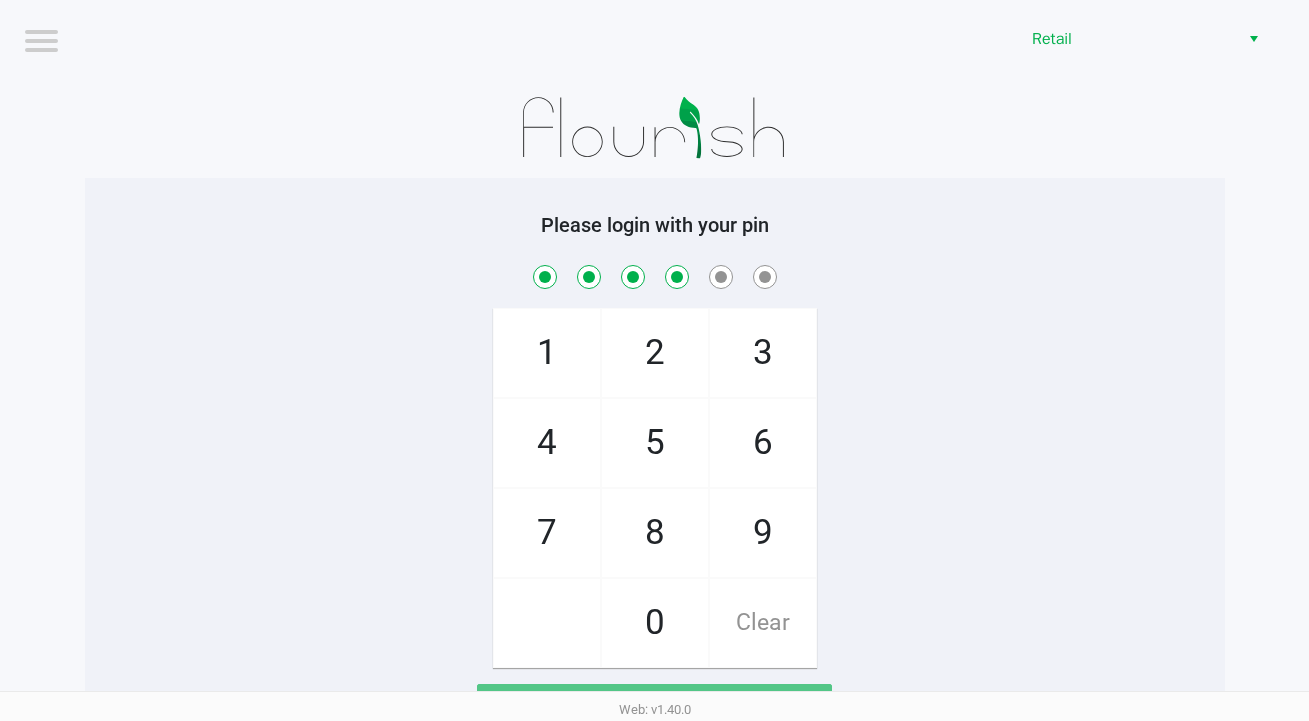 checkbox on "true" 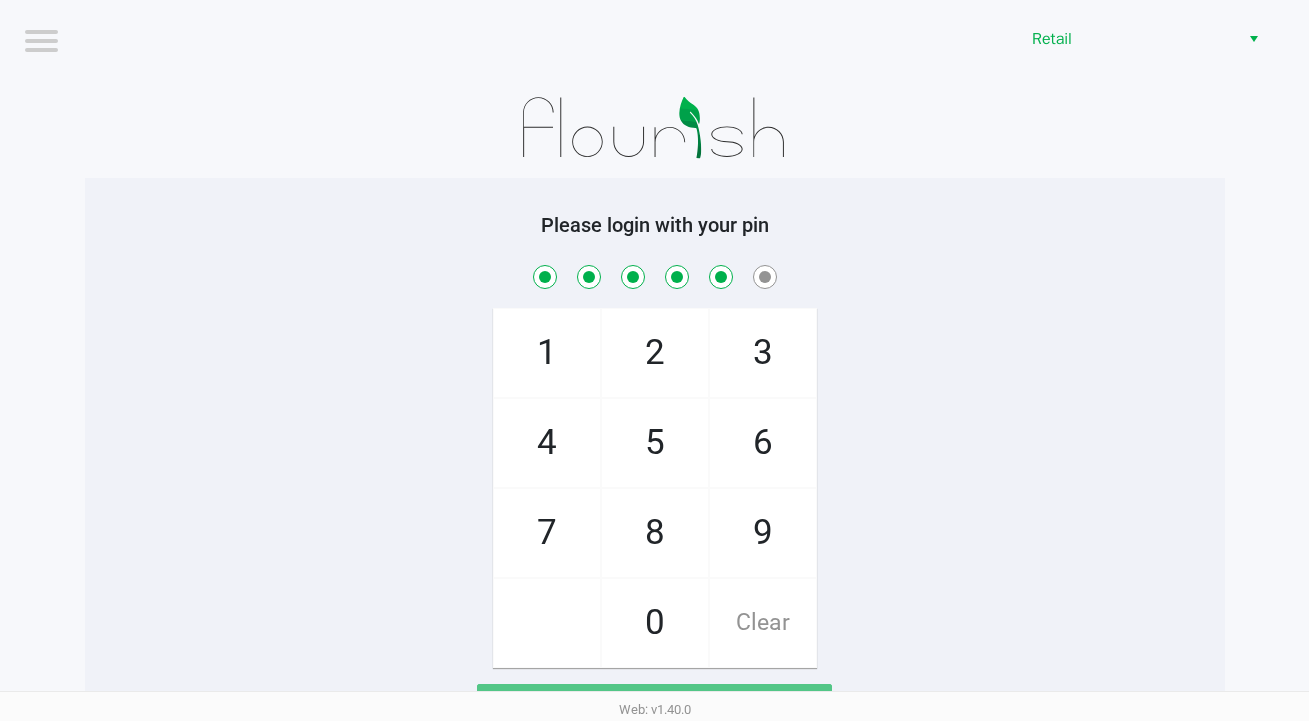 checkbox on "true" 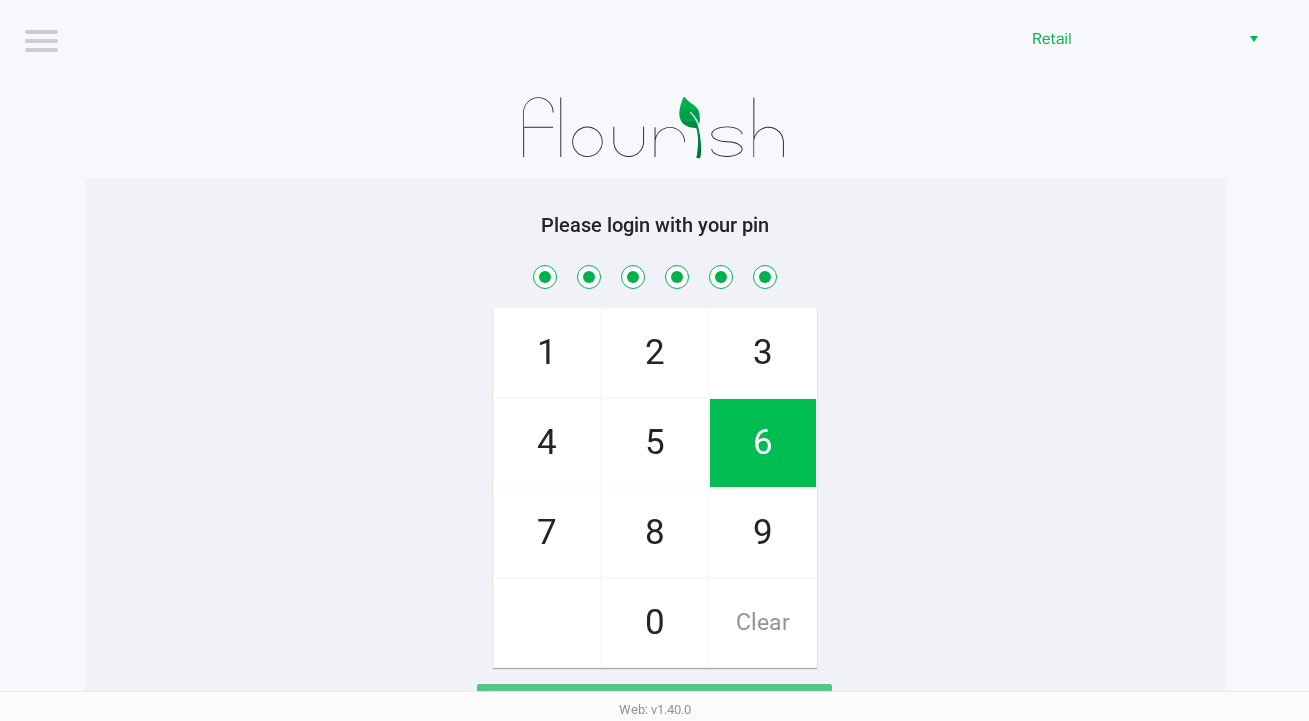 checkbox on "true" 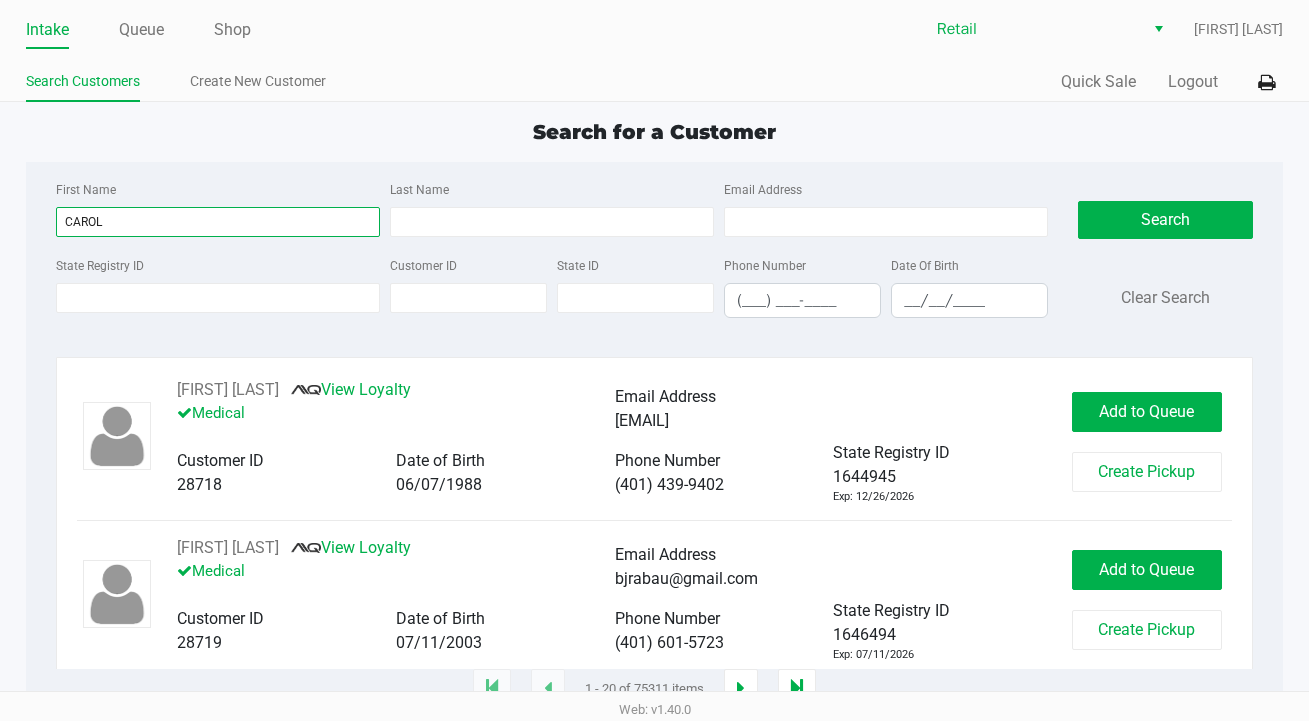 type on "CAROL" 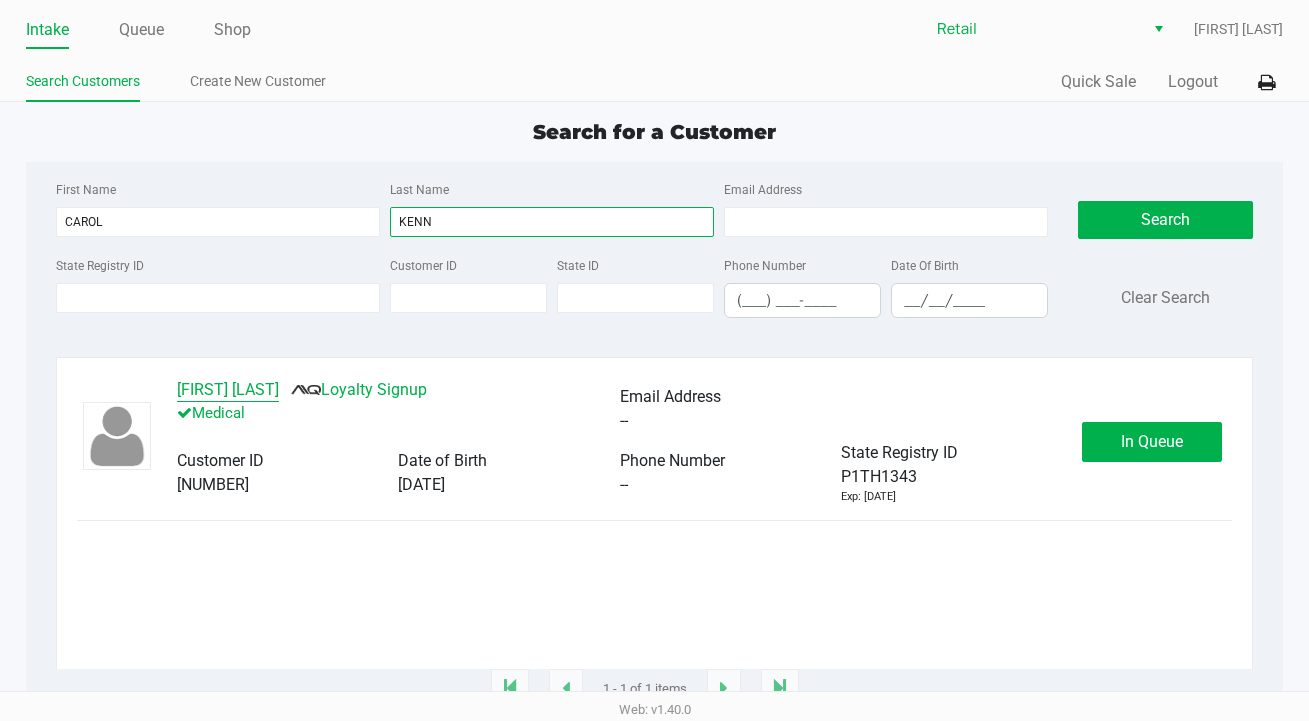 type on "KENN" 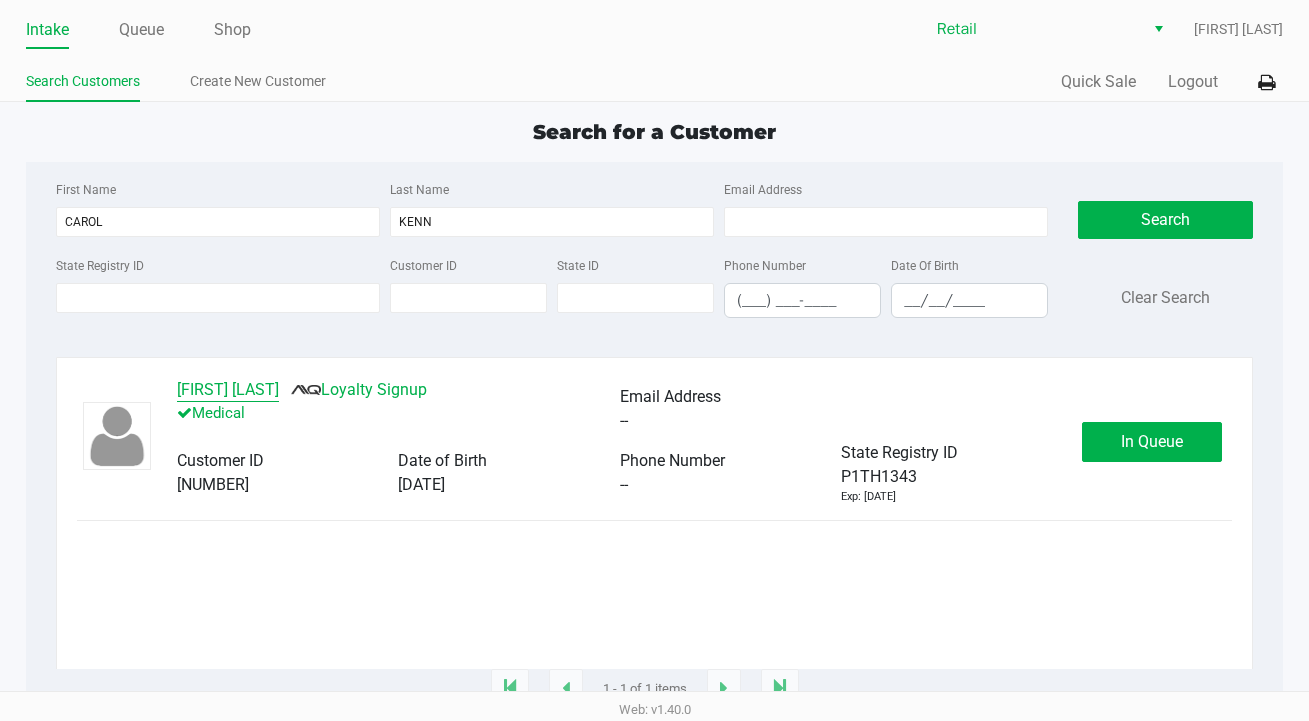 click on "[FIRST] [LAST]" 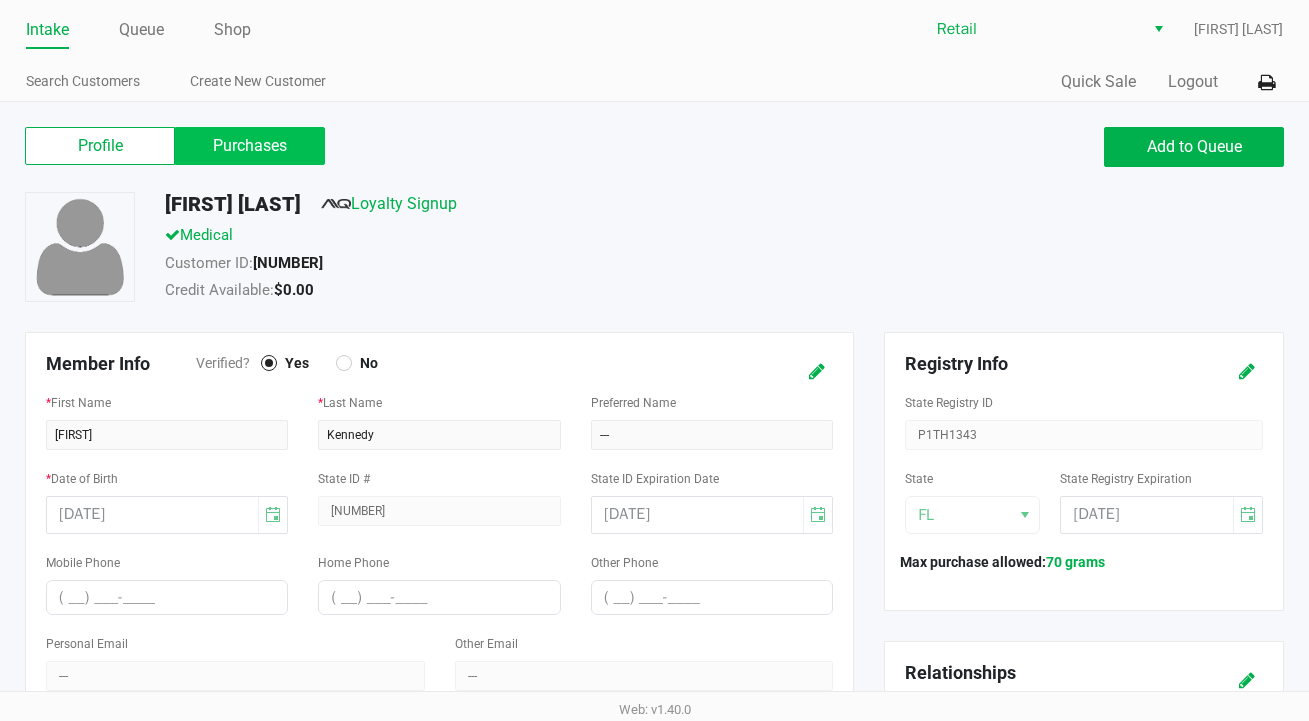 click on "Purchases" 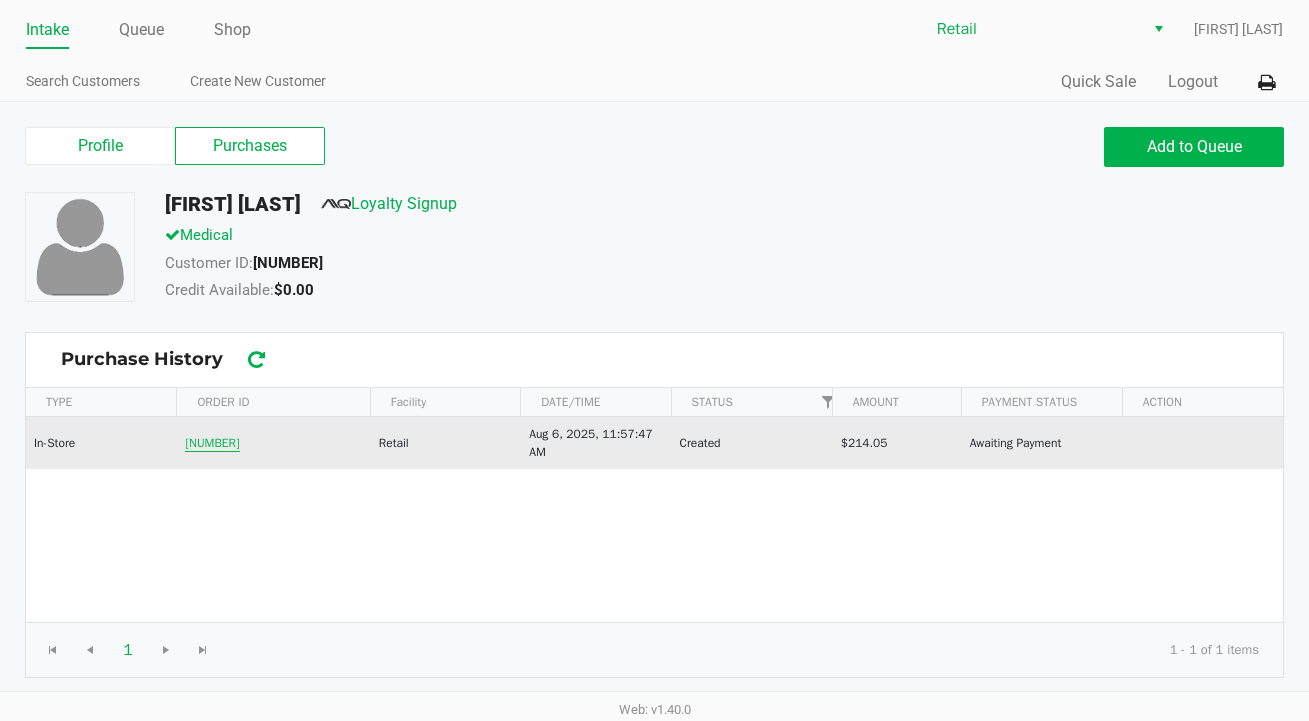 click on "01587866" 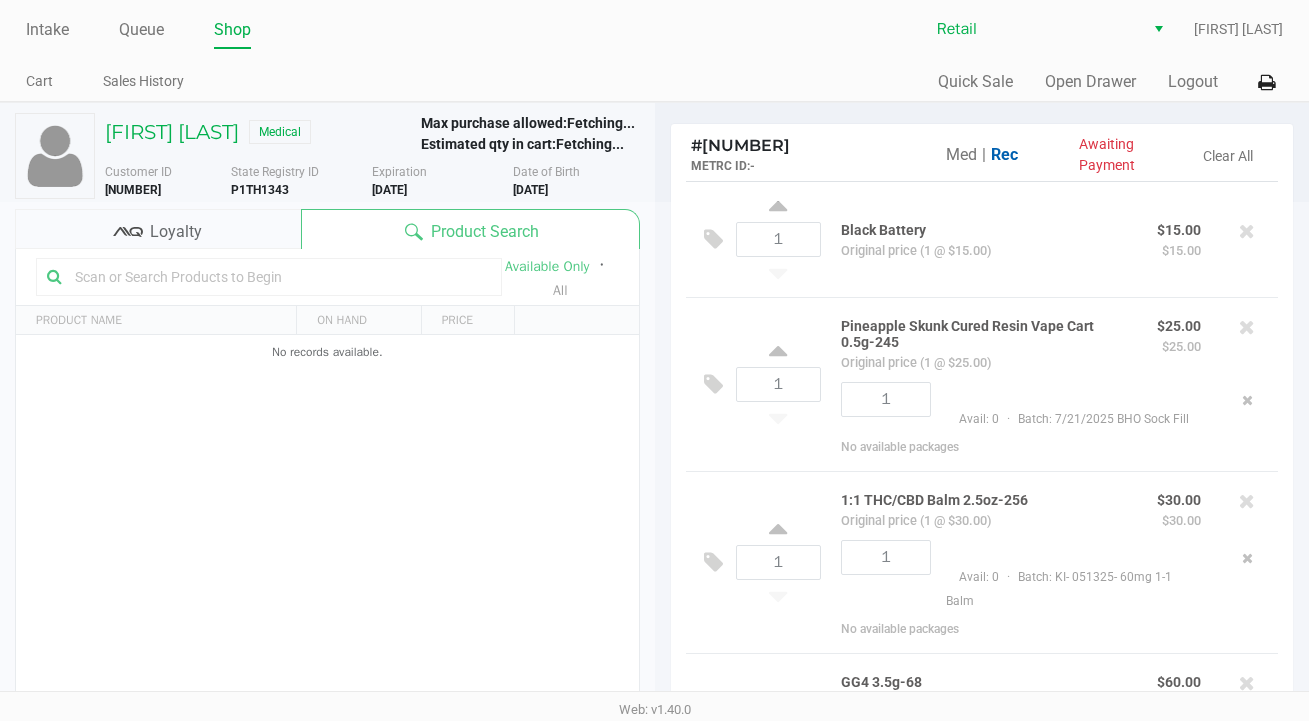 scroll, scrollTop: 516, scrollLeft: 0, axis: vertical 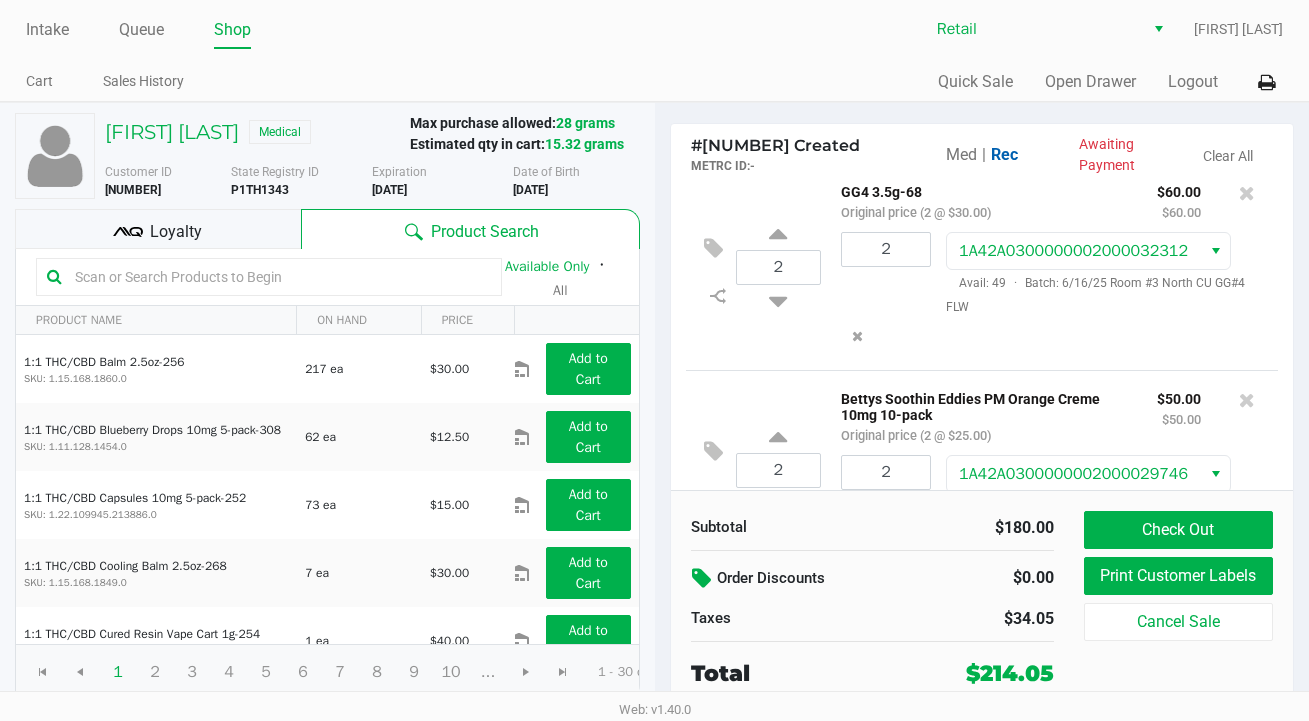 click 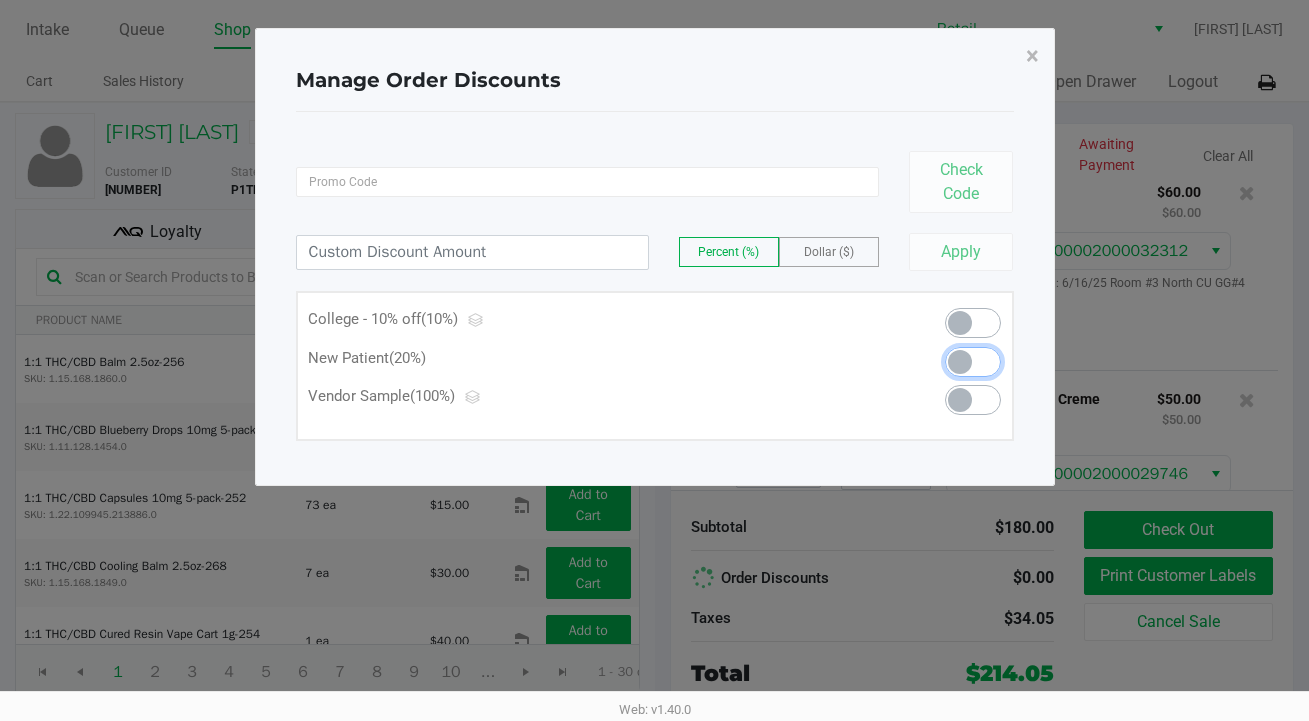 click at bounding box center [973, 362] 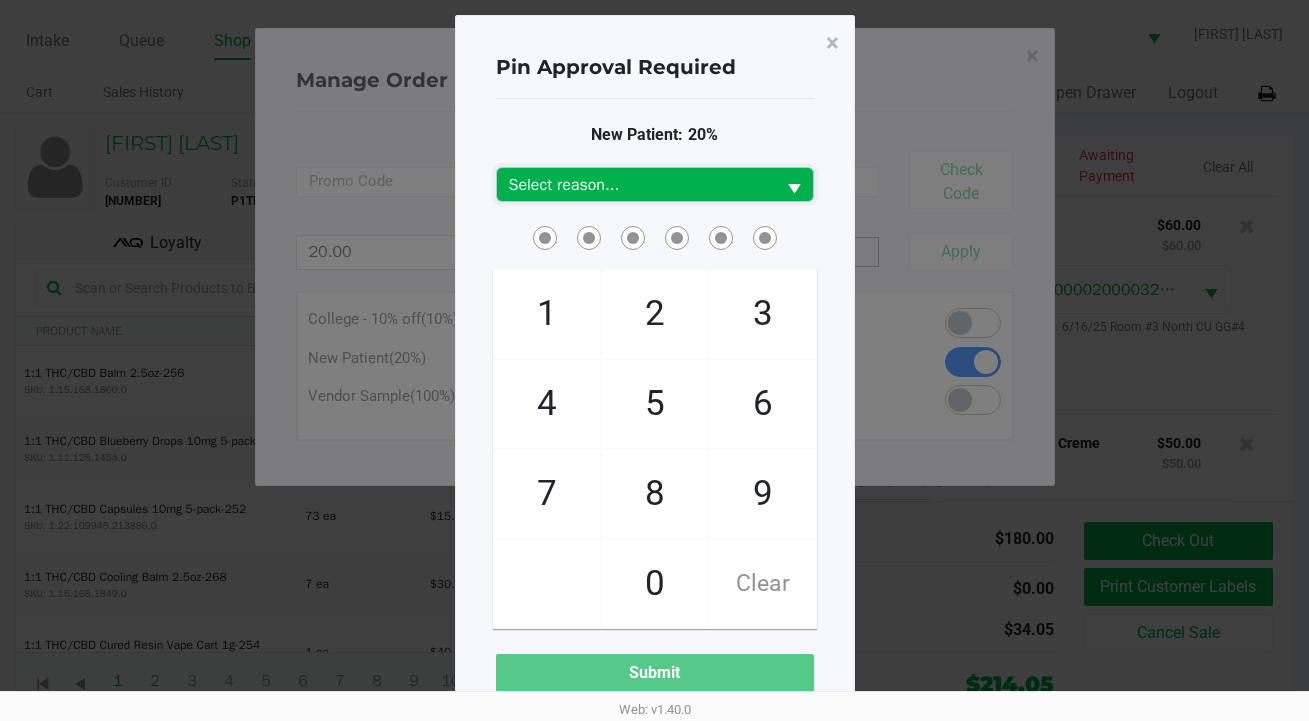 click on "Select reason..." at bounding box center (636, 185) 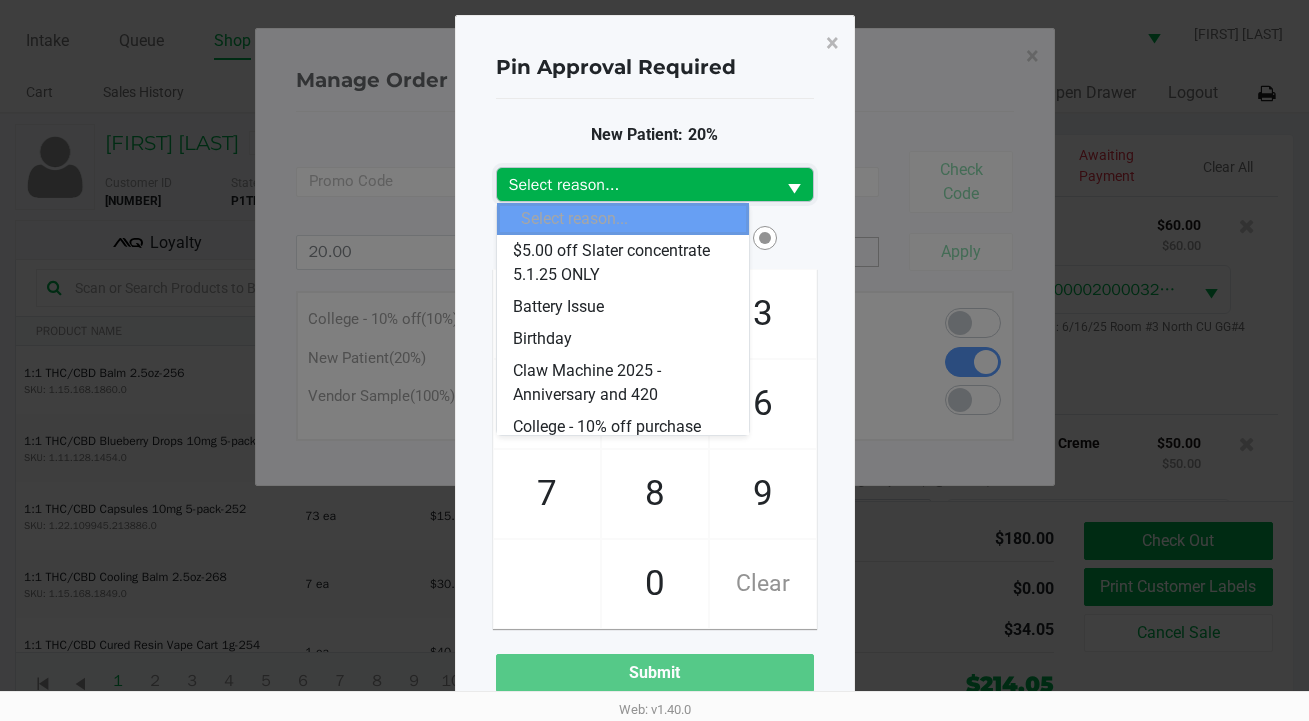 scroll, scrollTop: 456, scrollLeft: 0, axis: vertical 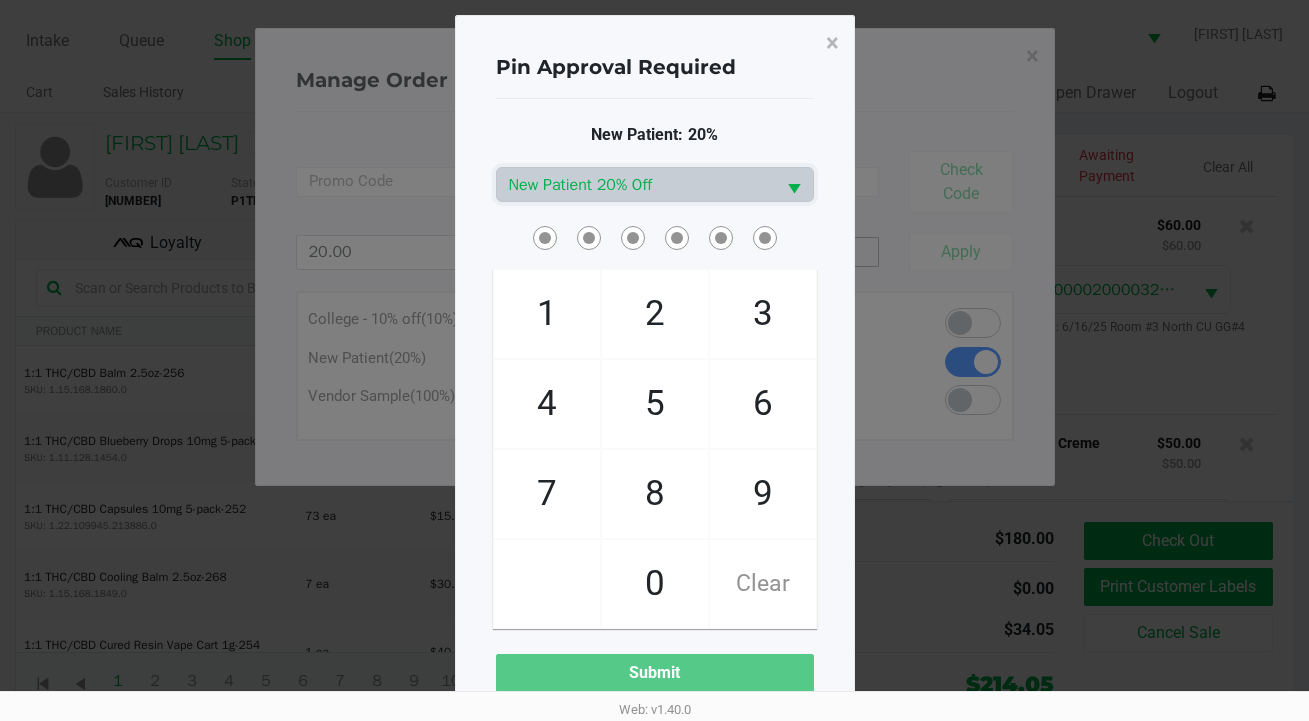 click 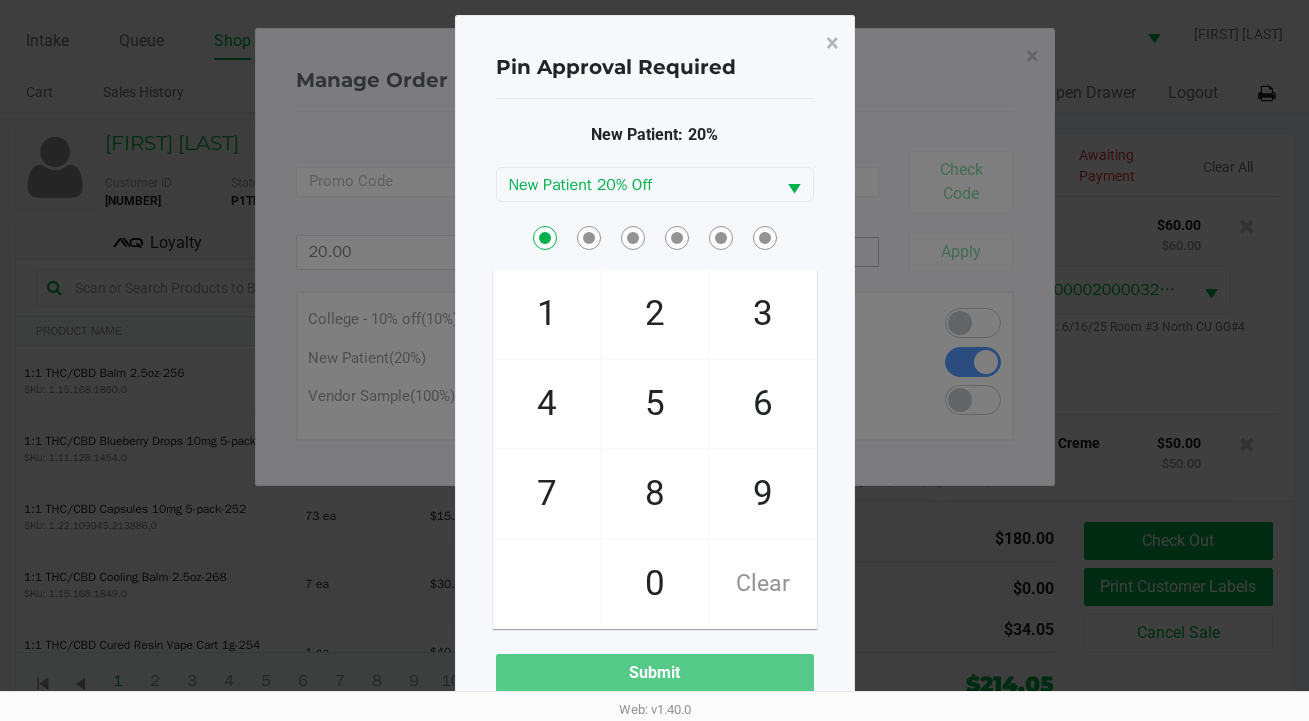checkbox on "true" 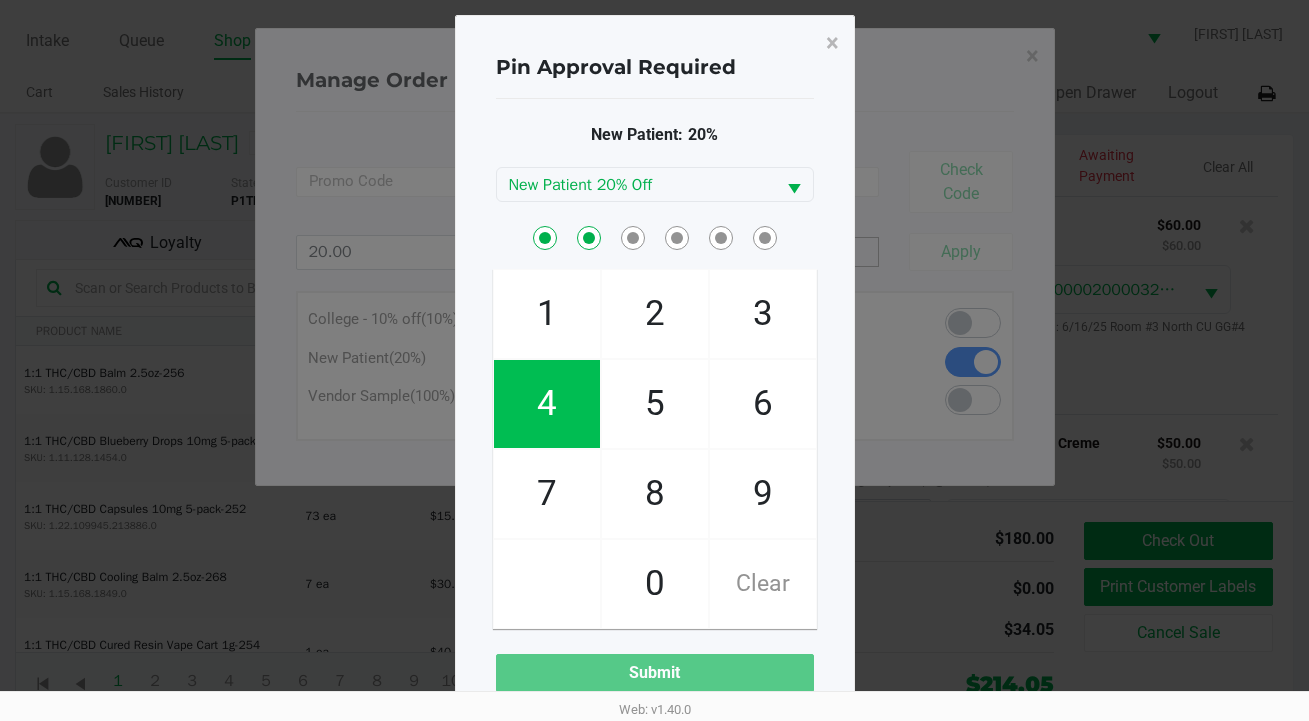 checkbox on "true" 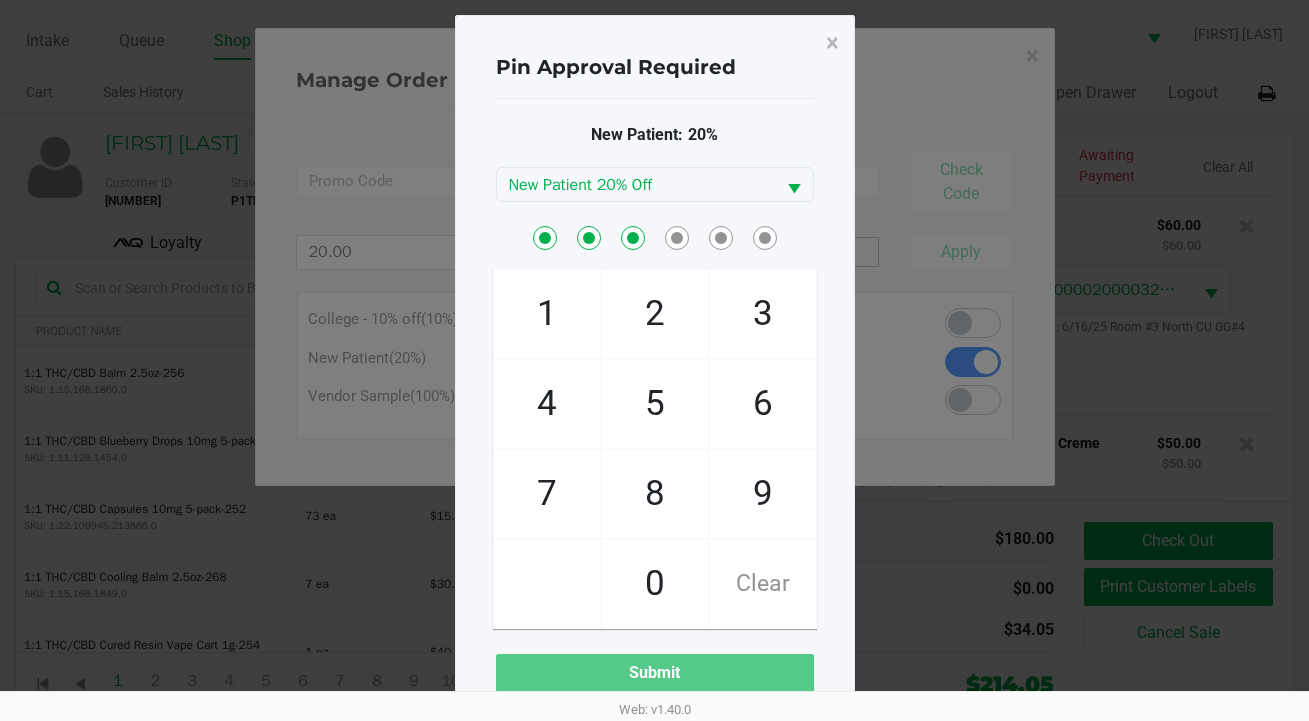 checkbox on "true" 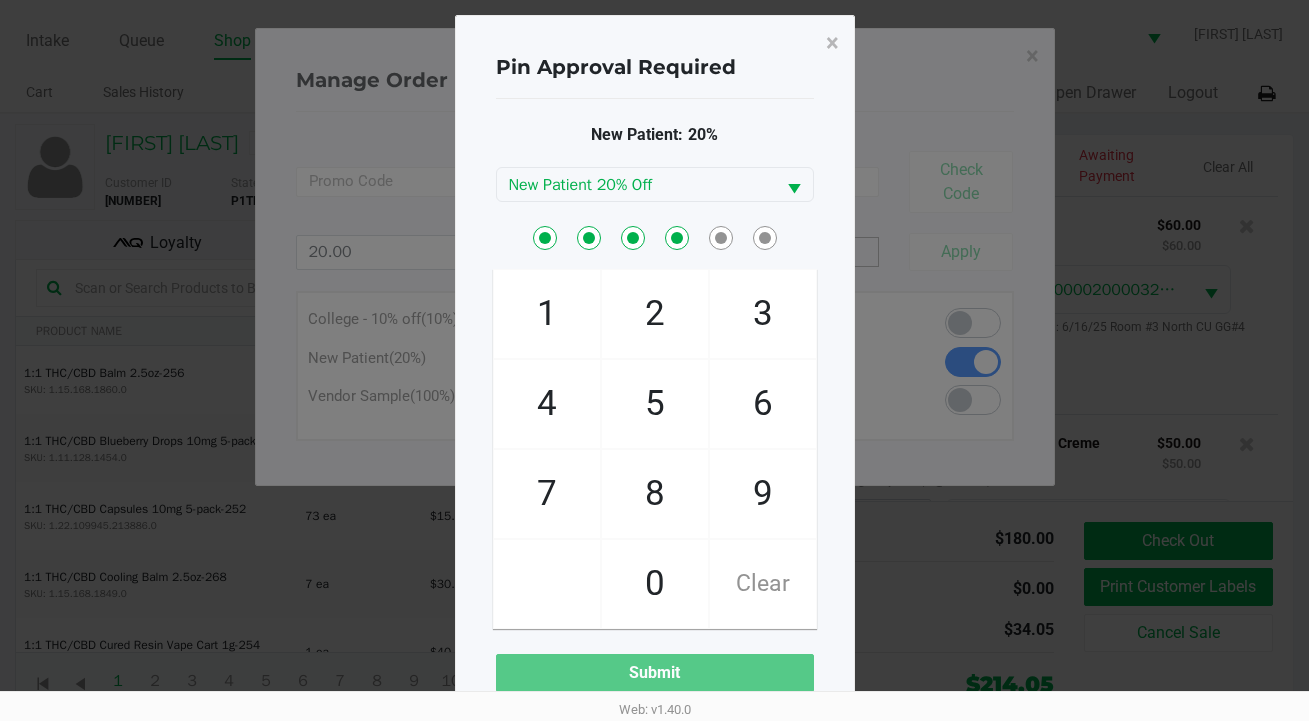 checkbox on "true" 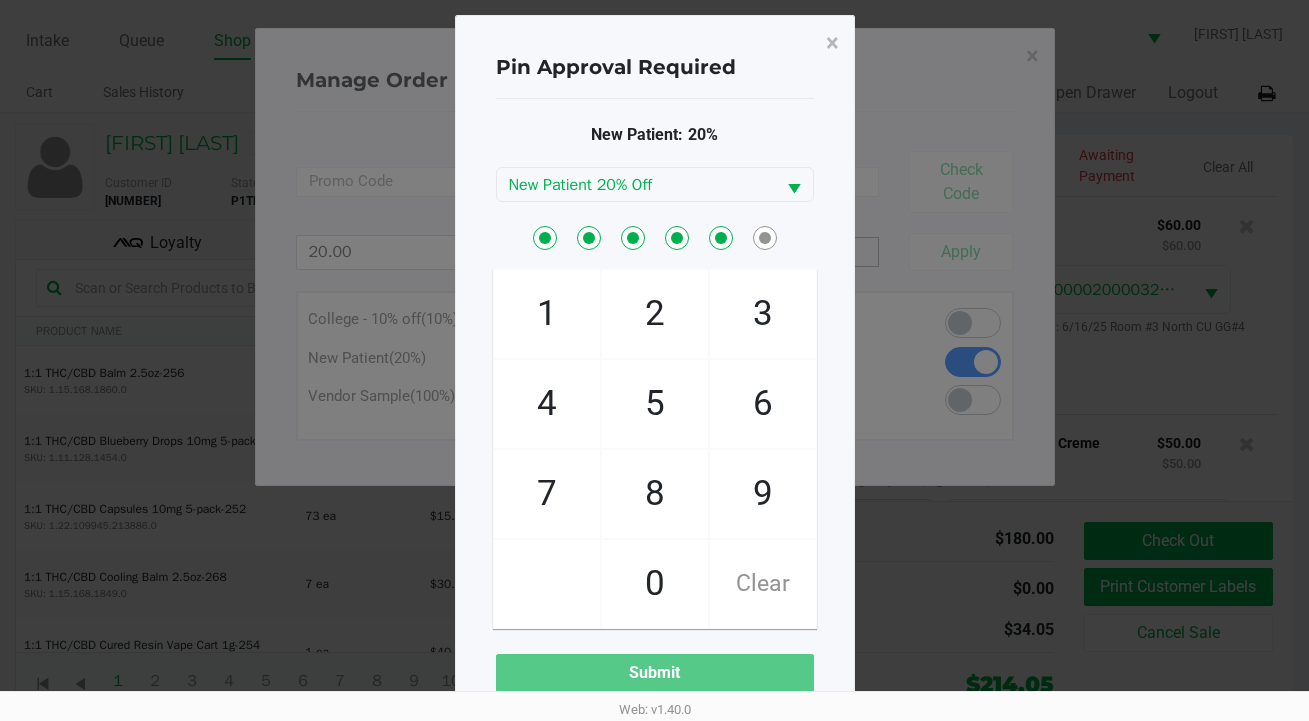 checkbox on "true" 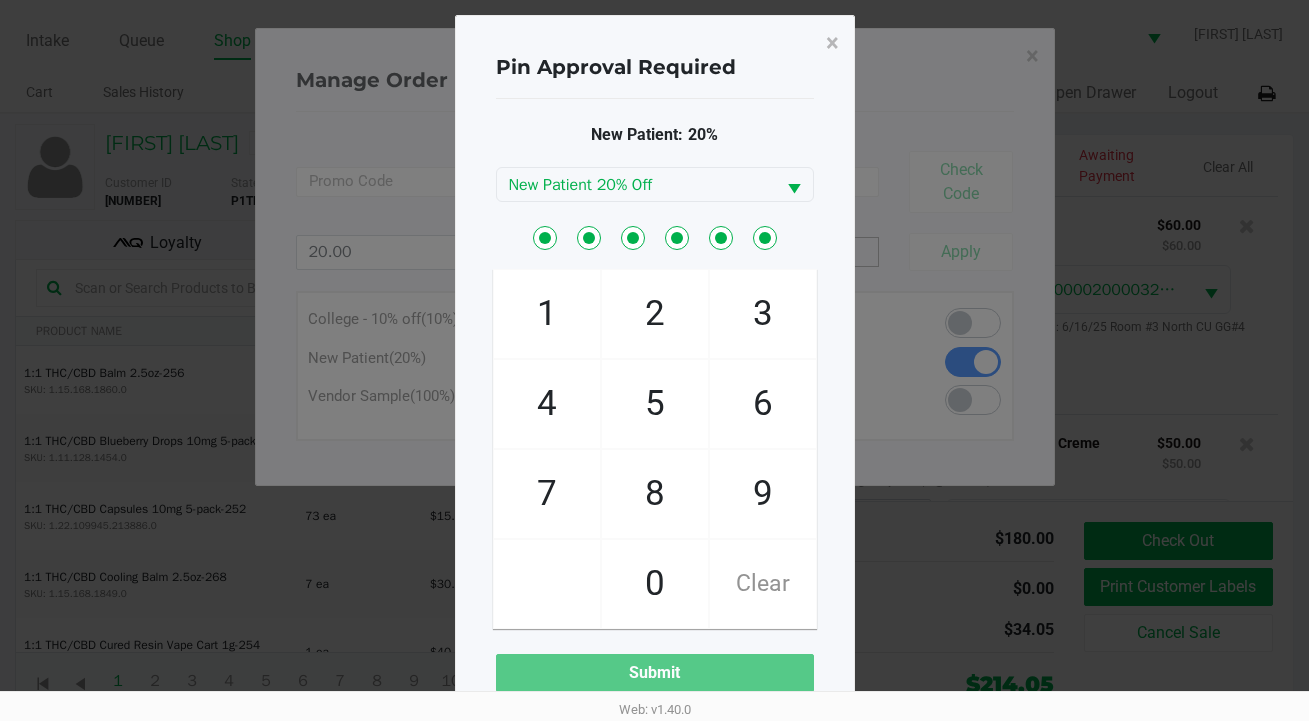 checkbox on "true" 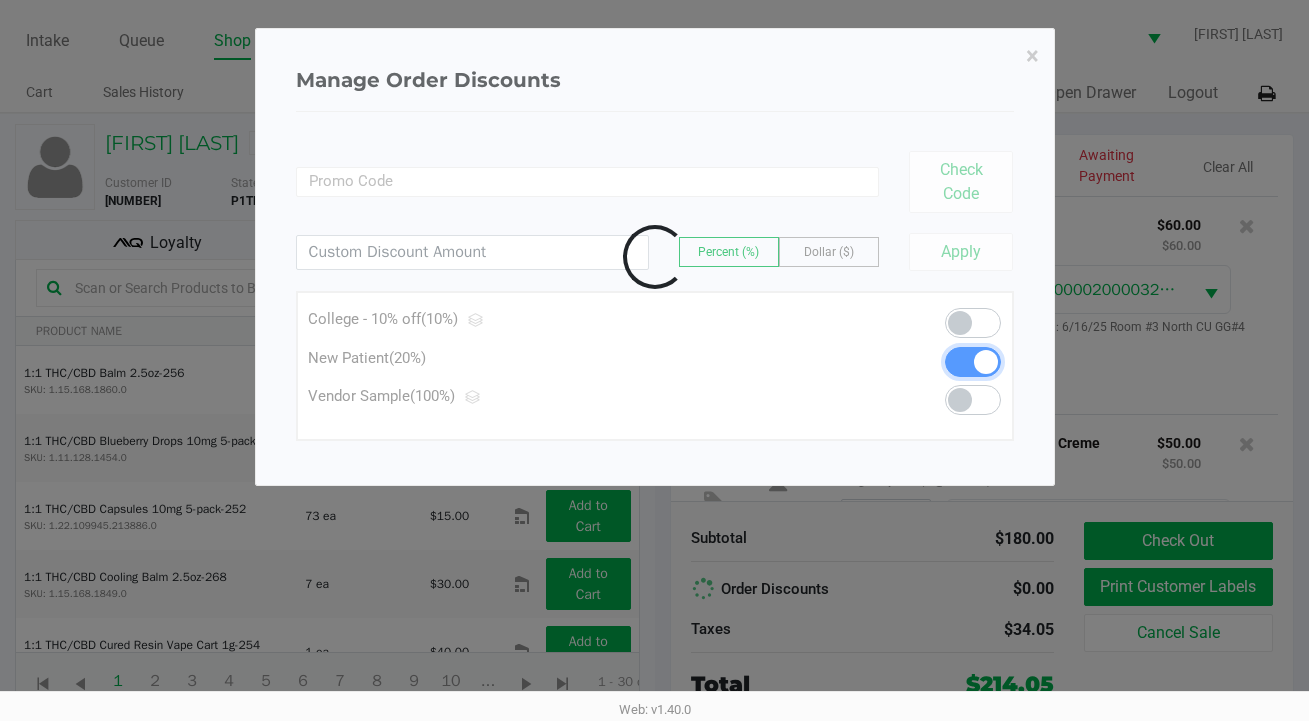 scroll, scrollTop: 612, scrollLeft: 0, axis: vertical 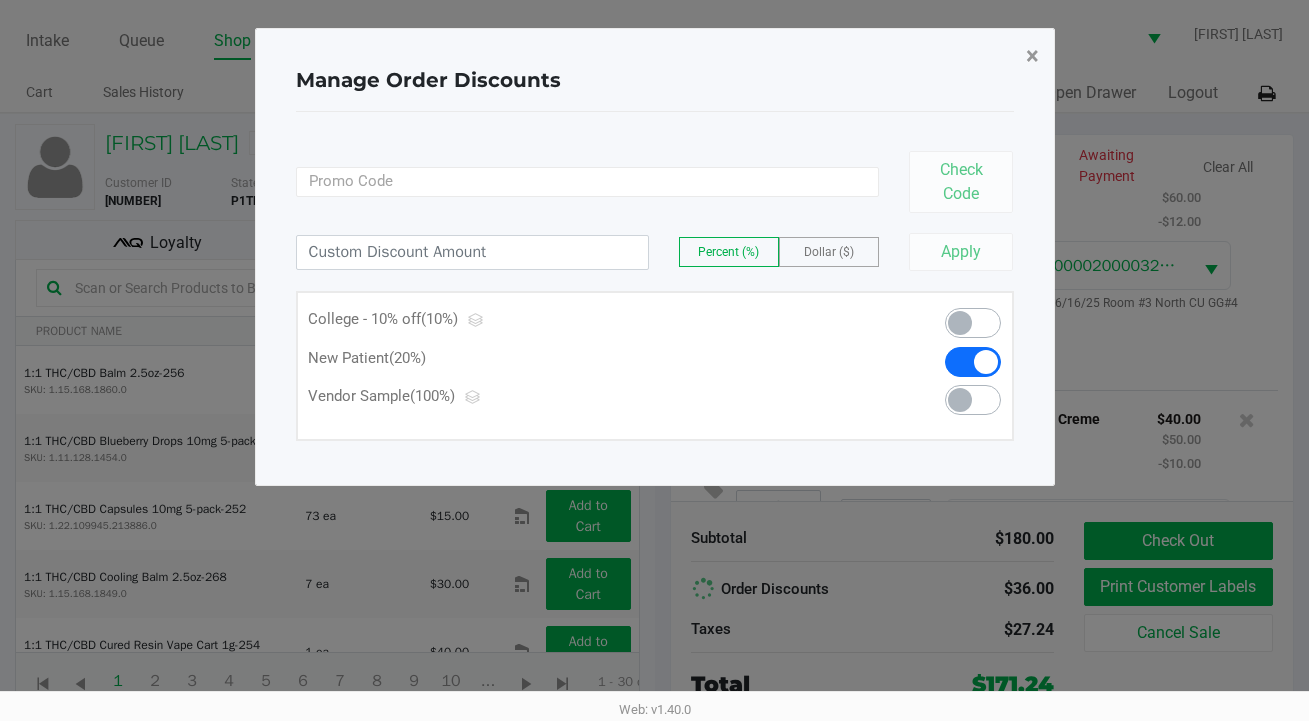 click on "×" 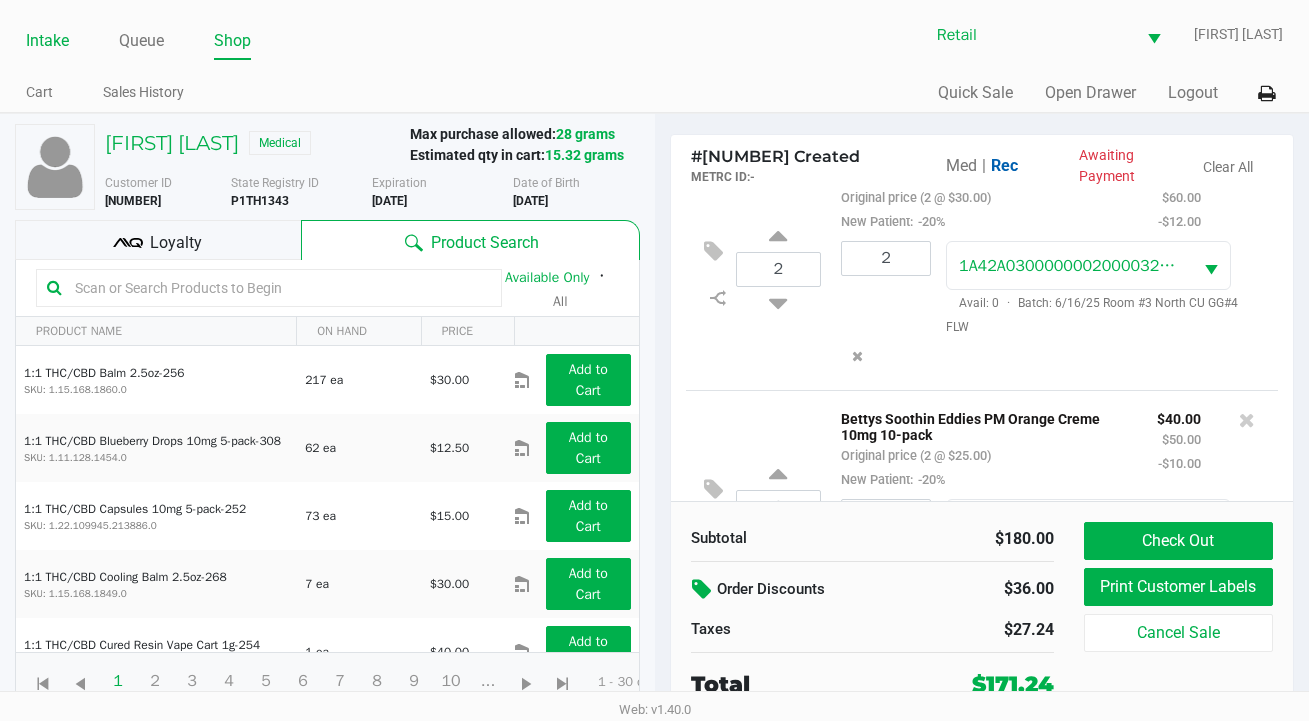 click on "Intake" 